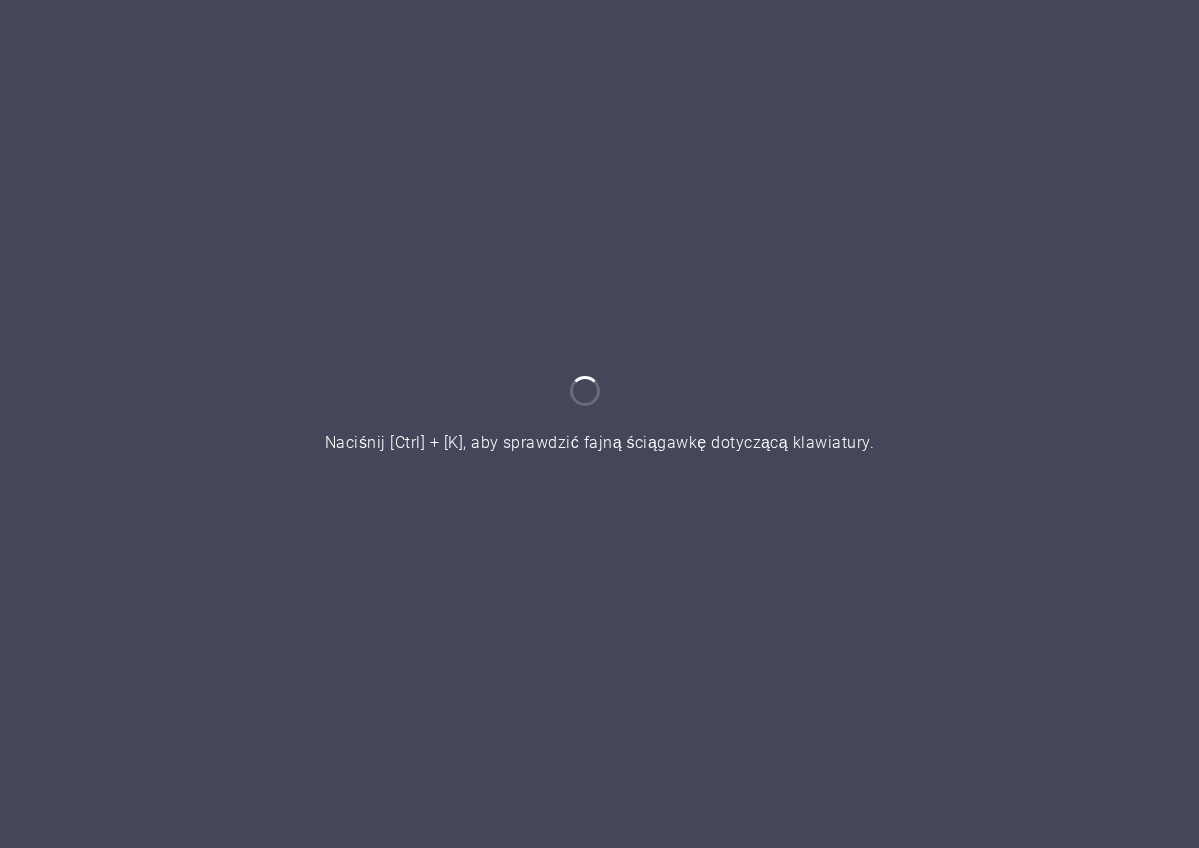 scroll, scrollTop: 0, scrollLeft: 0, axis: both 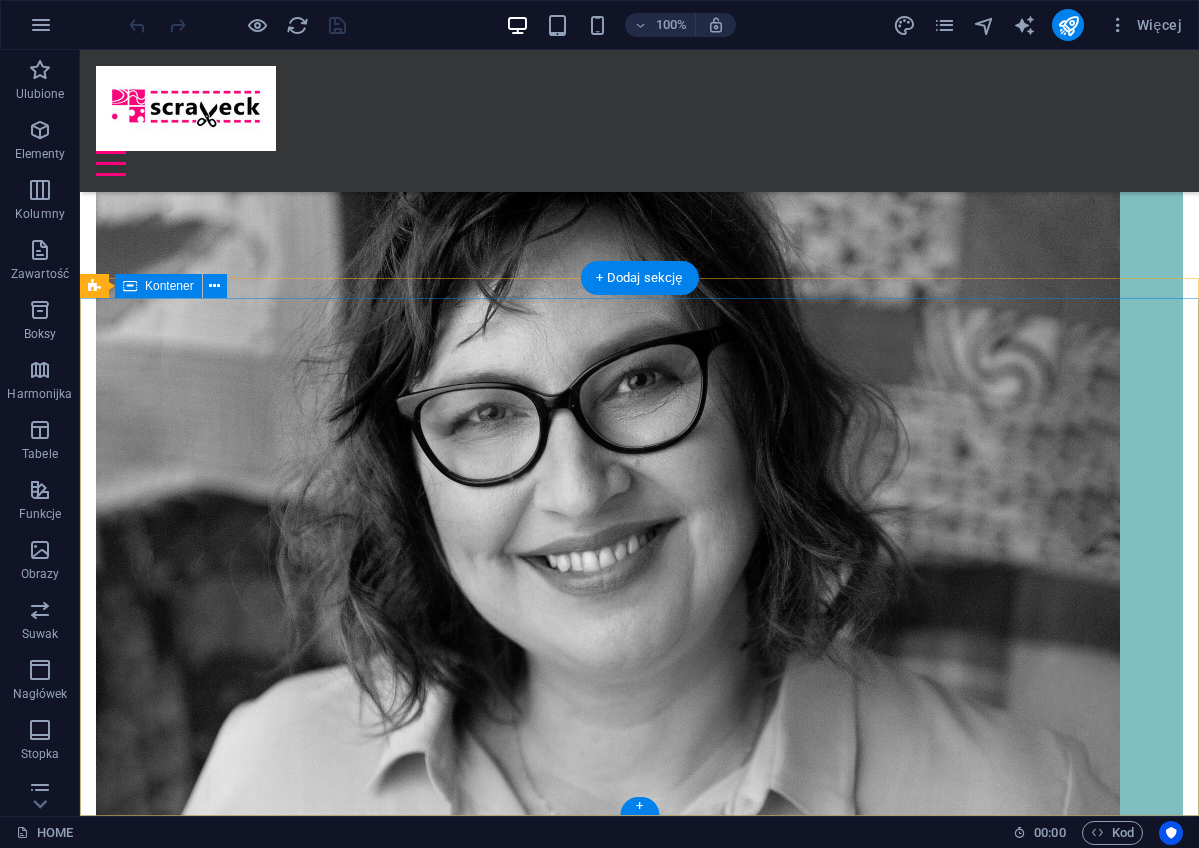 click on "Scraveck Studio Monika Bekiesz Traktorzystki 1 , [CITY] [POSTAL_CODE] +[COUNTRY_CODE] [PHONE] kontakt@[EXAMPLE.COM] Regulamin | Polityka prywatności Imię Temat Telefon Zapoznała/em się z Polityką Prywatności. Nieczytelny? Załaduj nowy Send" at bounding box center [639, 10583] 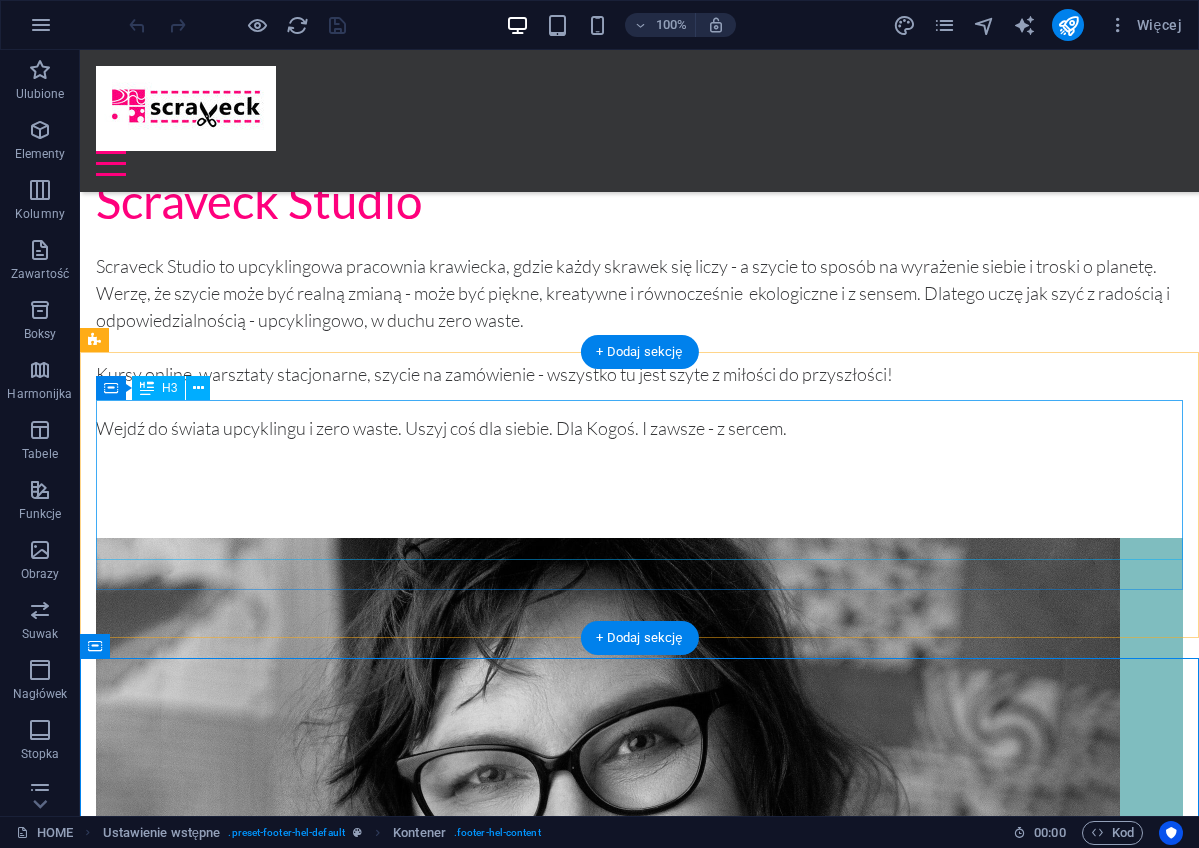 scroll, scrollTop: 1925, scrollLeft: 0, axis: vertical 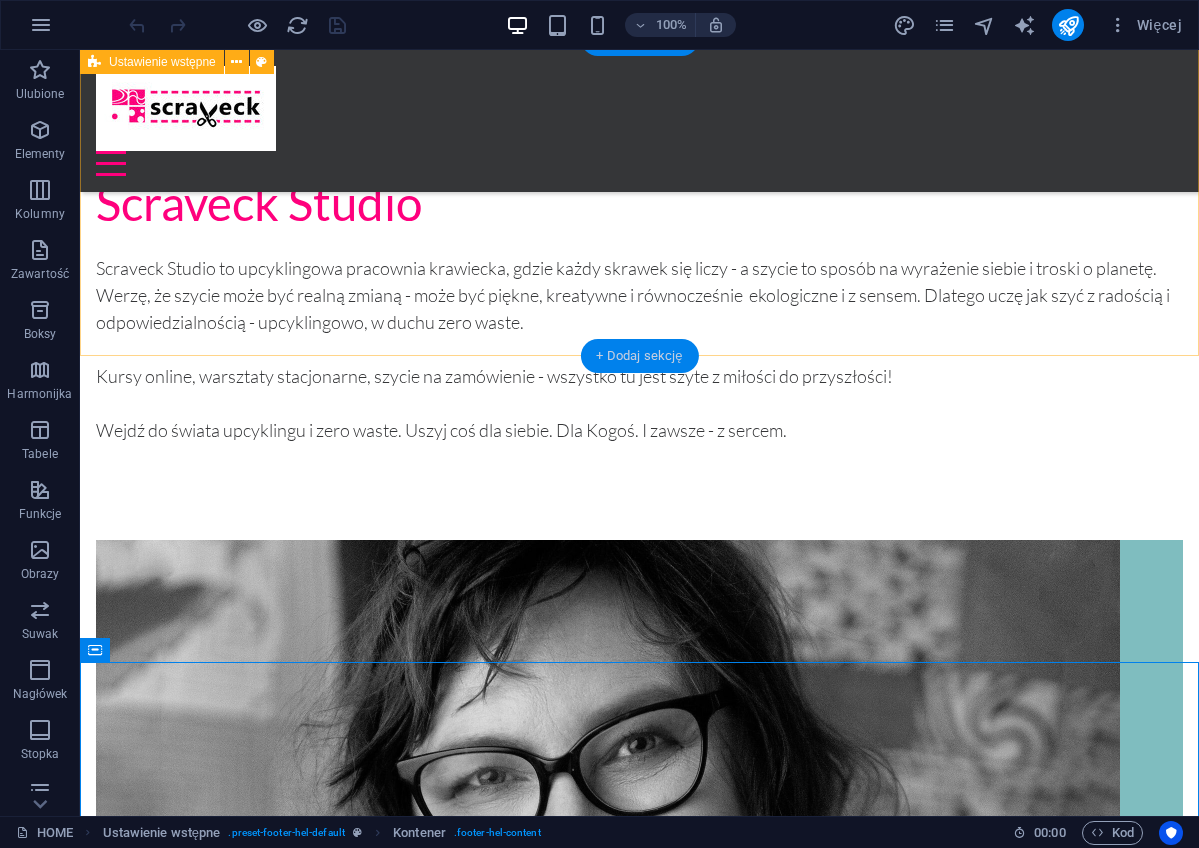 click on "+ Dodaj sekcję" at bounding box center [639, 356] 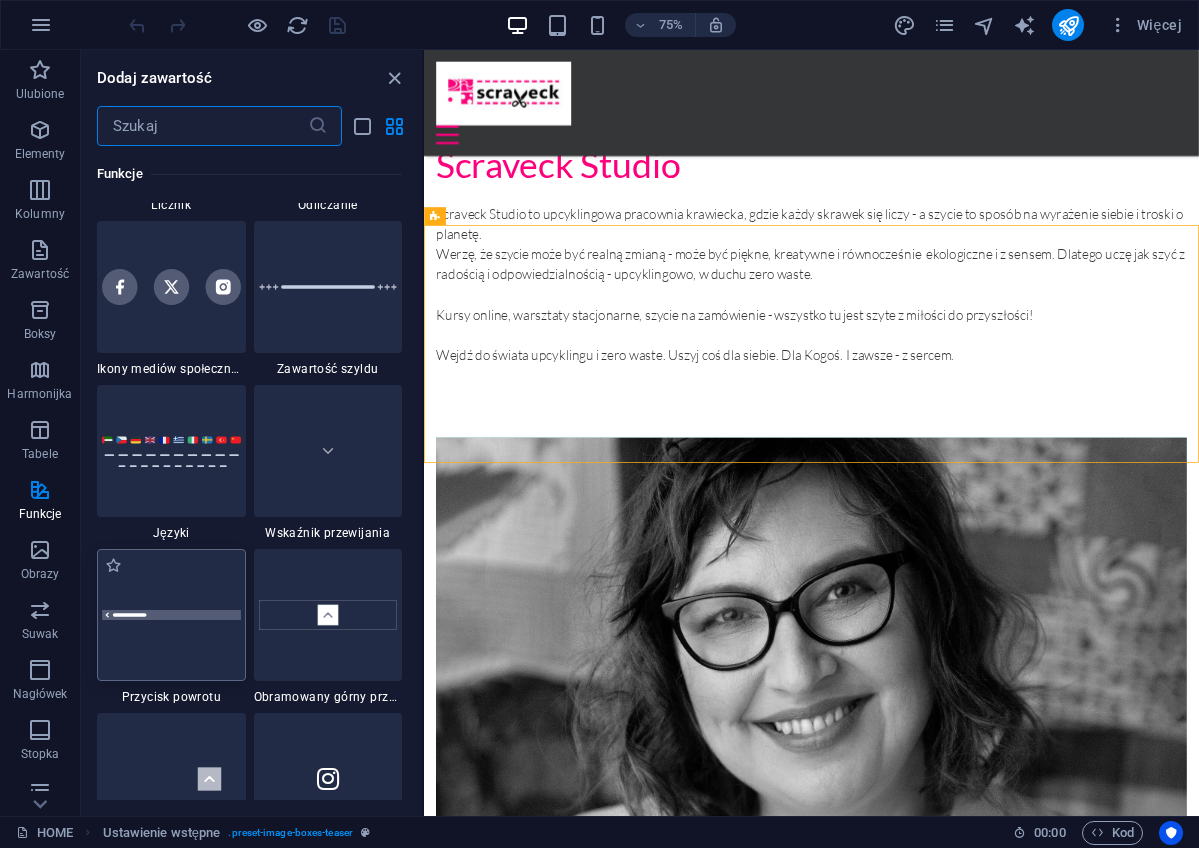 scroll, scrollTop: 9078, scrollLeft: 0, axis: vertical 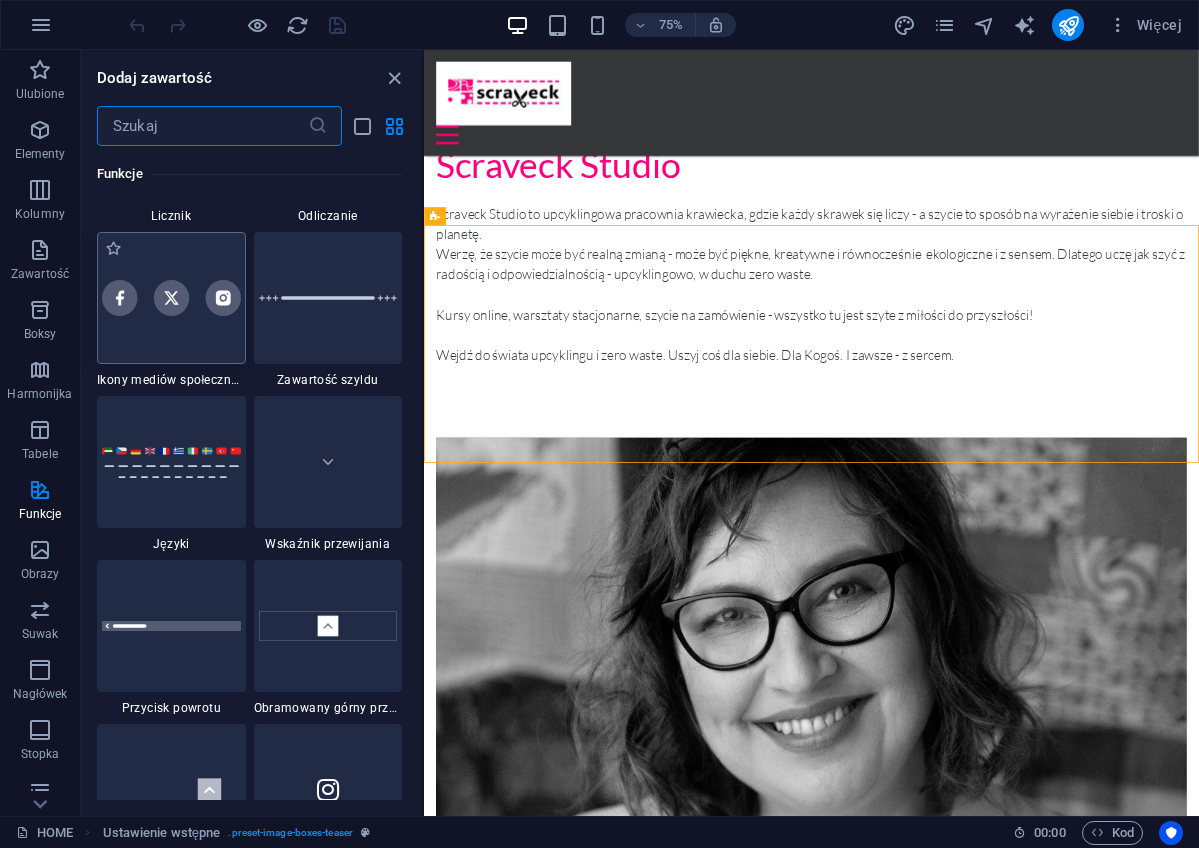 click at bounding box center [171, 298] 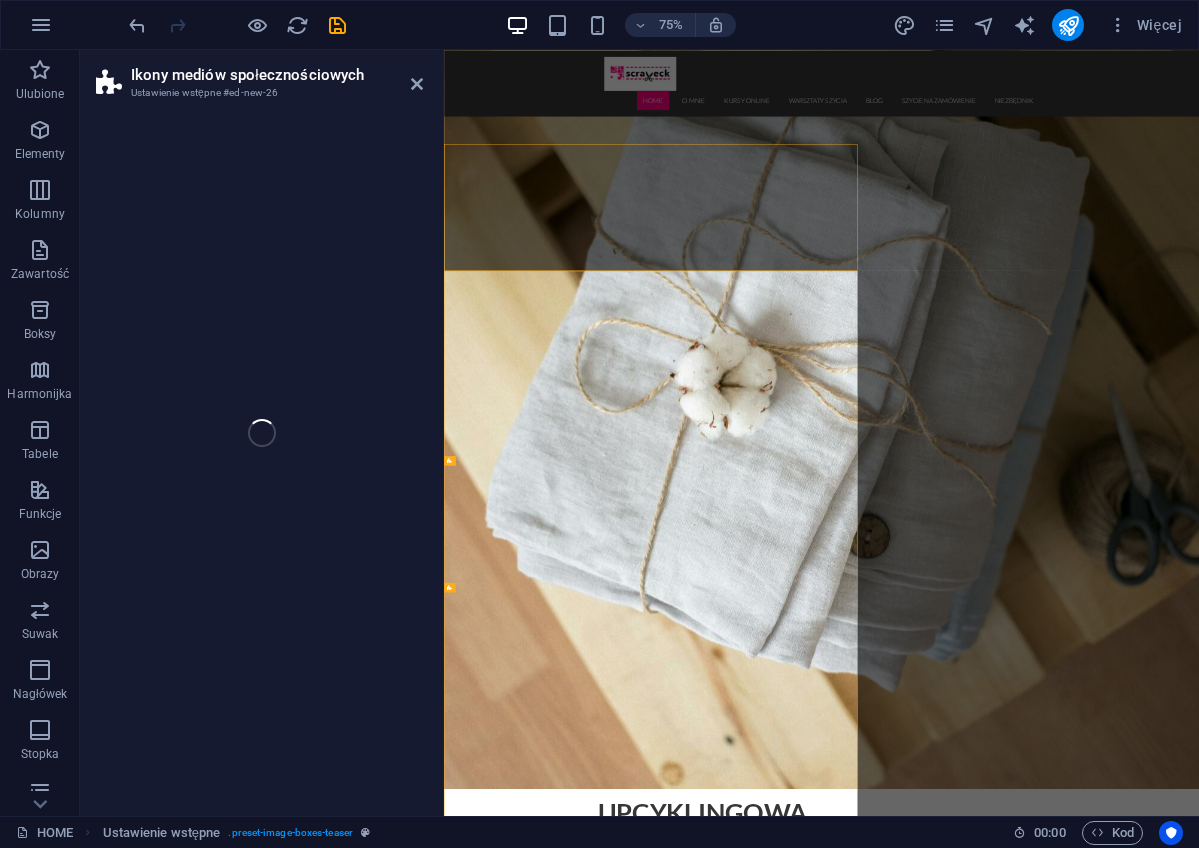 select on "rem" 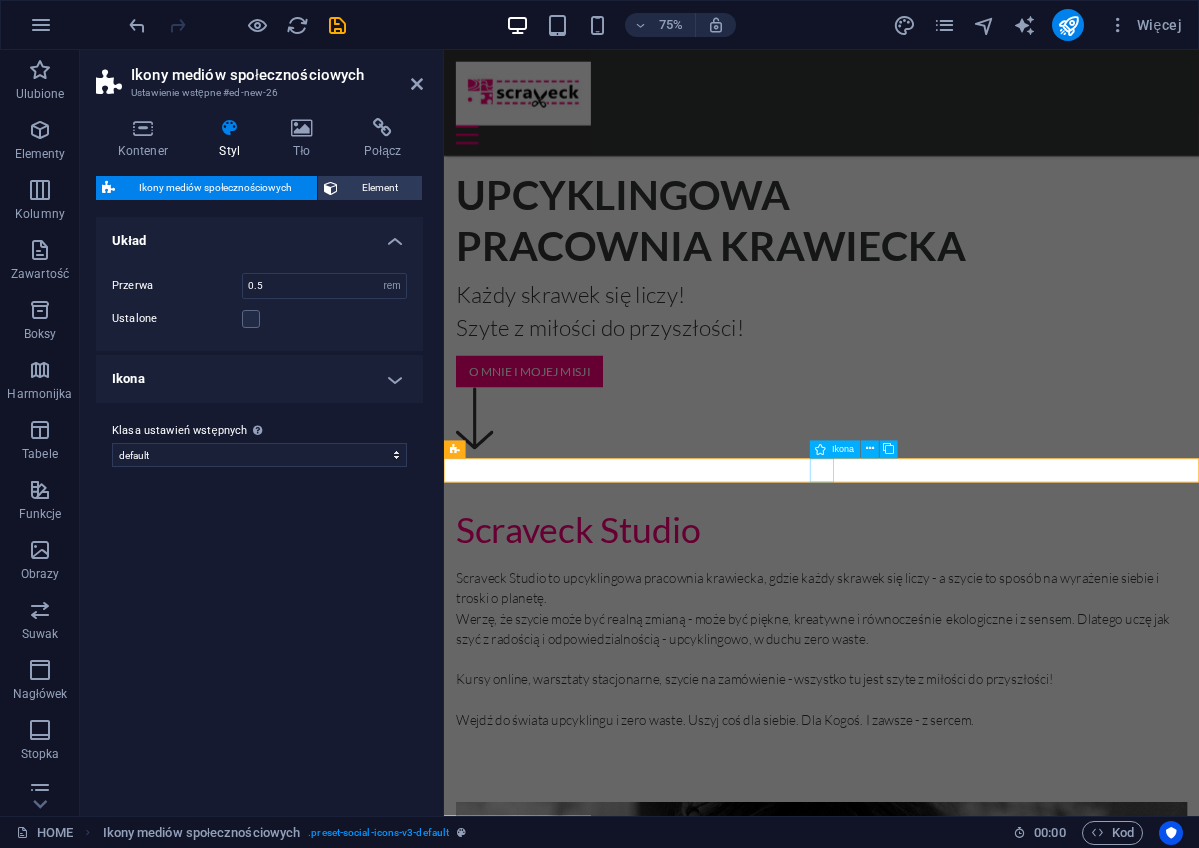 click at bounding box center [947, 10101] 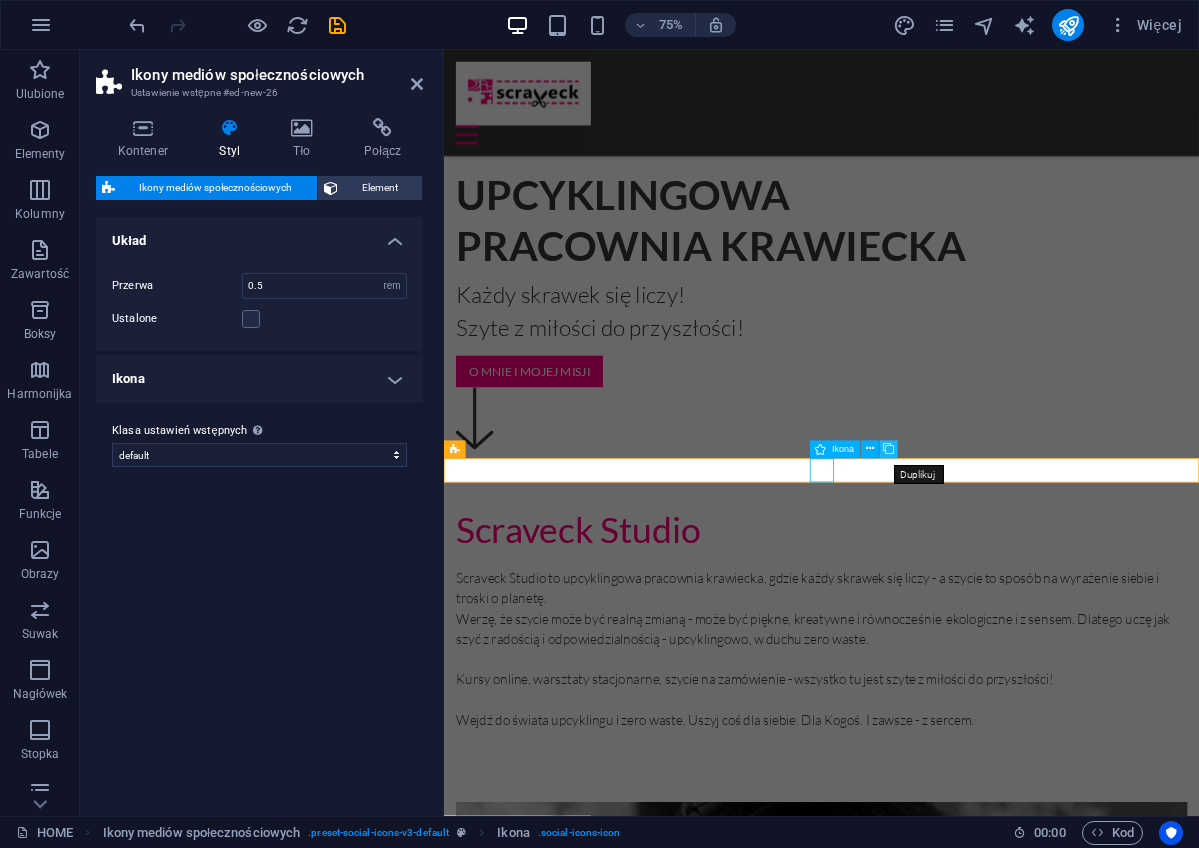 click at bounding box center [888, 450] 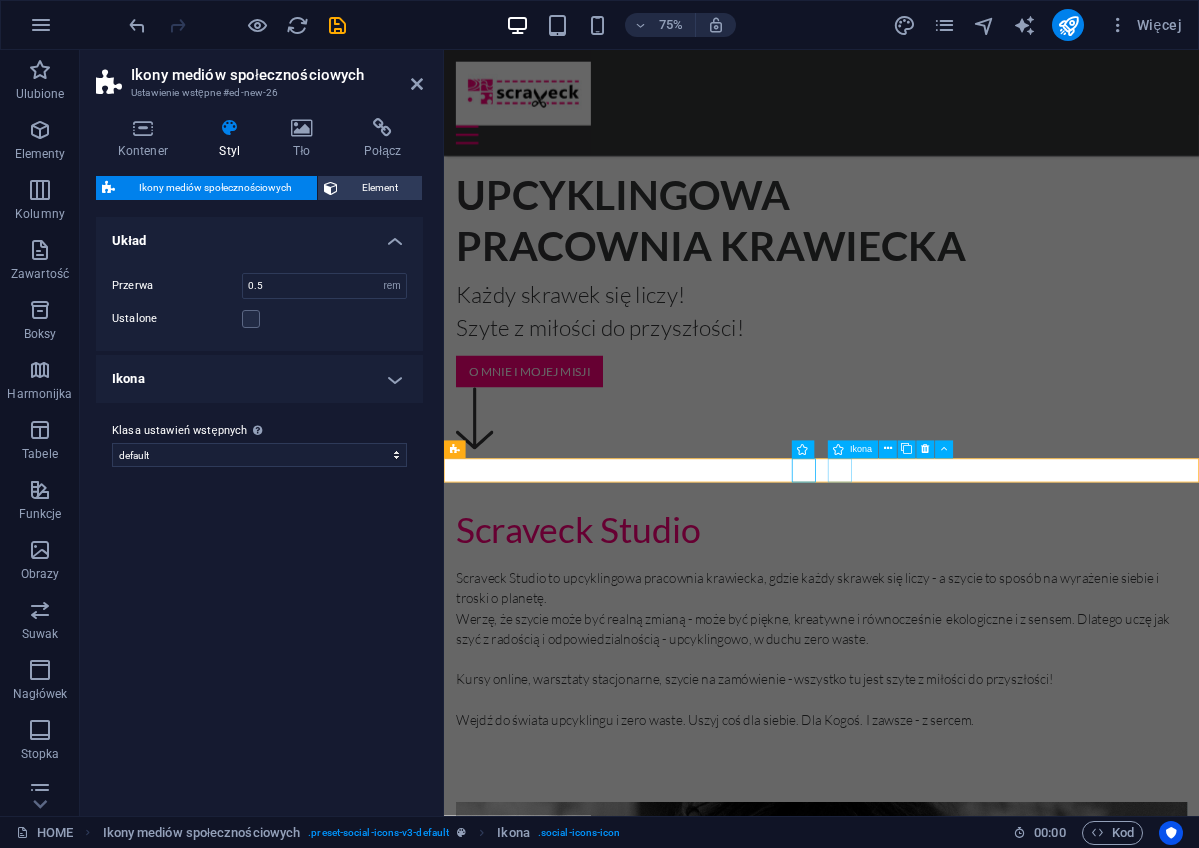click at bounding box center (947, 10141) 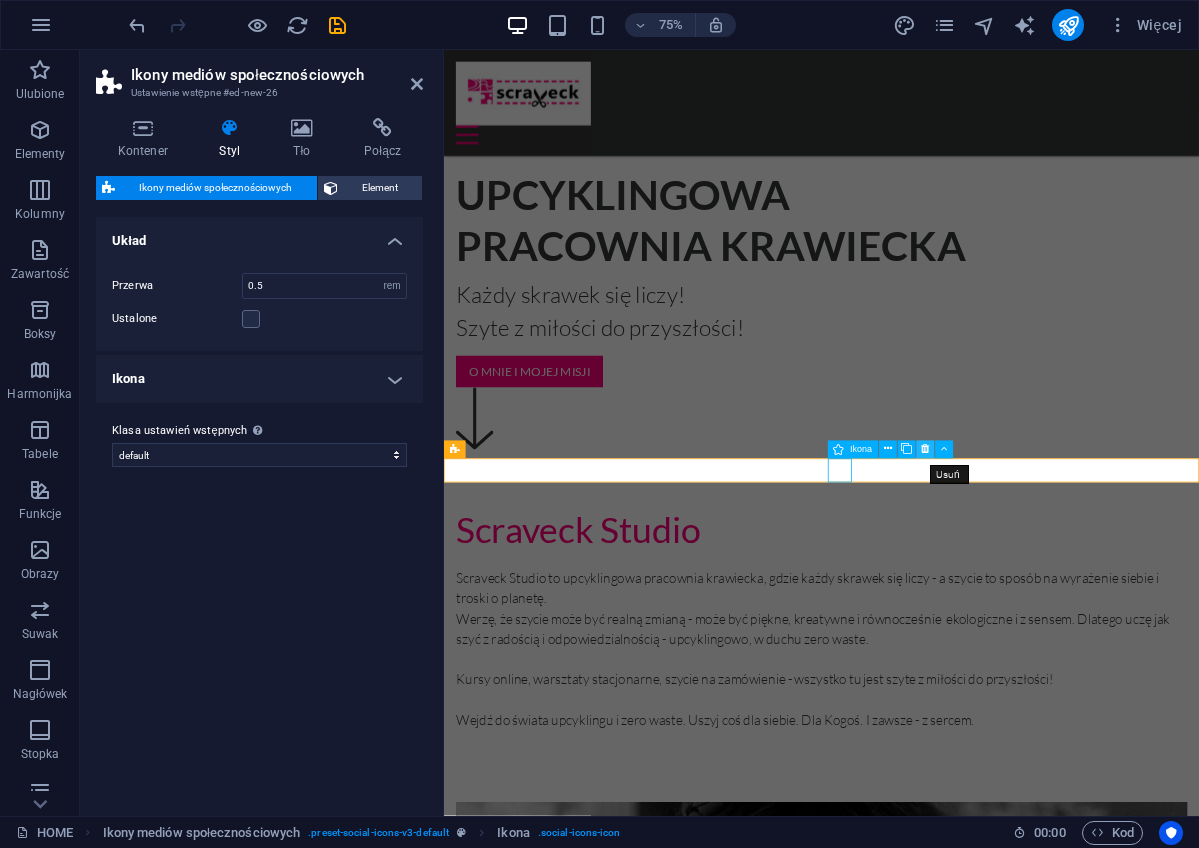click at bounding box center (925, 450) 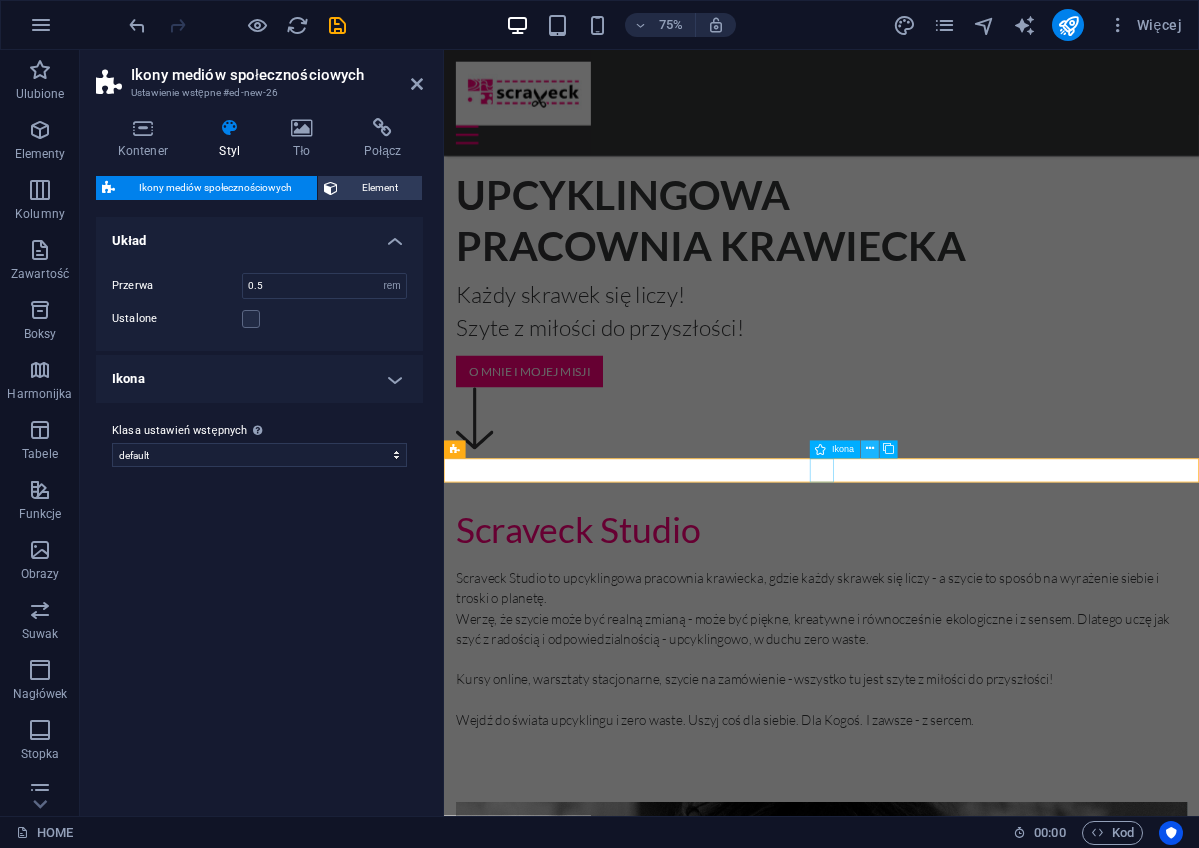 click at bounding box center (870, 450) 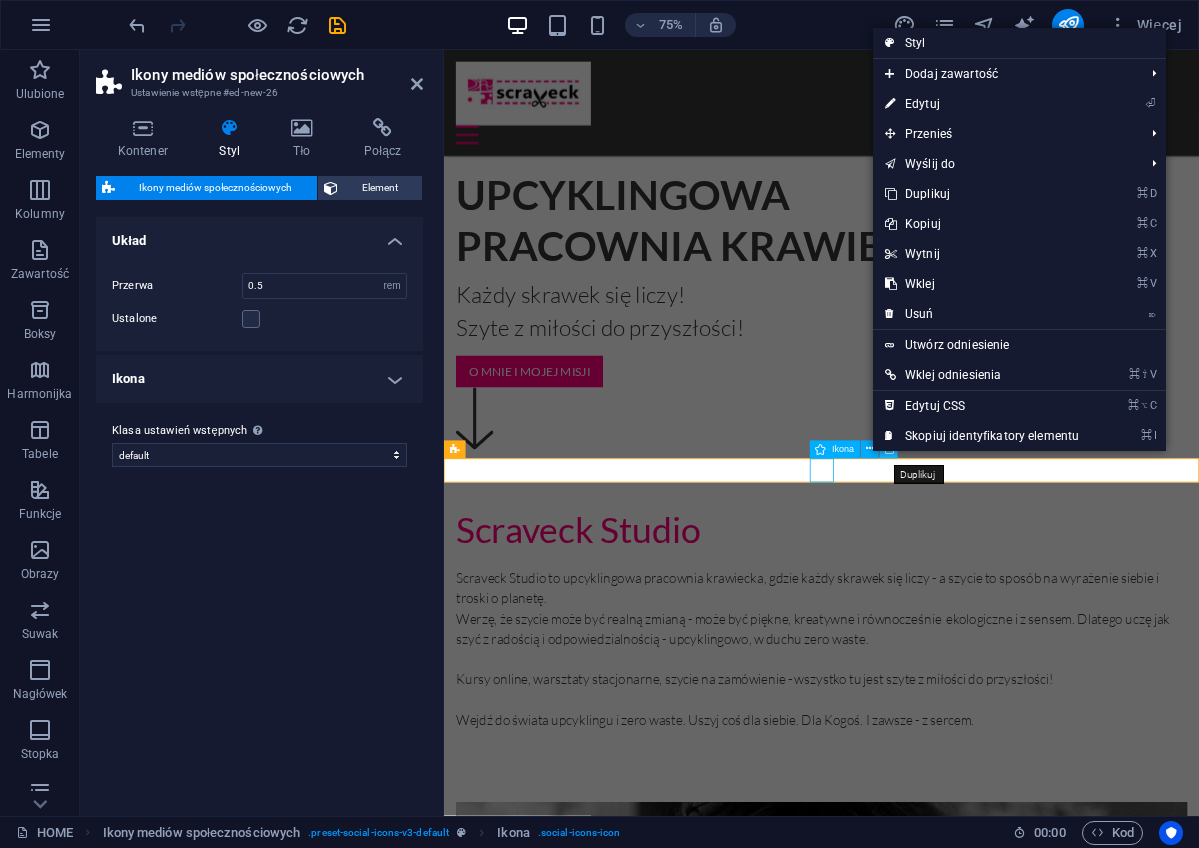 click at bounding box center (888, 450) 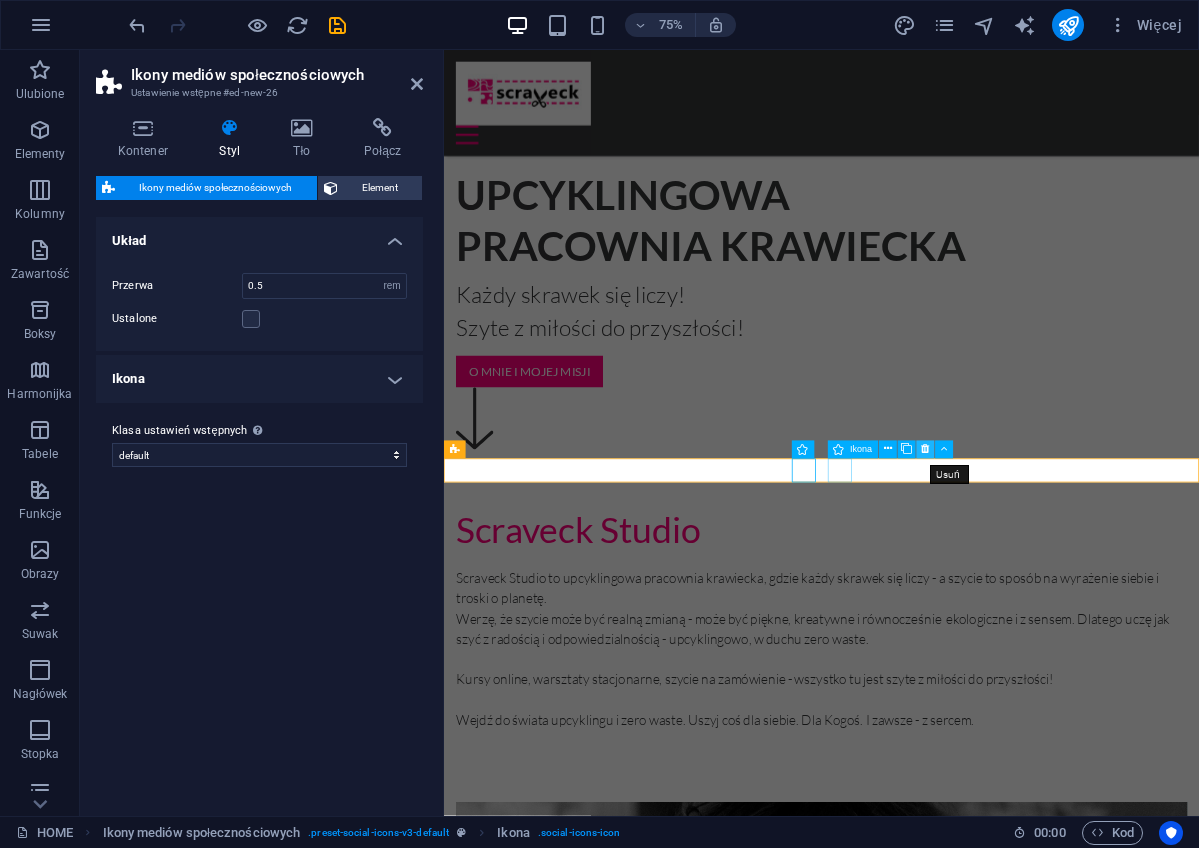 click at bounding box center (925, 450) 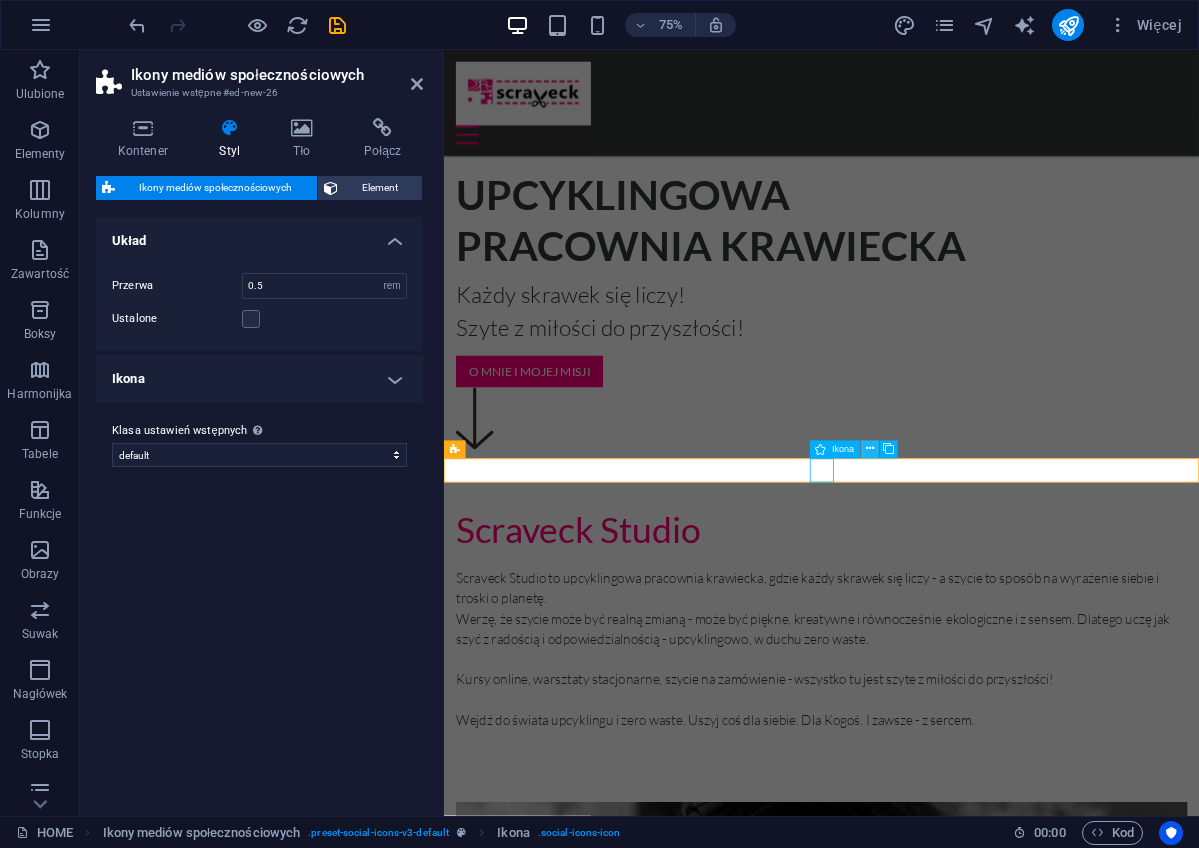 click at bounding box center (870, 450) 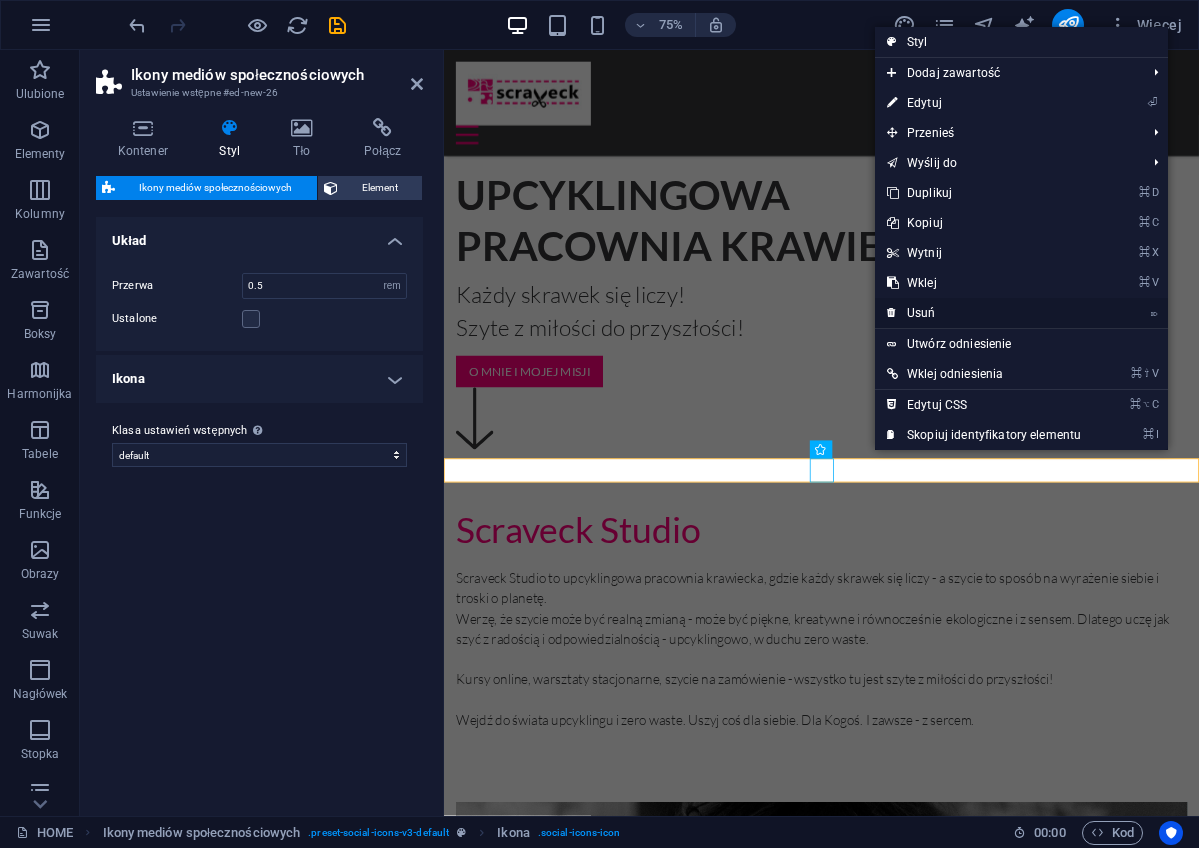 click on "⌦  Usuń" at bounding box center (984, 313) 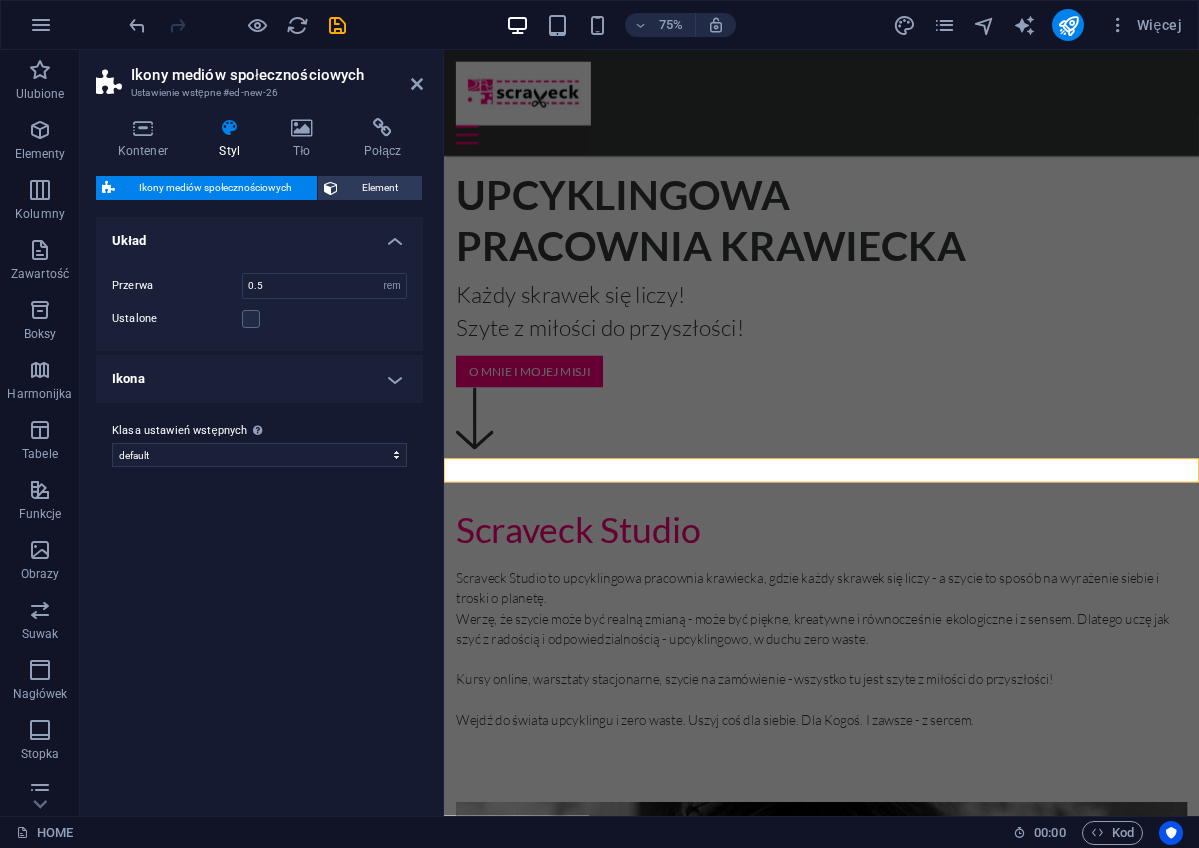 click on "Ustawienie wstępne #ed-new-26" at bounding box center (257, 93) 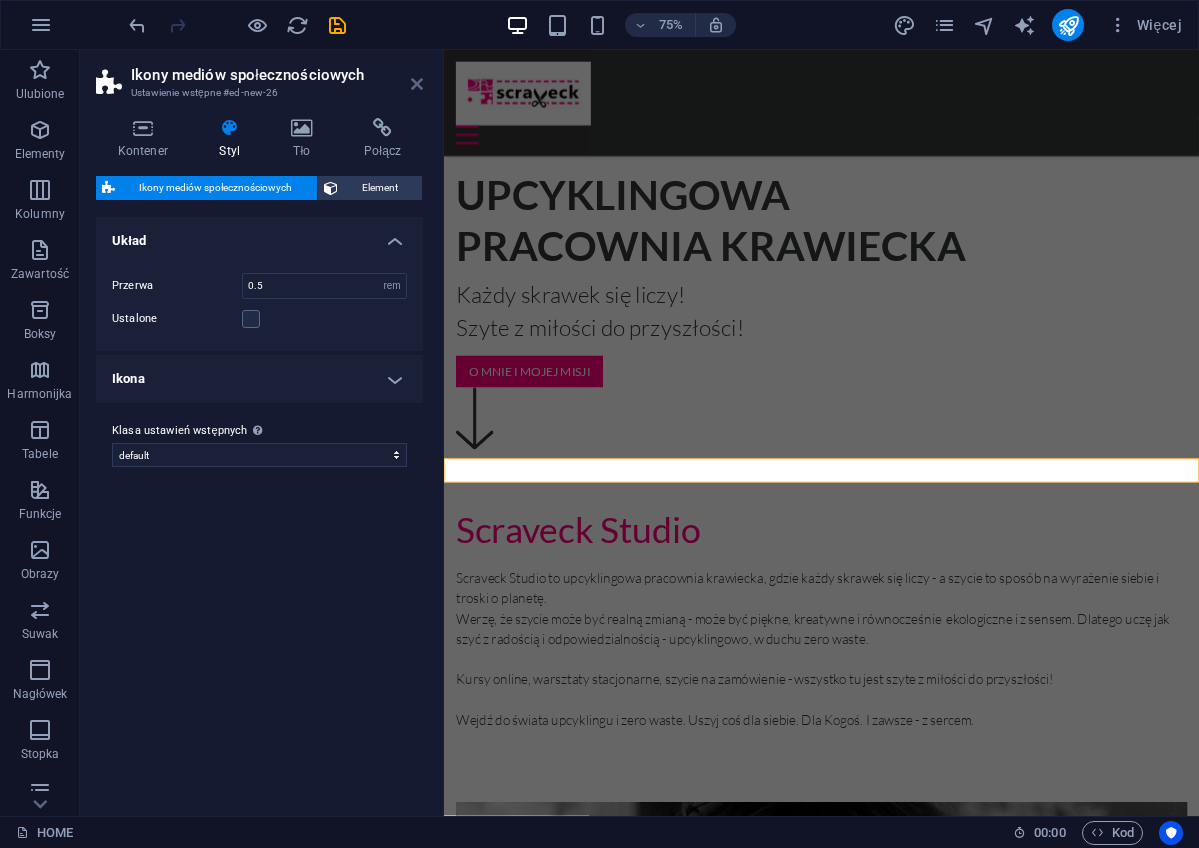 click at bounding box center (417, 84) 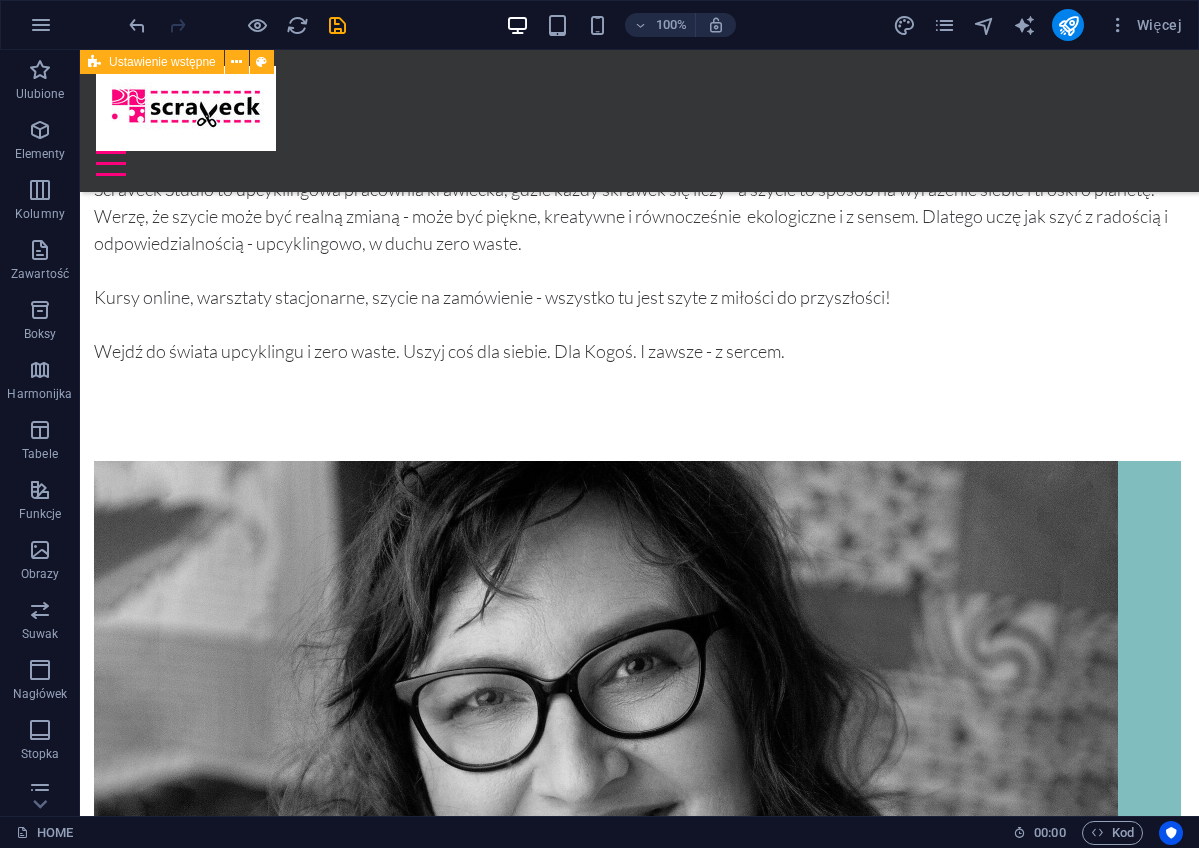 scroll, scrollTop: 2005, scrollLeft: 2, axis: both 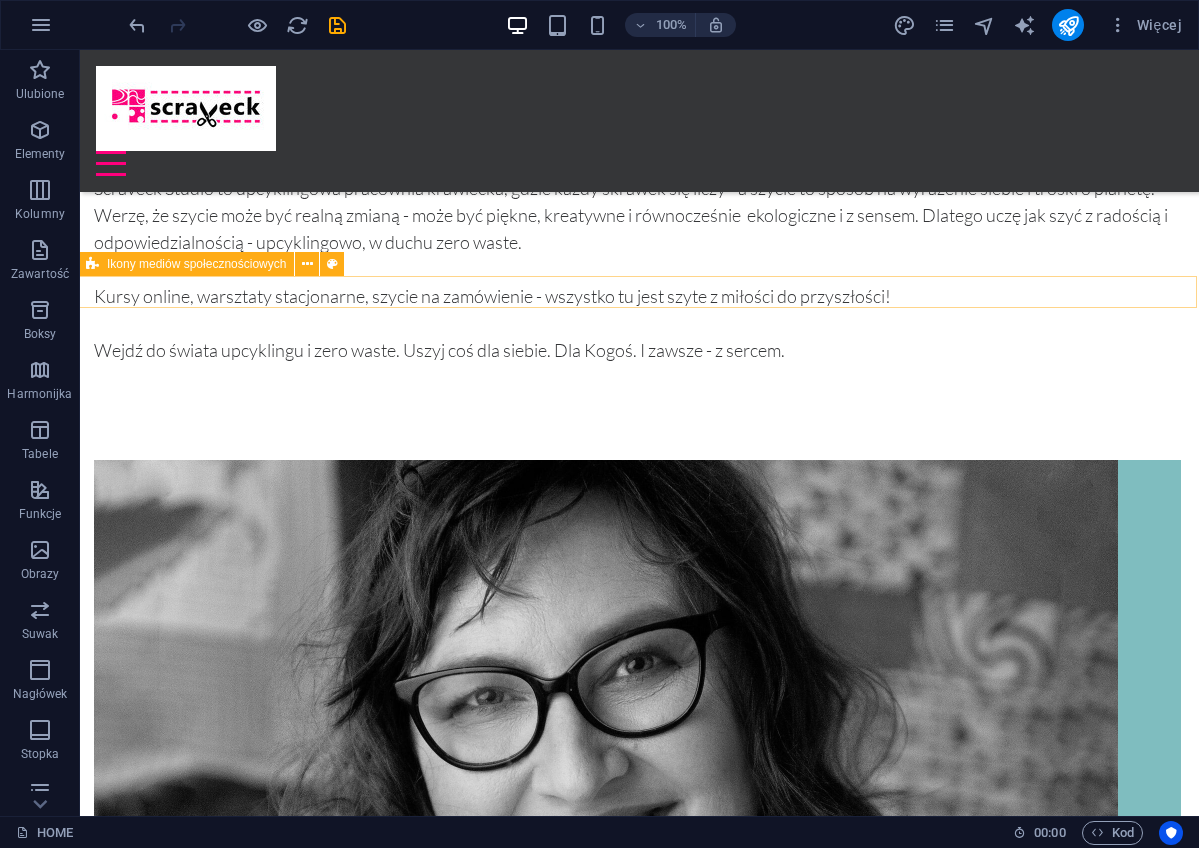 click at bounding box center [637, 10197] 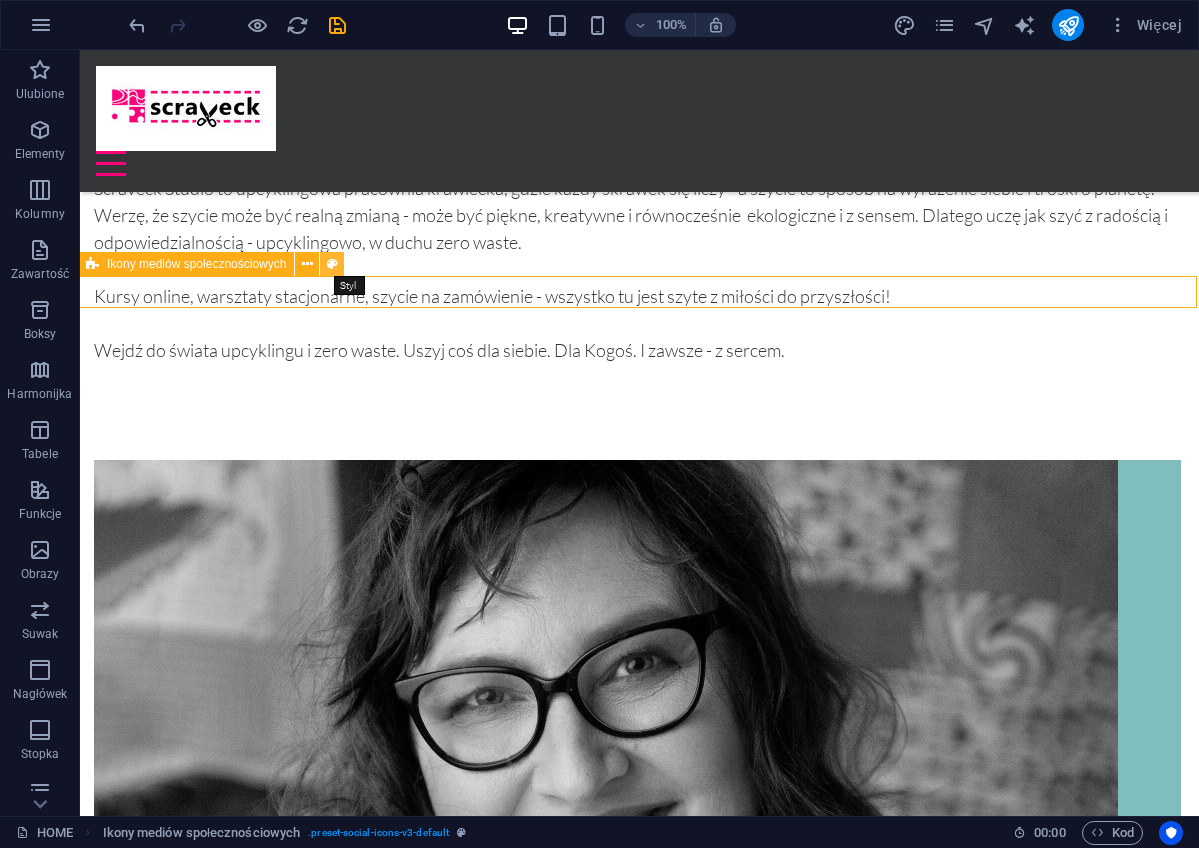 click at bounding box center [332, 264] 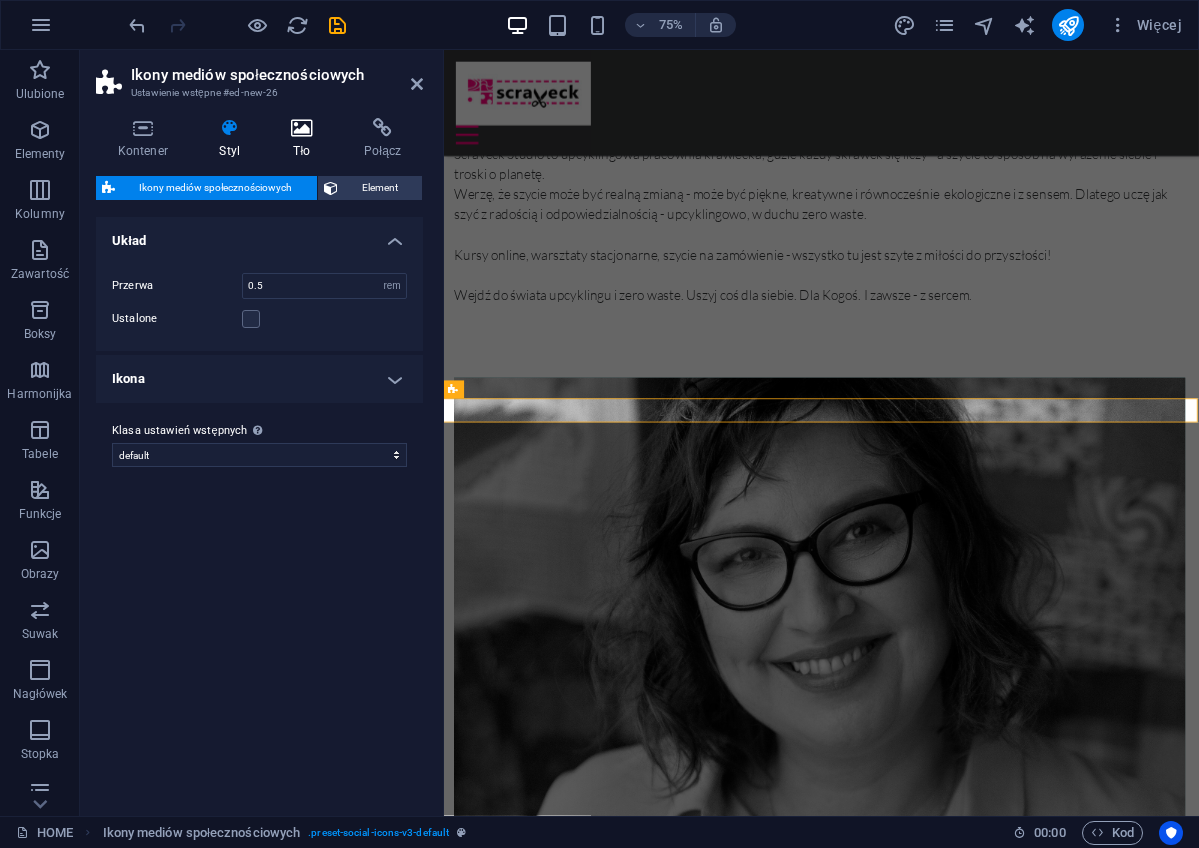 click at bounding box center [302, 128] 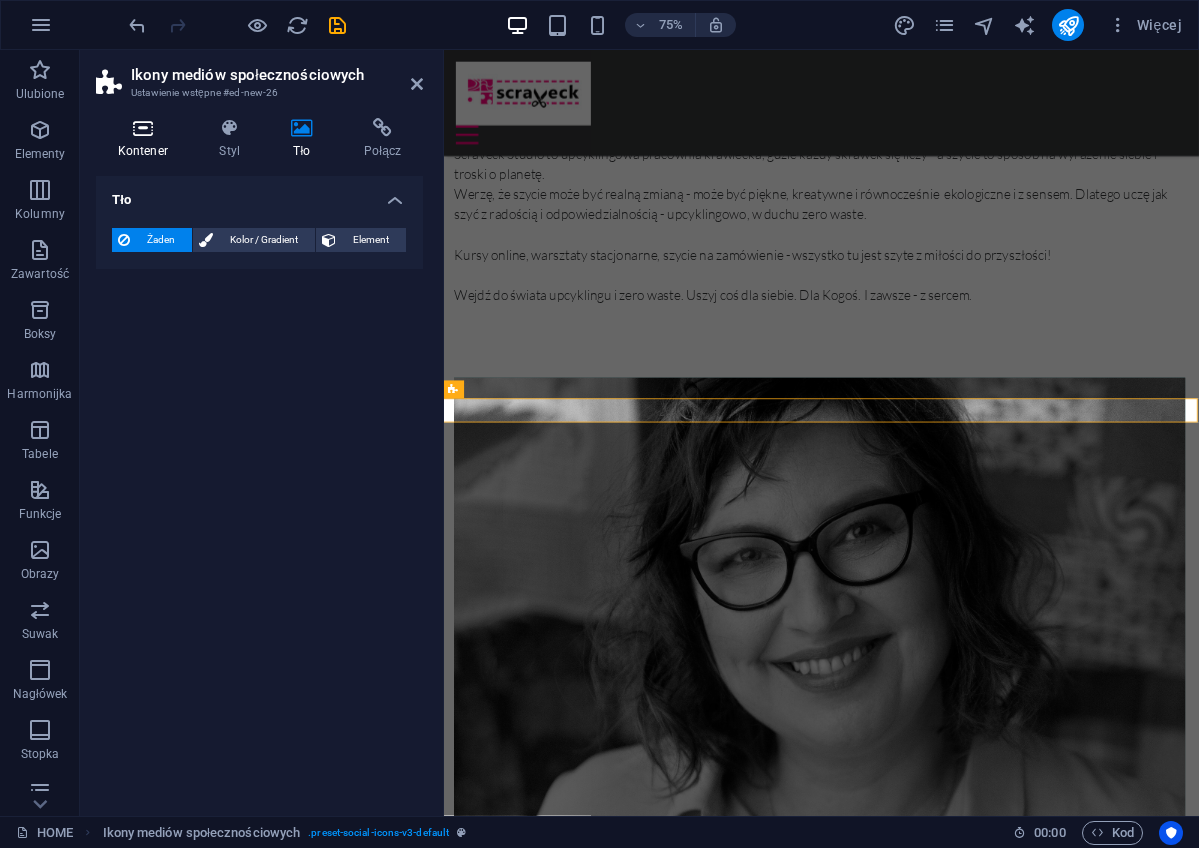 click on "Kontener" at bounding box center (147, 139) 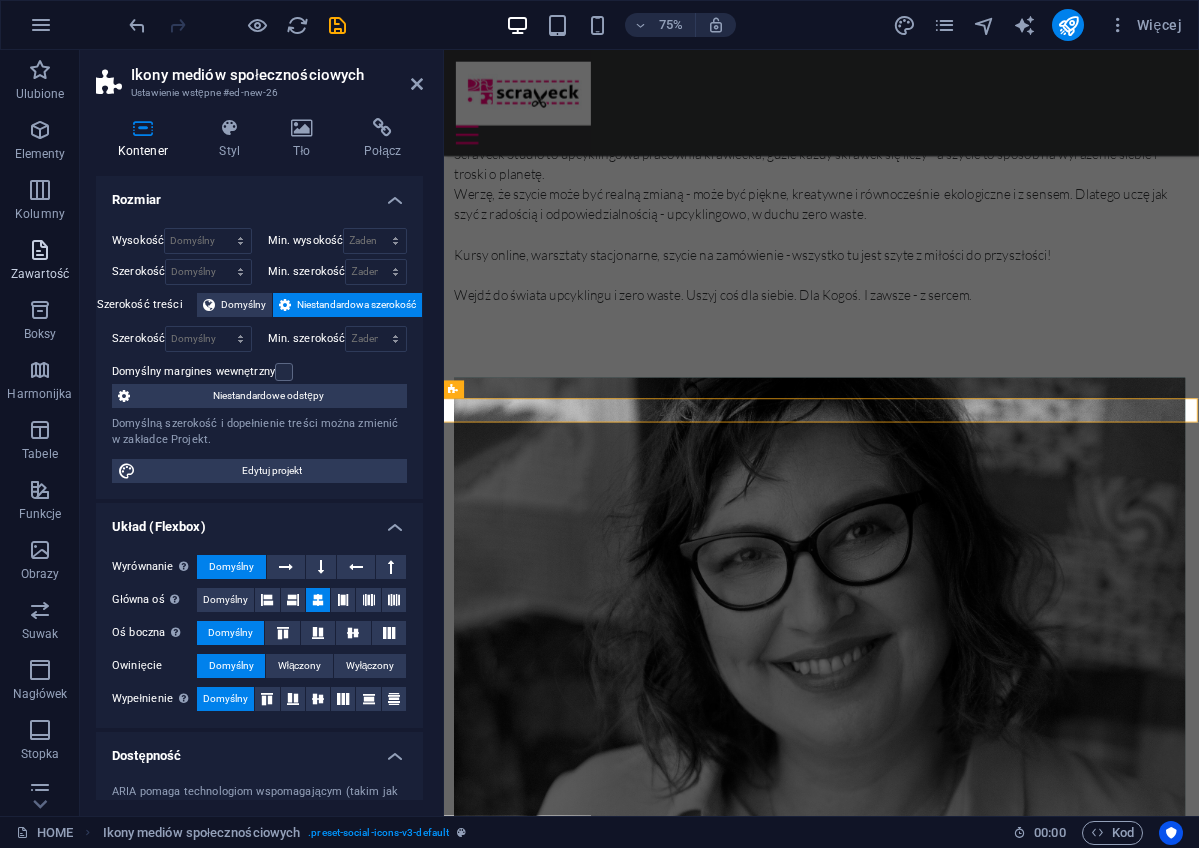 click at bounding box center (40, 250) 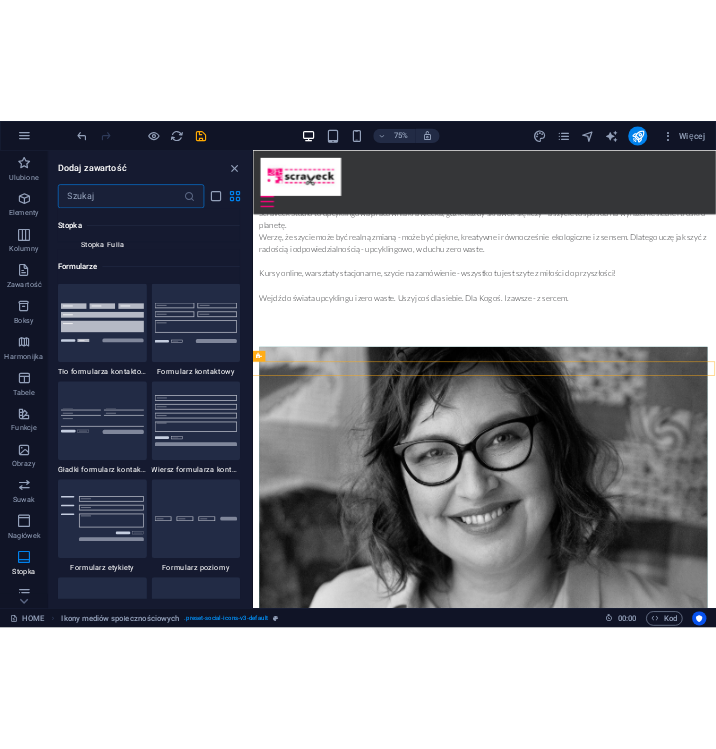 scroll, scrollTop: 14533, scrollLeft: 0, axis: vertical 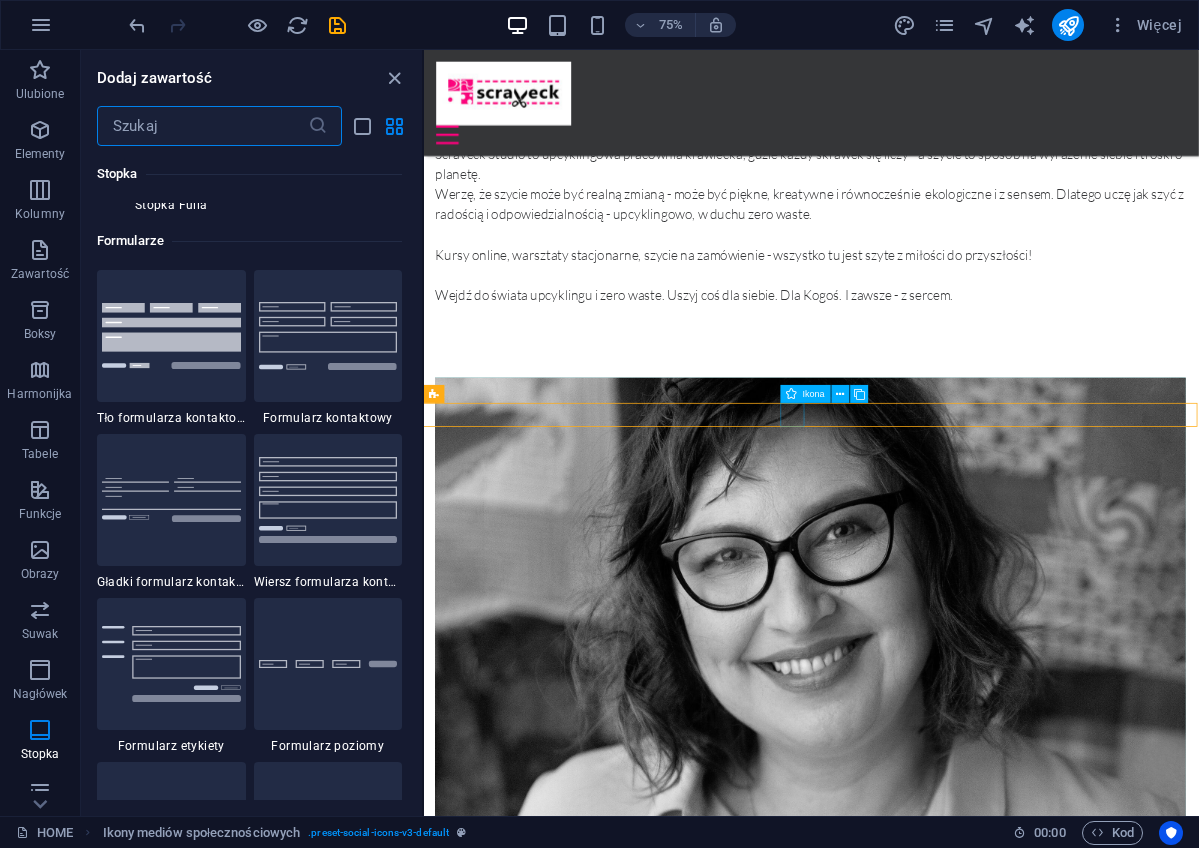 click at bounding box center [938, 9660] 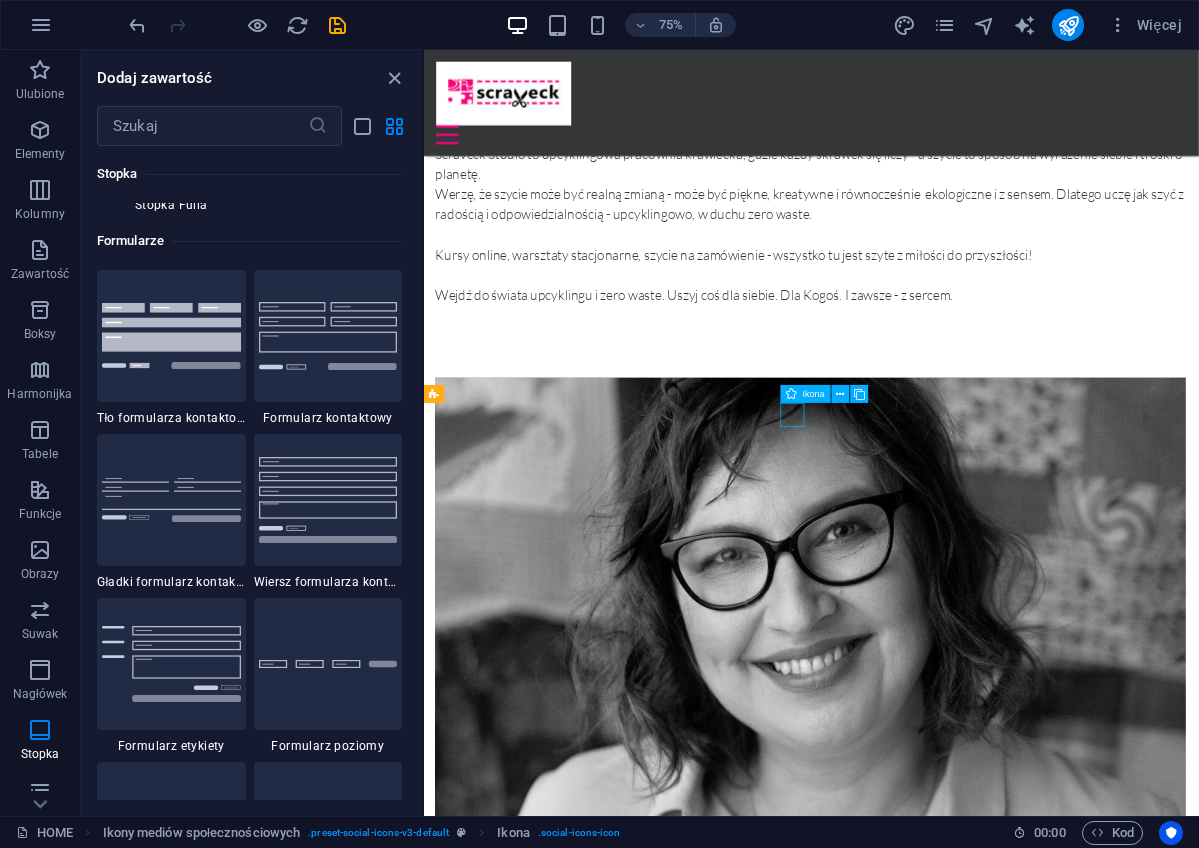 click at bounding box center [938, 9660] 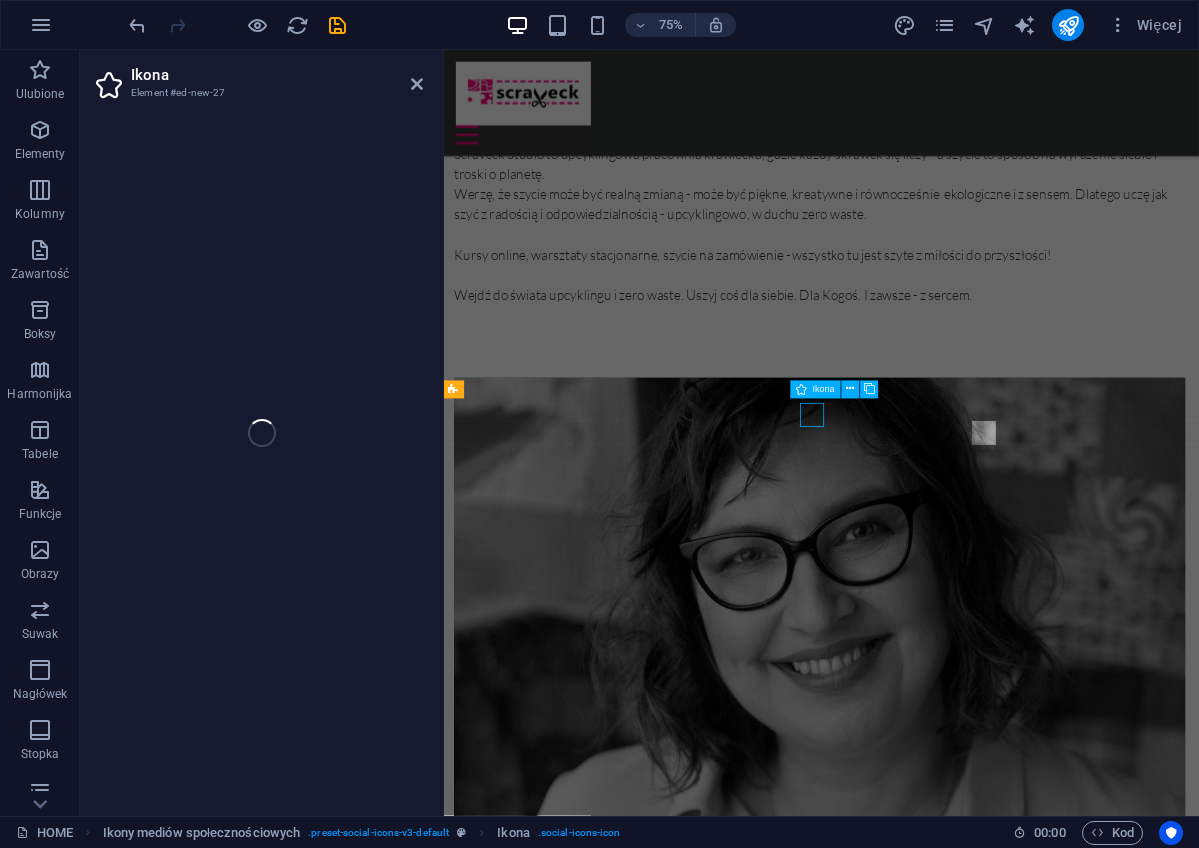 select on "xMidYMid" 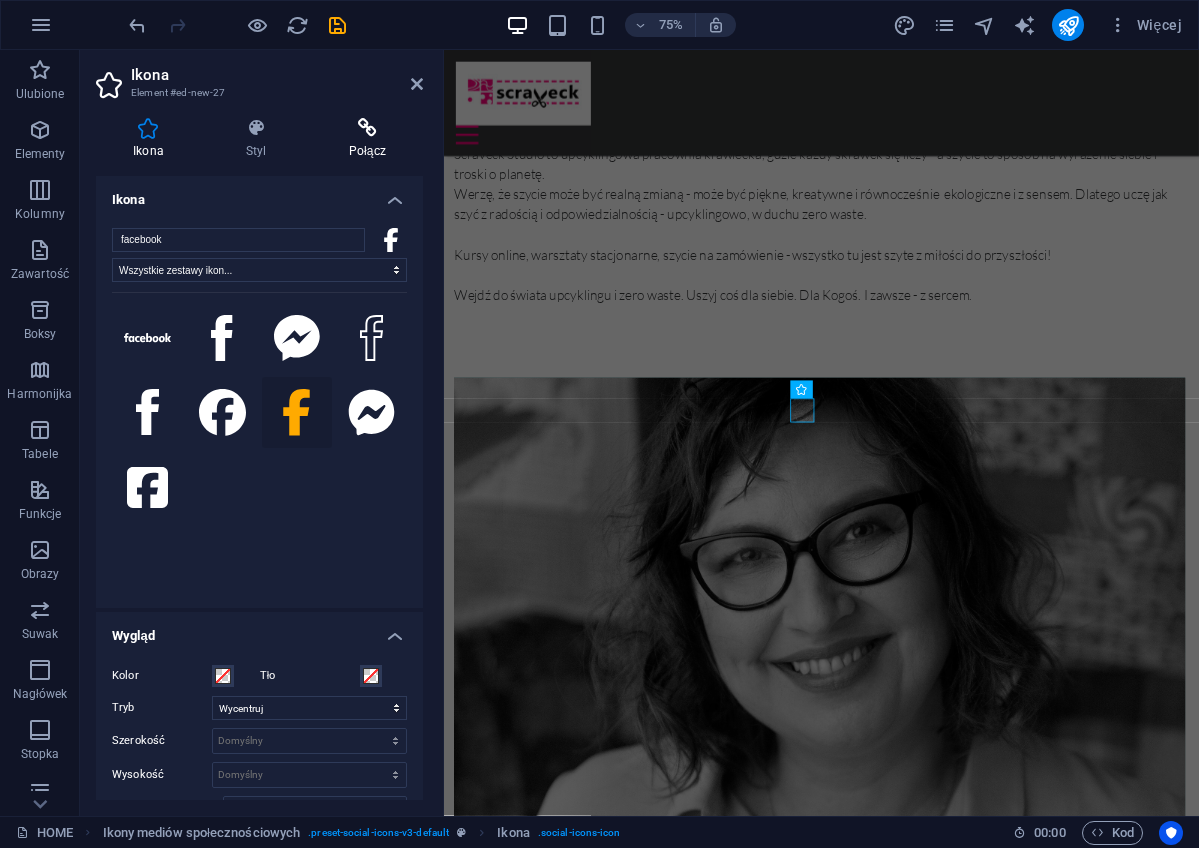 click at bounding box center [367, 128] 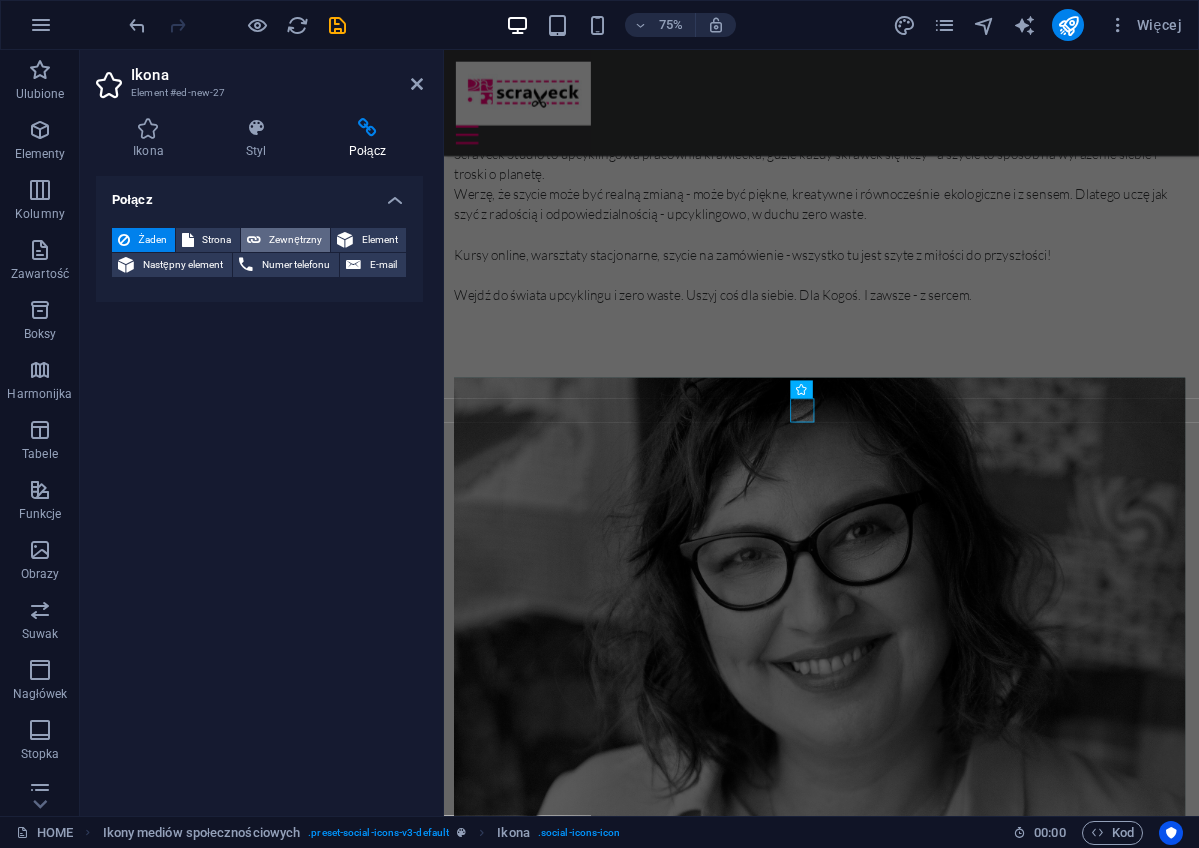 click on "Zewnętrzny" at bounding box center (295, 240) 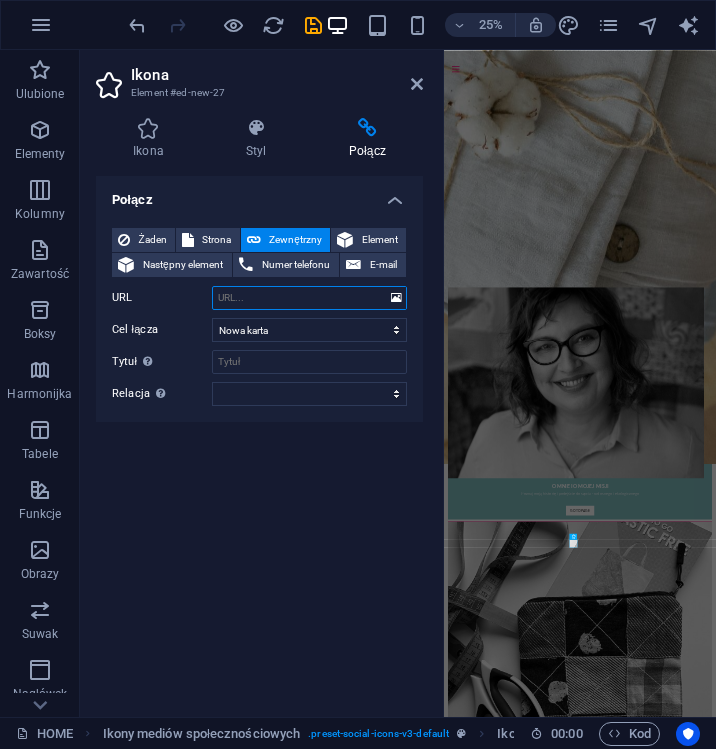 paste on "https://www.facebook.com/example" 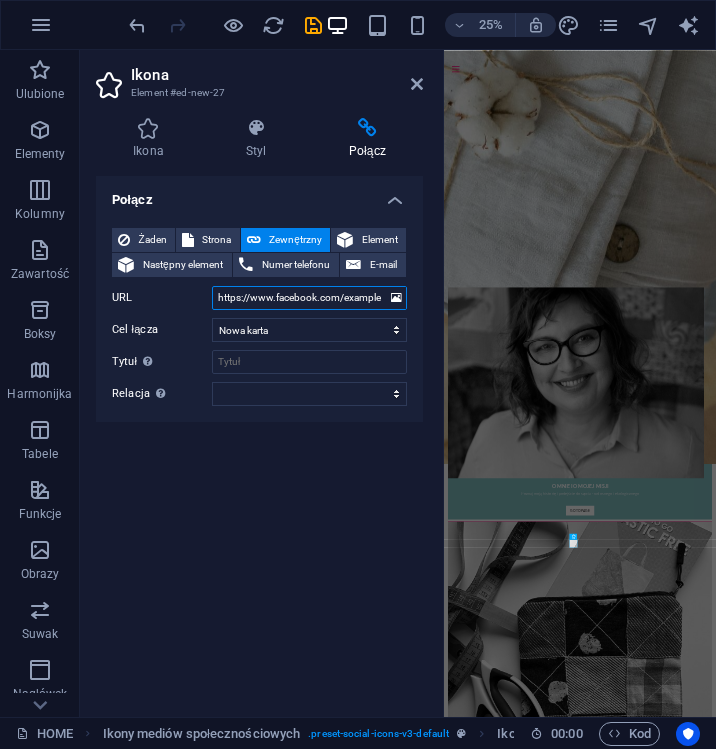 type on "https://www.facebook.com/example" 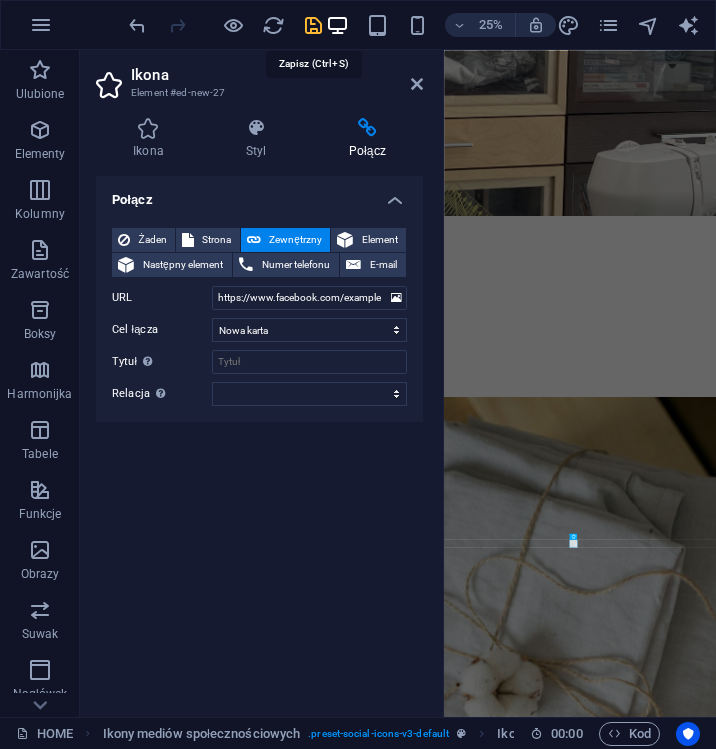 click at bounding box center (313, 25) 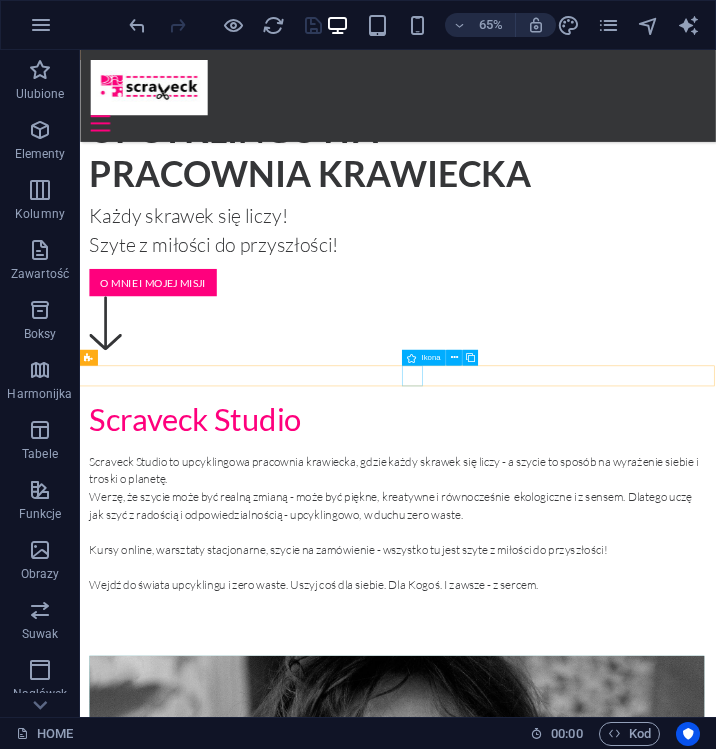 click at bounding box center (567, 9847) 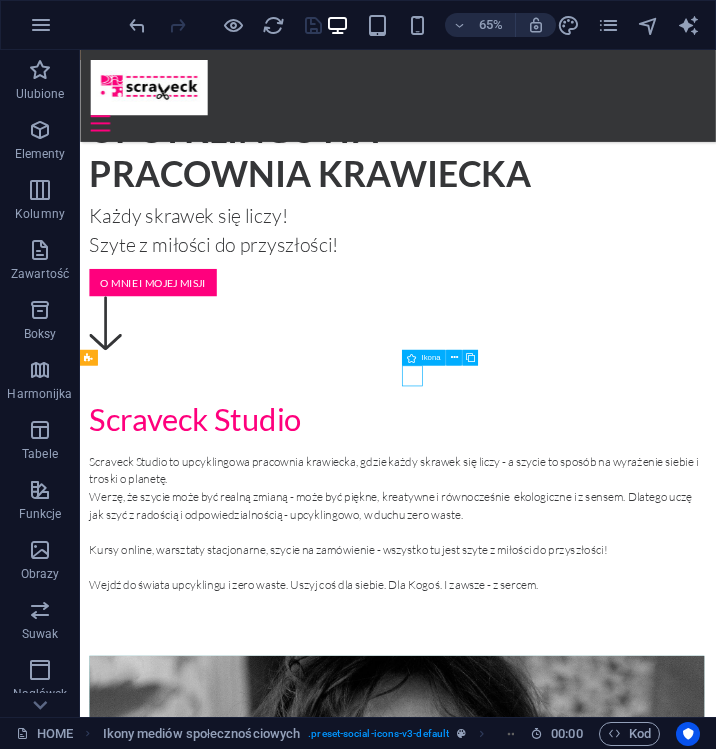 click at bounding box center (567, 9847) 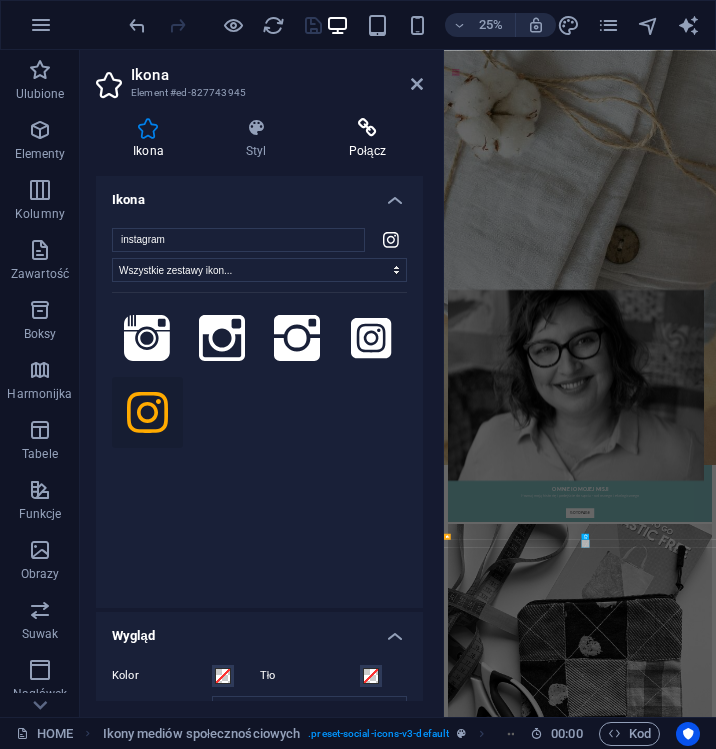click on "Połącz" at bounding box center [367, 139] 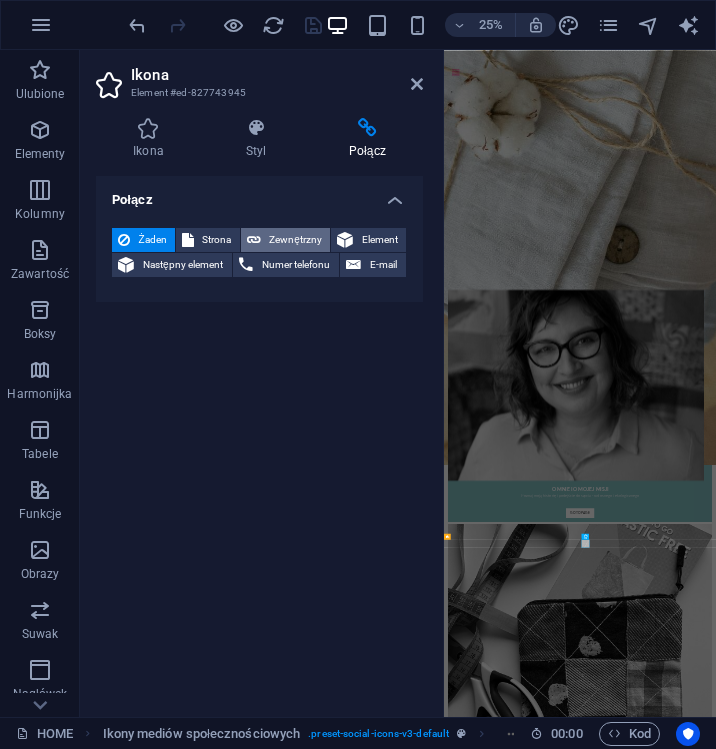 click on "Zewnętrzny" at bounding box center [295, 240] 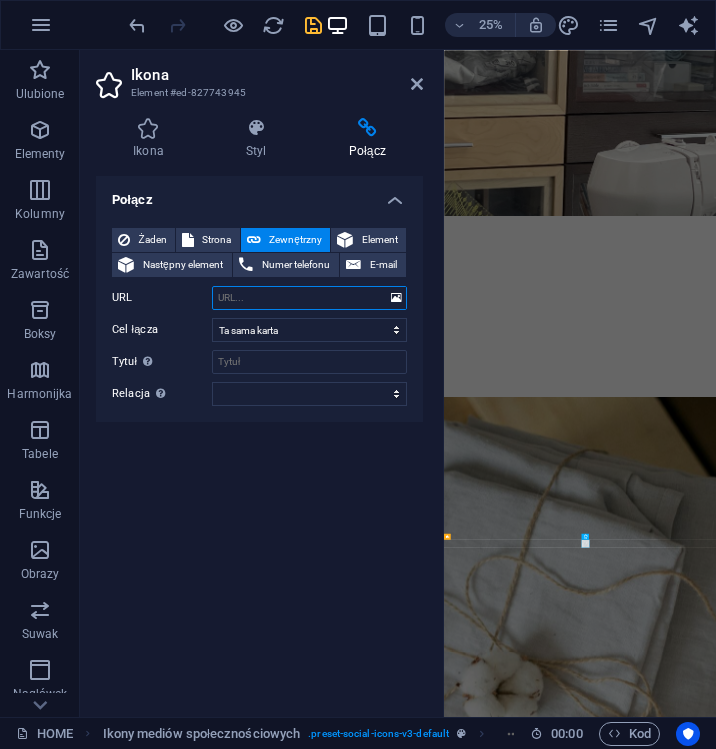 select on "blank" 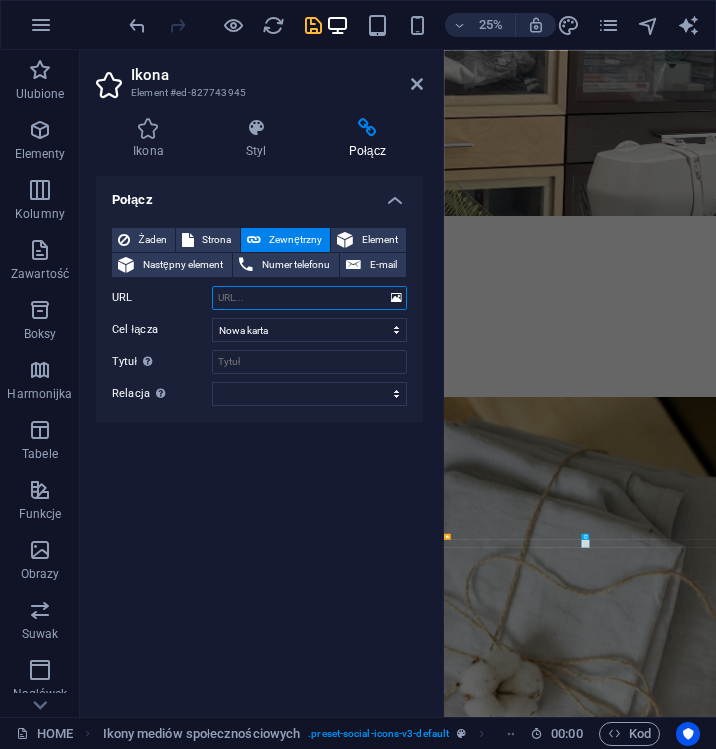 paste on "https://www.instagram.com/example_studio" 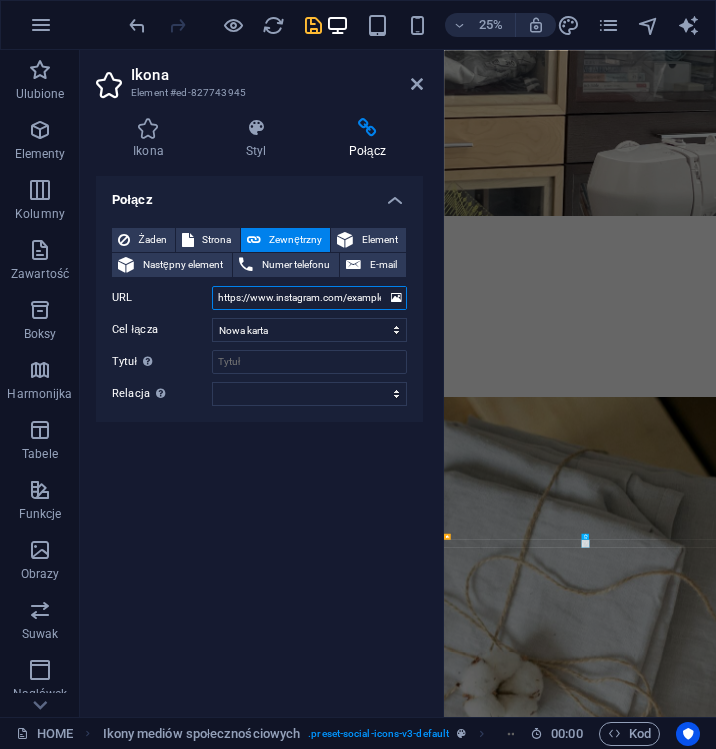 type on "https://www.instagram.com/example_studio" 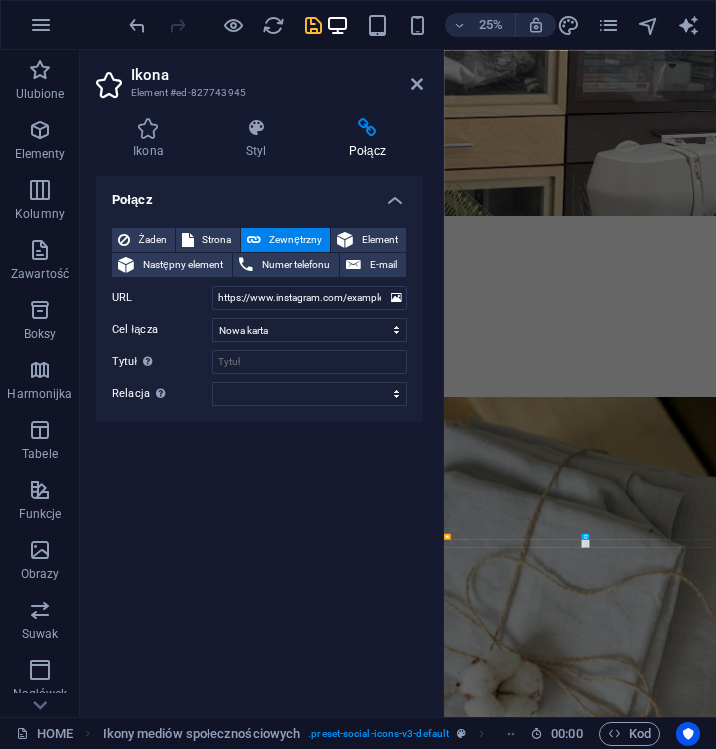 click at bounding box center [313, 25] 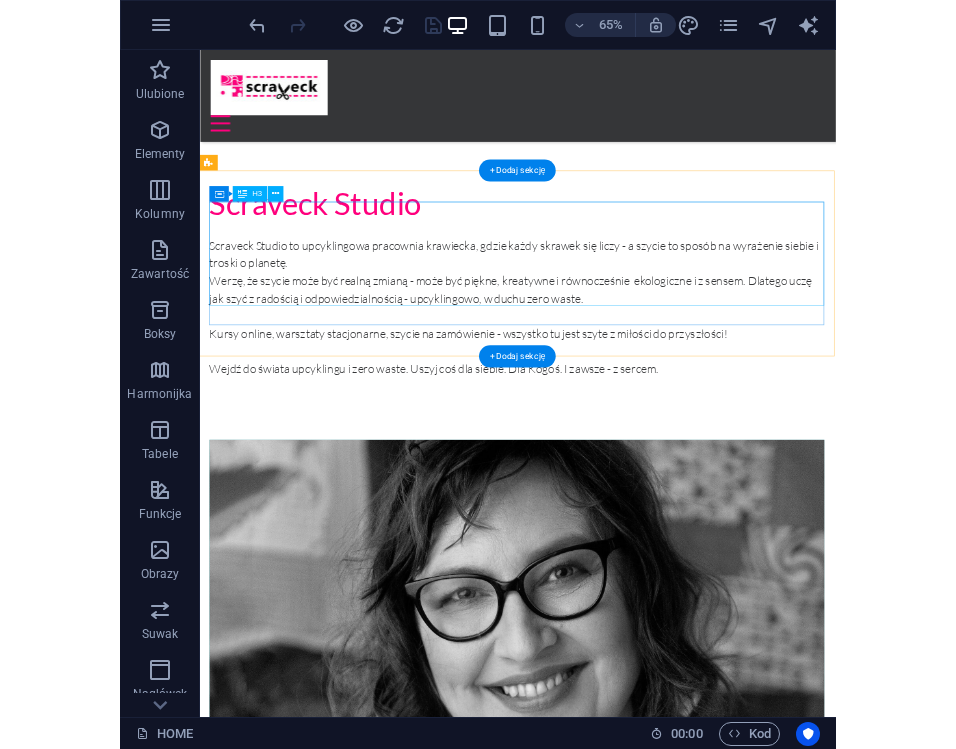 scroll, scrollTop: 2337, scrollLeft: 2, axis: both 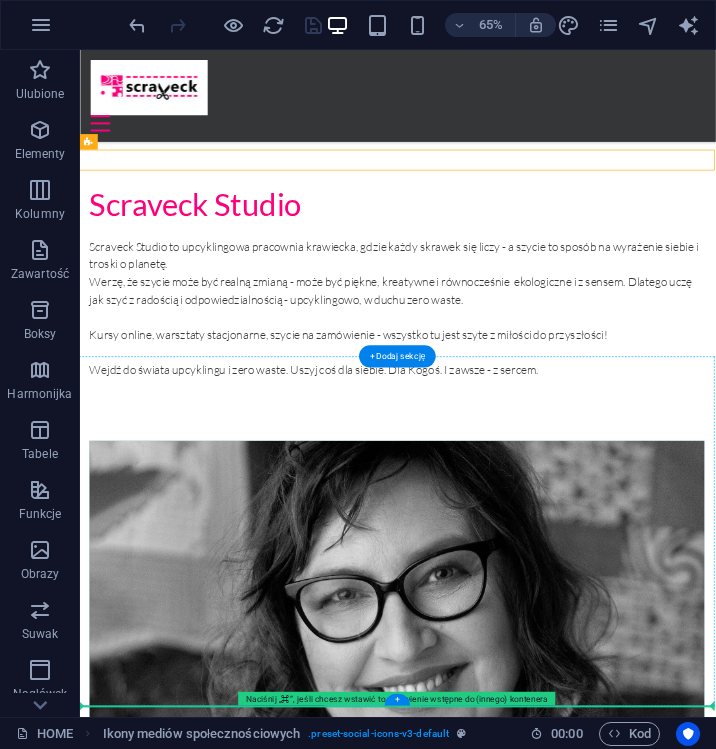 drag, startPoint x: 542, startPoint y: 221, endPoint x: 309, endPoint y: 1035, distance: 846.6906 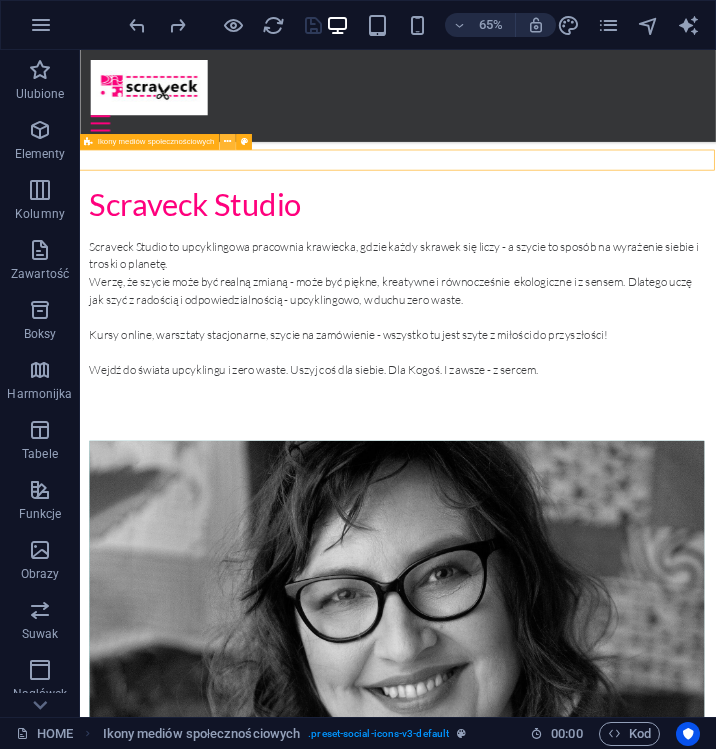 click at bounding box center (227, 142) 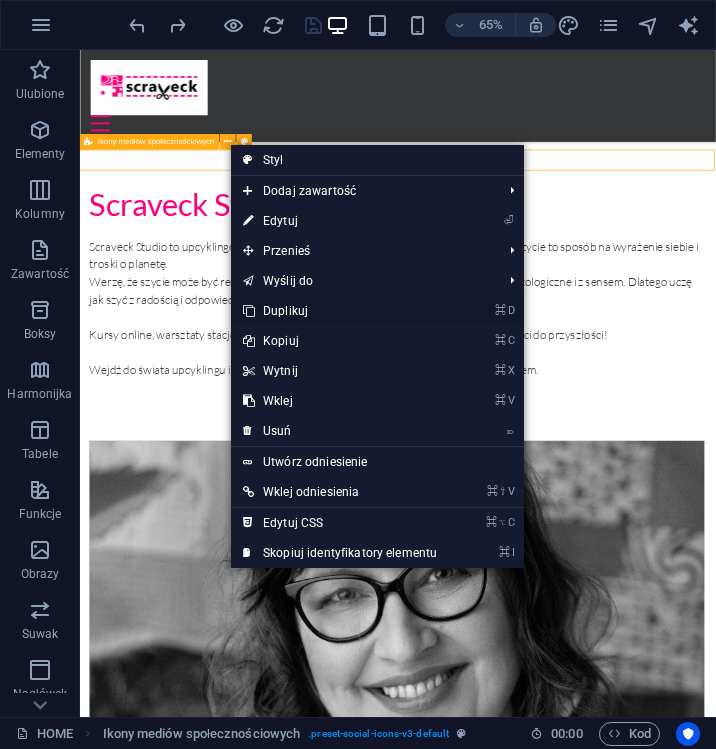 click on "⌘ D  Duplikuj" at bounding box center [340, 311] 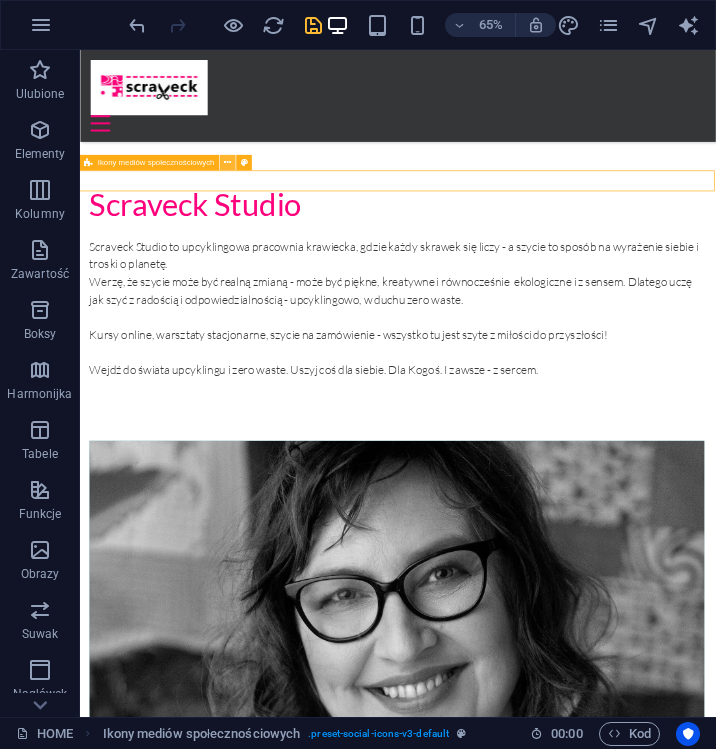 click at bounding box center [228, 163] 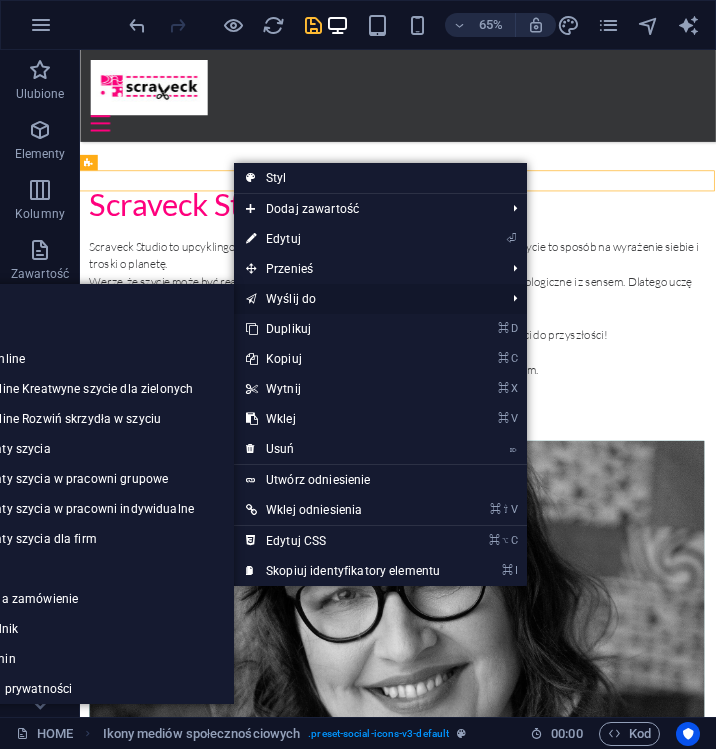 click on "Wyślij do" at bounding box center (365, 299) 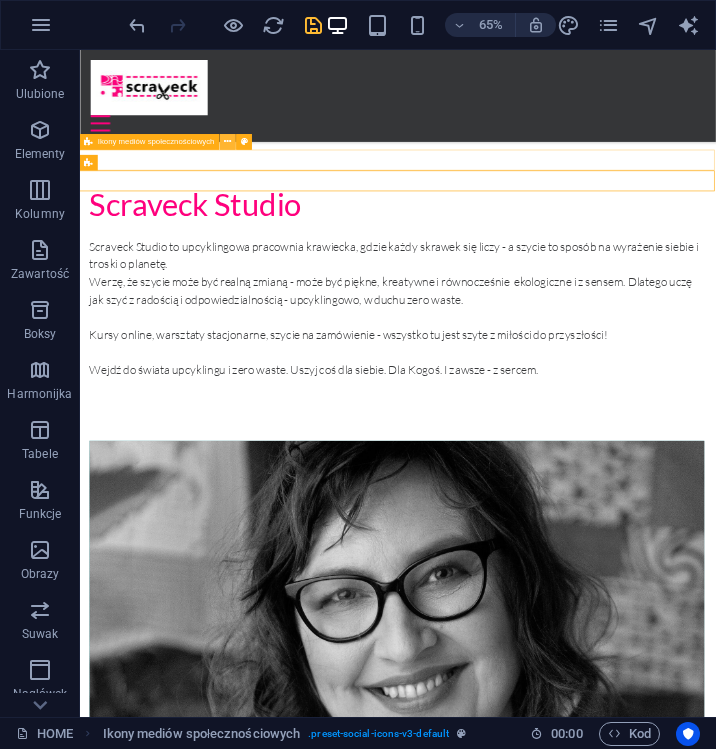 click at bounding box center (227, 142) 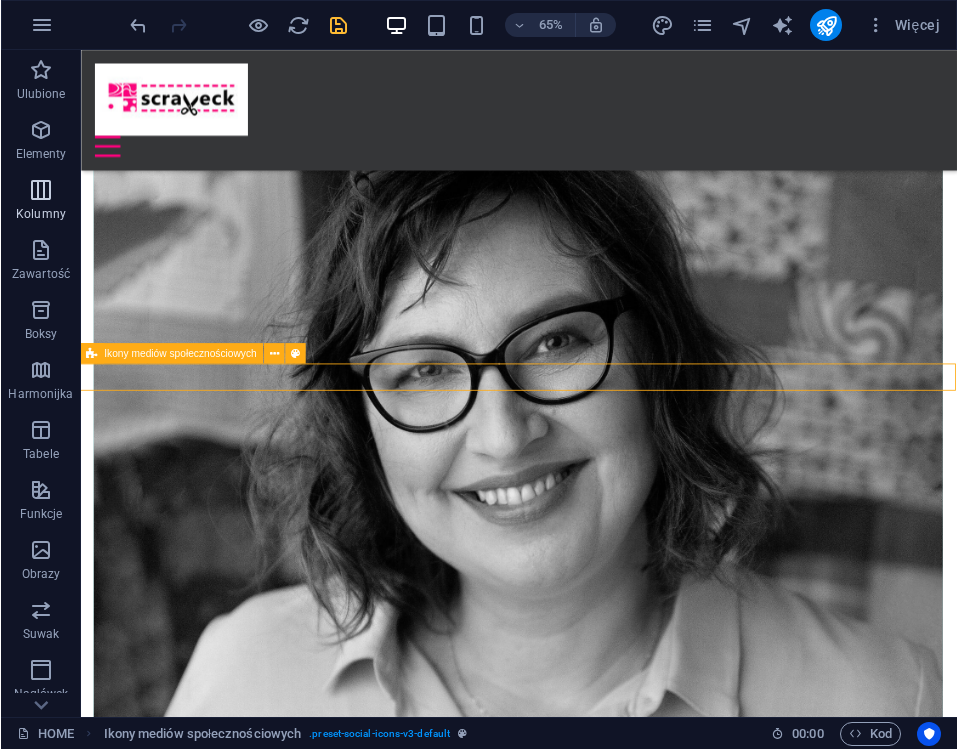 scroll, scrollTop: 1894, scrollLeft: 2, axis: both 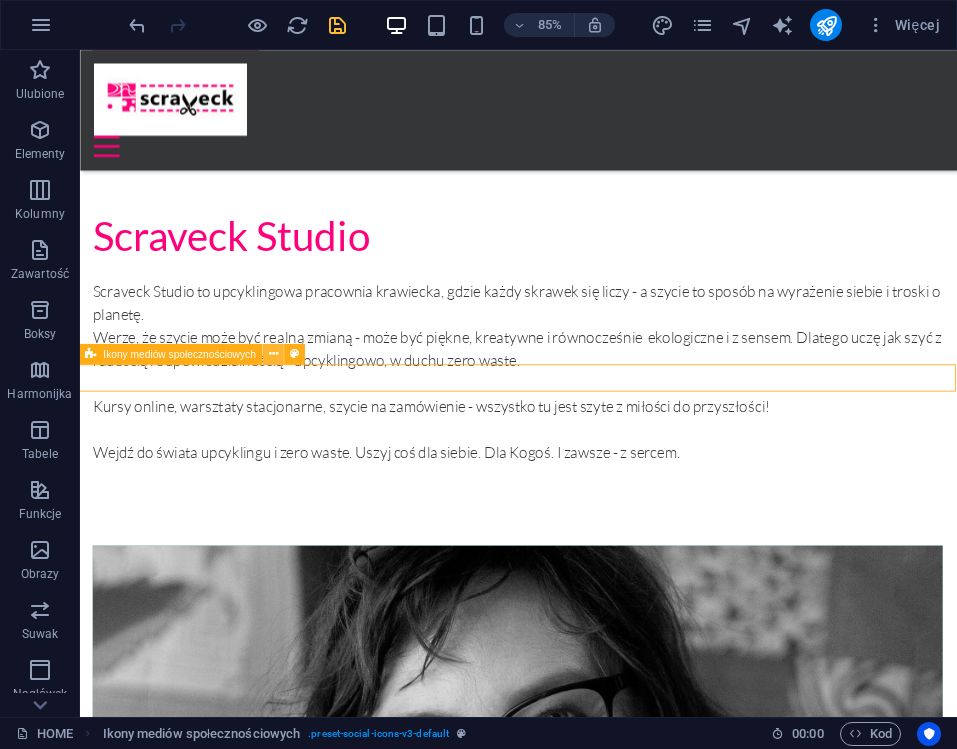 click at bounding box center (273, 354) 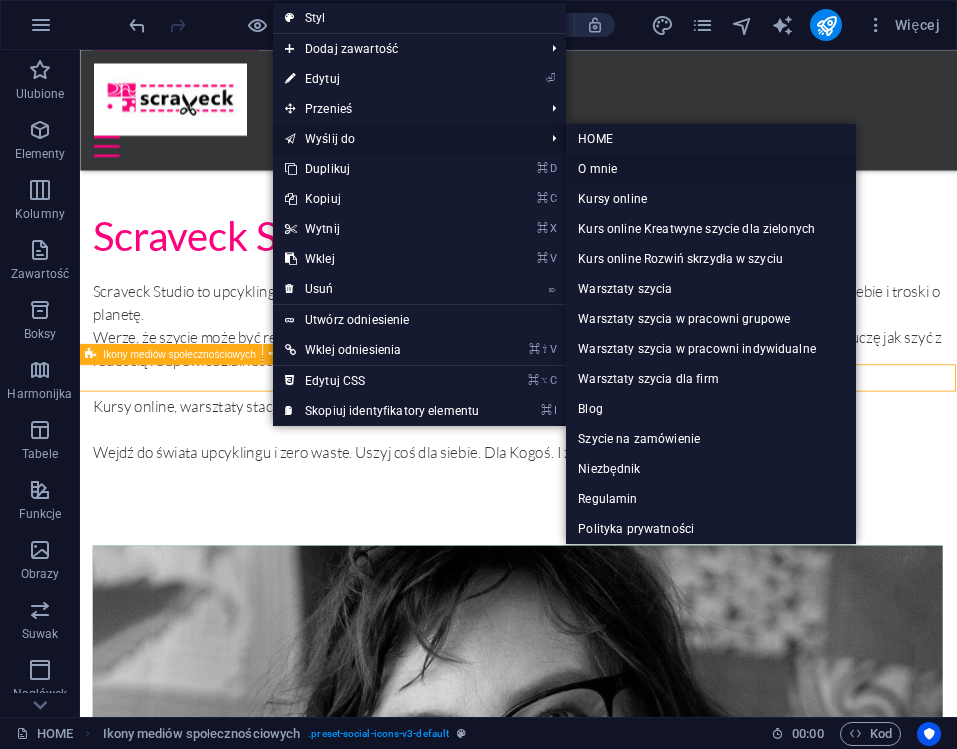 click on "O mnie" at bounding box center [711, 169] 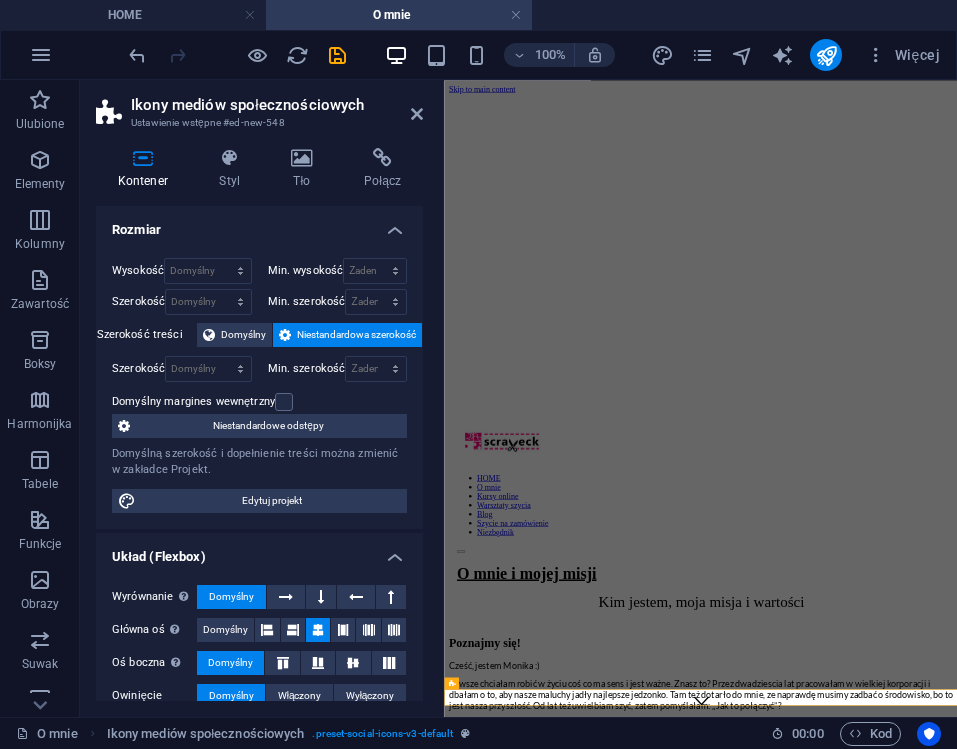 scroll, scrollTop: 2289, scrollLeft: 0, axis: vertical 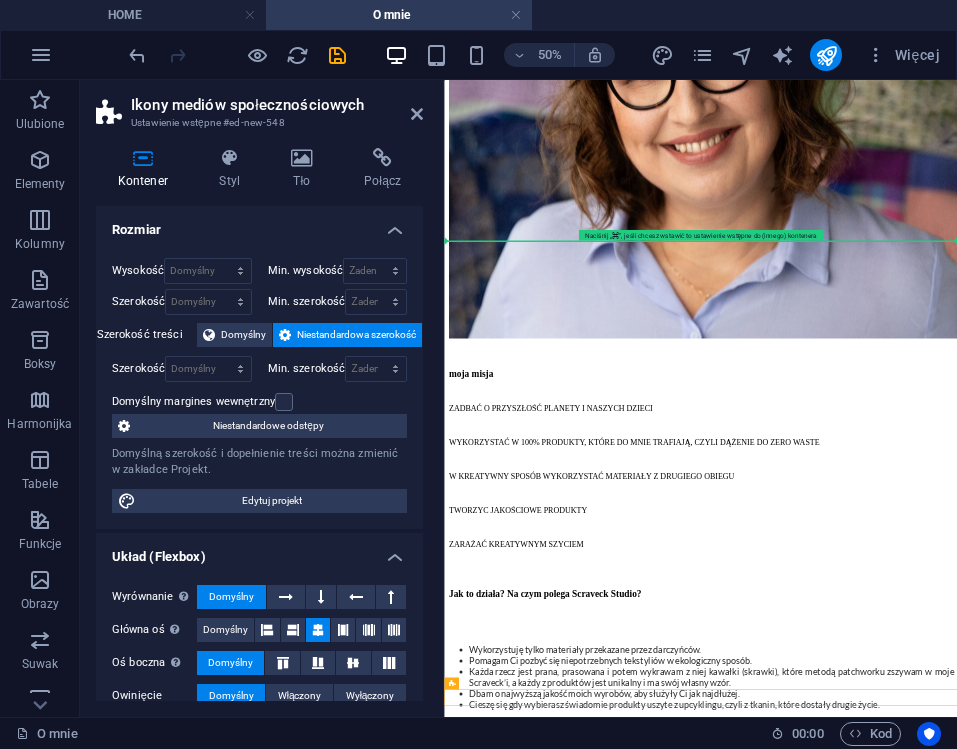 drag, startPoint x: 1036, startPoint y: 1318, endPoint x: 1030, endPoint y: 398, distance: 920.0196 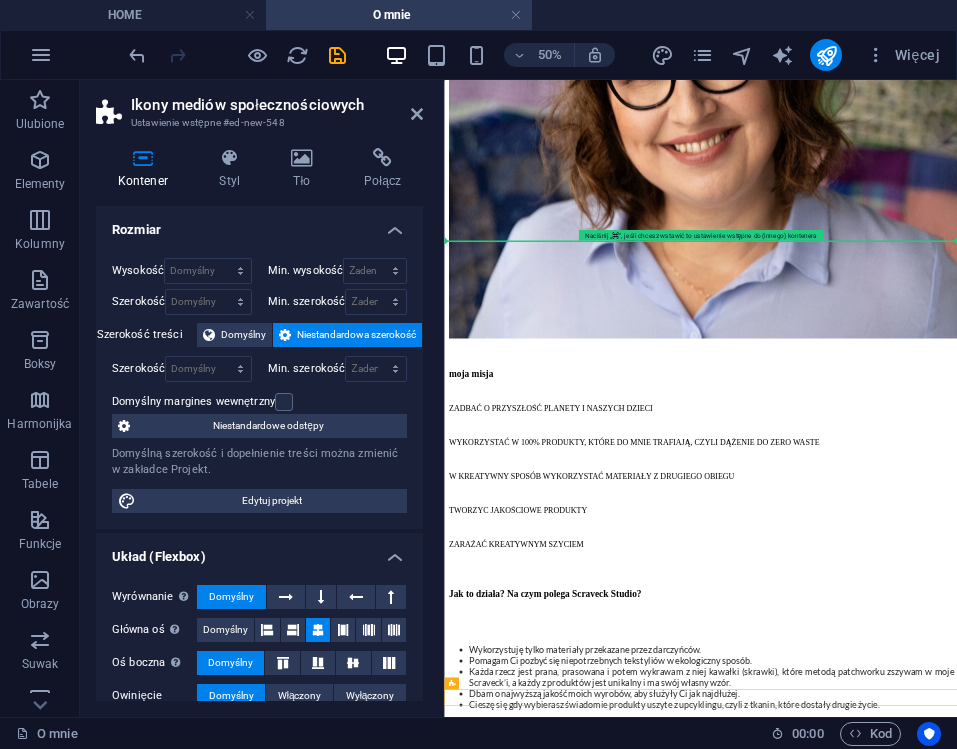 scroll, scrollTop: 2281, scrollLeft: 0, axis: vertical 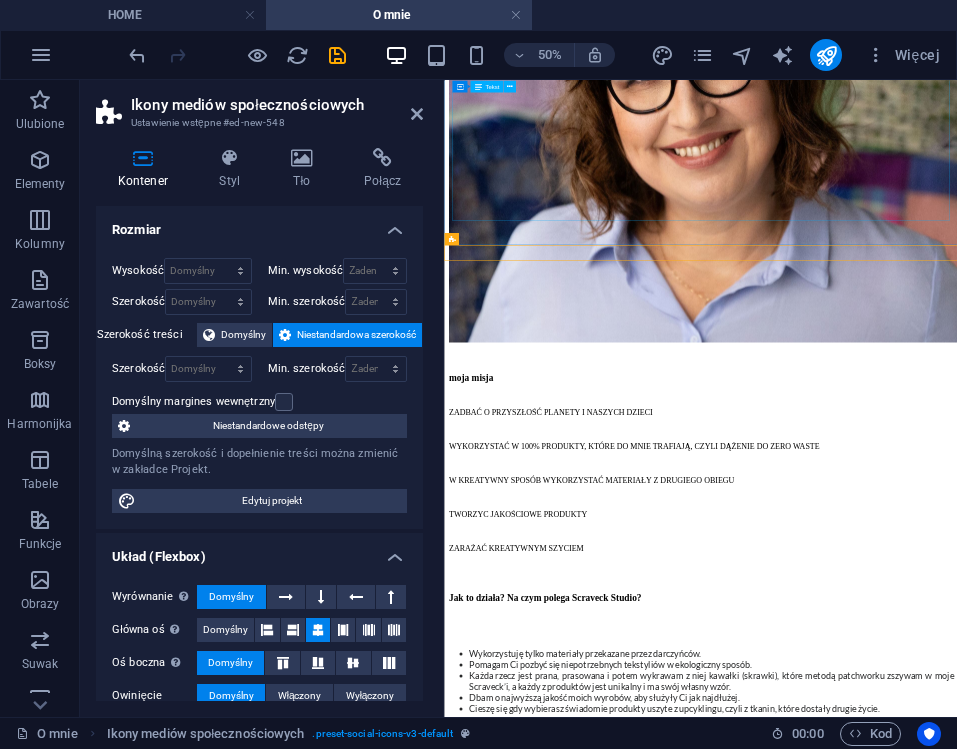 click on "Oddaj swoje niepotrzebne tekstylia lub tkaniny w ekologiczny sposób, a ja dam im drugie życie : zapakuj tekstylia do kartonu lub zrób zgrabną paczkę :) zważ paczkę (ile waży?) i zmierz ją (ile cm ma kazdy z bokow) kontaktuj sie ze mną - przez formularz kontaktowy (poniżej) -> podaj mi wymiary przygotowanej paczki + swój mail i nr telefonu podaj mi adres (pod który podjedzie kurier po paczkę) albo adres paczkomatu (jesli wolisz ten sposób) poczekaj na etykietę wysyłkową - dostaniesz ją ode mnie mailem naklej na paczkę czekaj na kuriera lub zanieś paczkę do paczkomatu I już, dzięki temu przyczyniłaś/eś się do lepszej przyszłości ! :) I to jest cyrkularność!" at bounding box center (957, 2048) 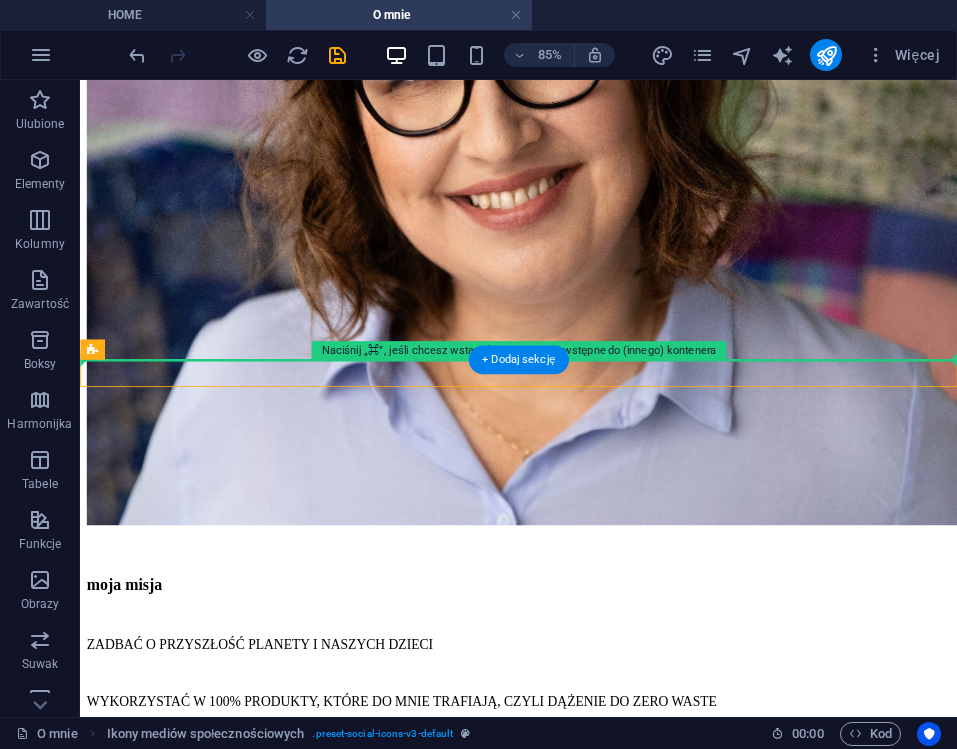 drag, startPoint x: 679, startPoint y: 429, endPoint x: 684, endPoint y: 398, distance: 31.400637 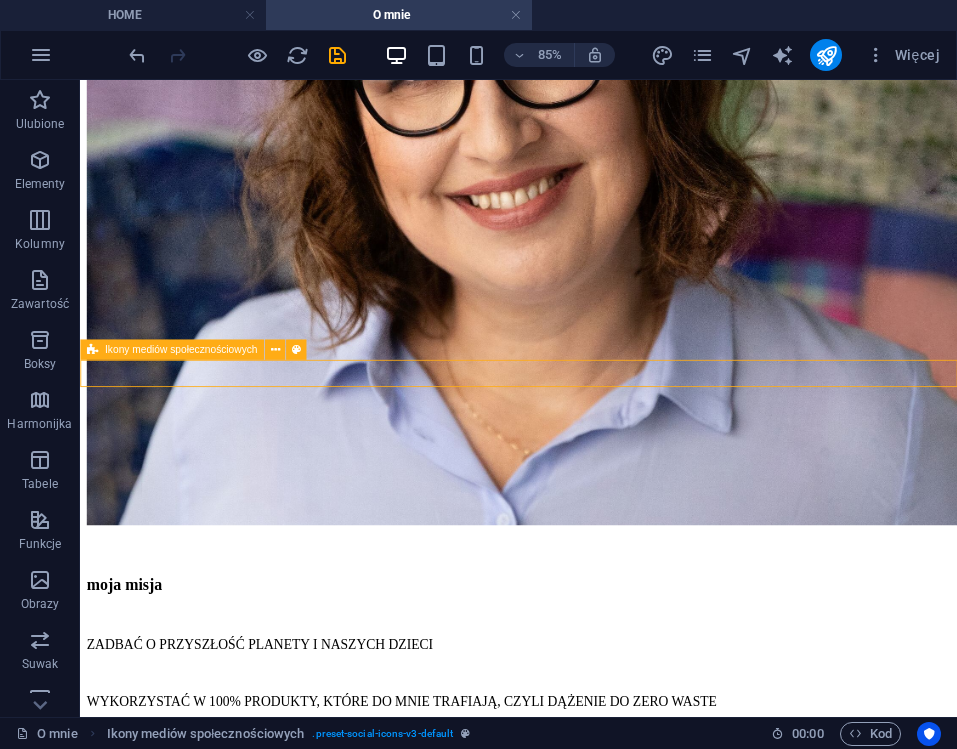 click at bounding box center [596, 3764] 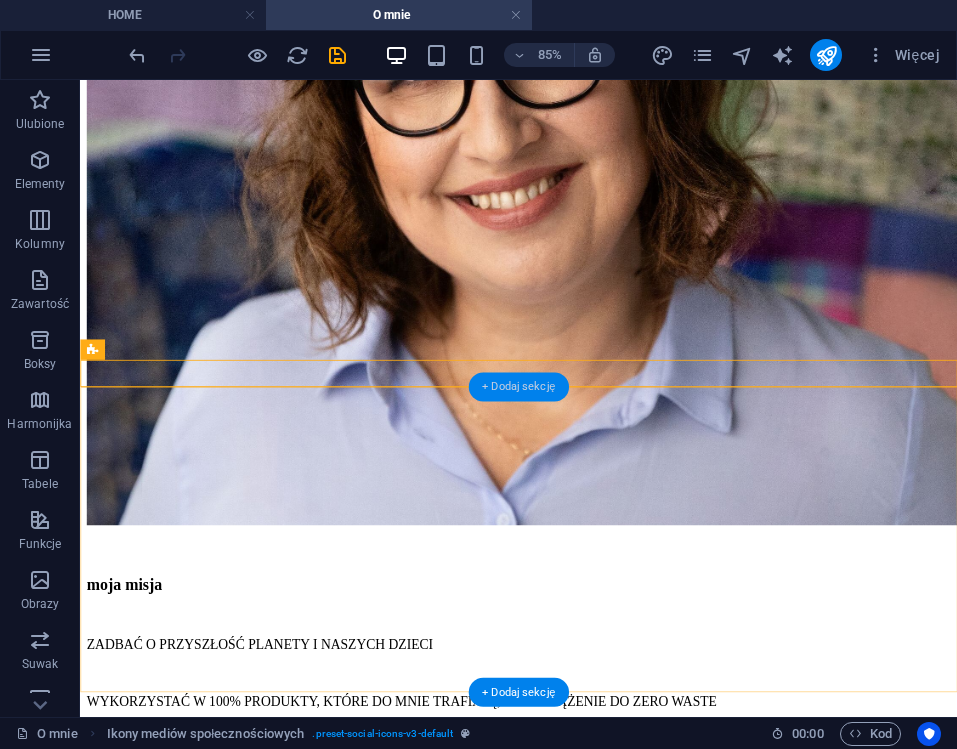 click on "+ Dodaj sekcję" at bounding box center (518, 386) 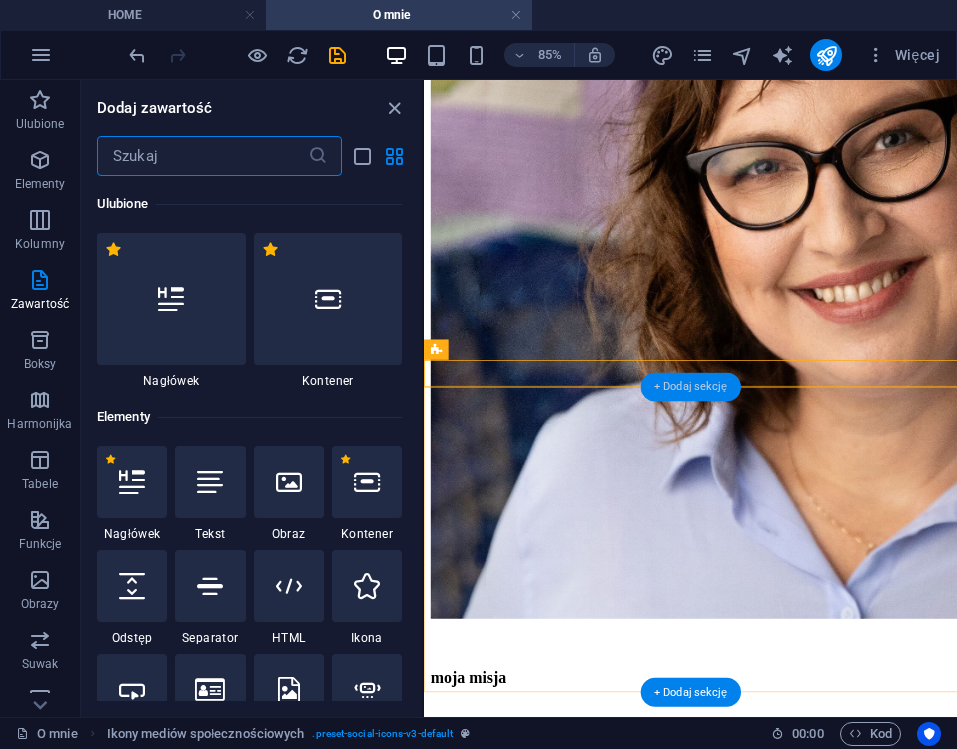 scroll, scrollTop: 2234, scrollLeft: 0, axis: vertical 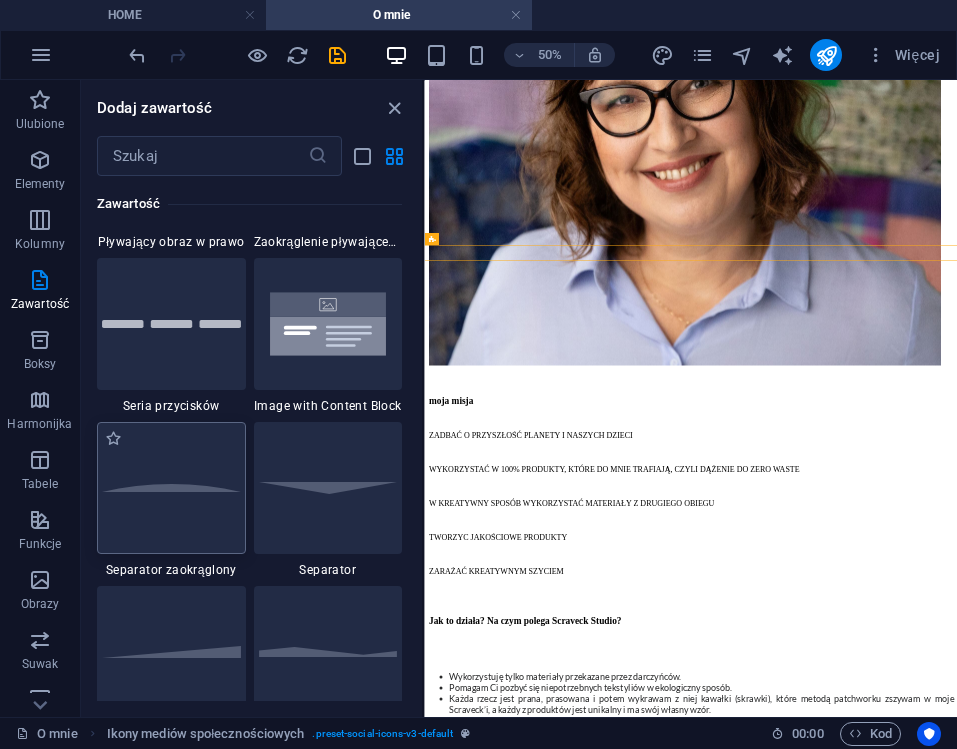 click at bounding box center (171, 488) 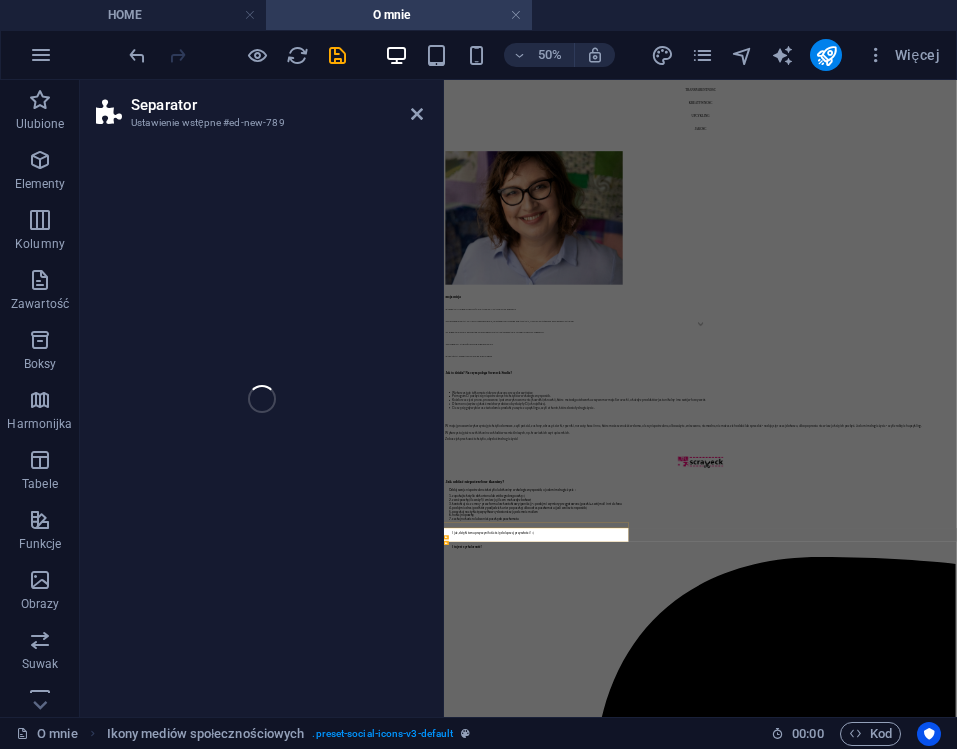scroll, scrollTop: 2053, scrollLeft: 0, axis: vertical 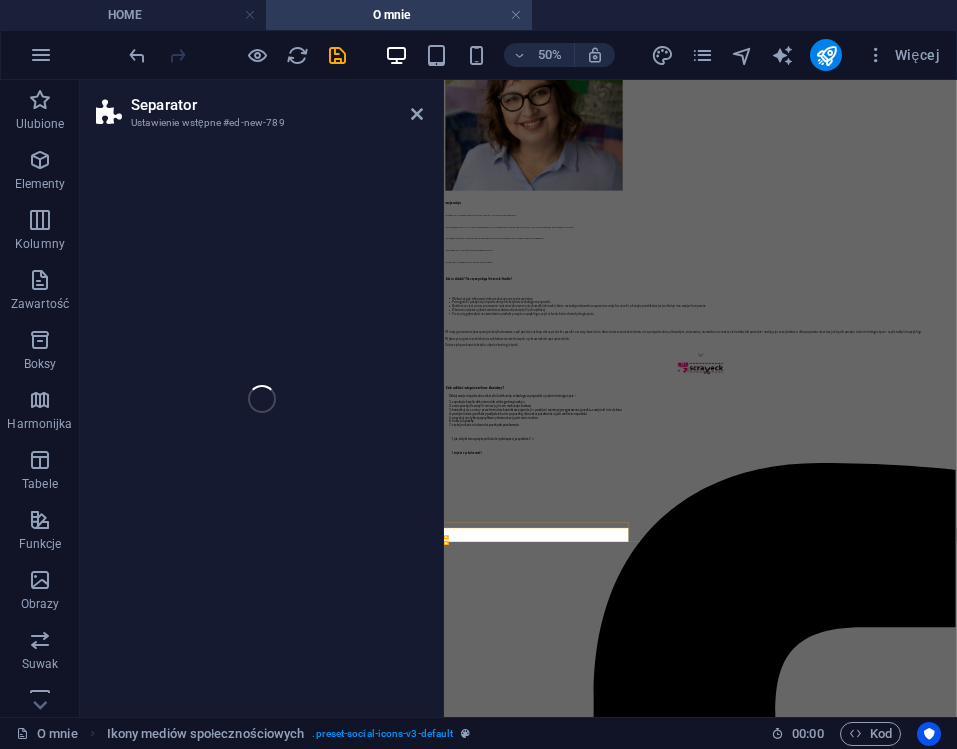 select on "circle" 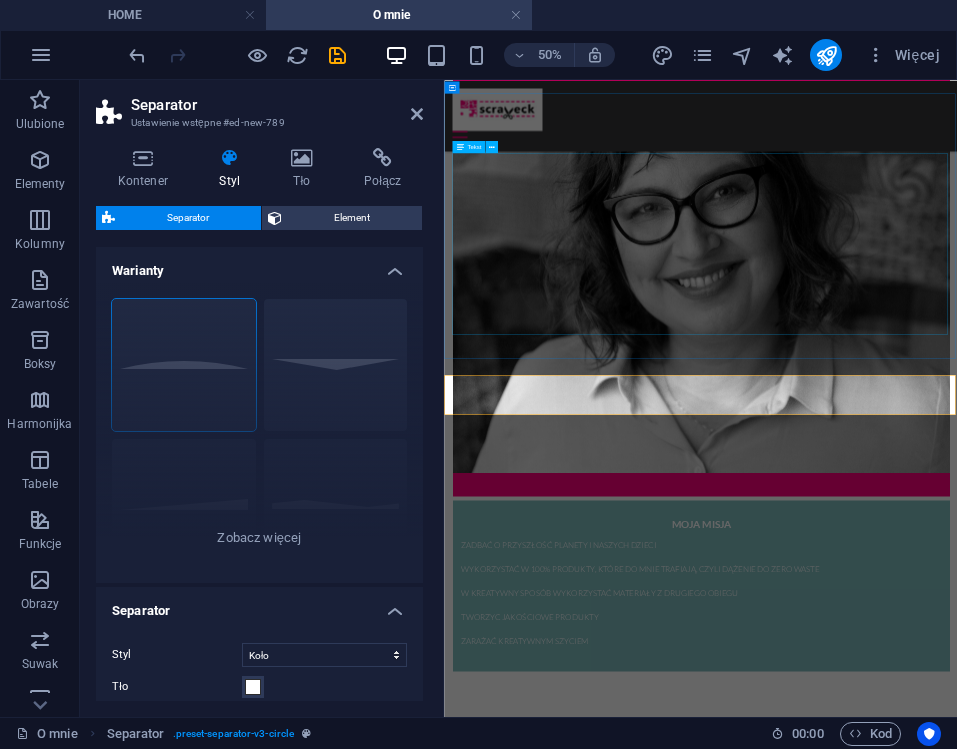 click on "Oddaj swoje niepotrzebne tekstylia lub tkaniny w ekologiczny sposób, a ja dam im drugie życie : zapakuj tekstylia do kartonu lub zrób zgrabną paczkę :) zważ paczkę (ile waży?) i zmierz ją (ile cm ma kazdy z bokow) kontaktuj sie ze mną - przez formularz kontaktowy (poniżej) -> podaj mi wymiary przygotowanej paczki + swój mail i nr telefonu podaj mi adres (pod który podjedzie kurier po paczkę) albo adres paczkomatu (jesli wolisz ten sposób) poczekaj na etykietę wysyłkową - dostaniesz ją ode mnie mailem naklej na paczkę czekaj na kuriera lub zanieś paczkę do paczkomatu I już, dzięki temu przyczyniłaś/eś się do lepszej przyszłości ! :) I to jest cyrkularność!" at bounding box center [957, 2217] 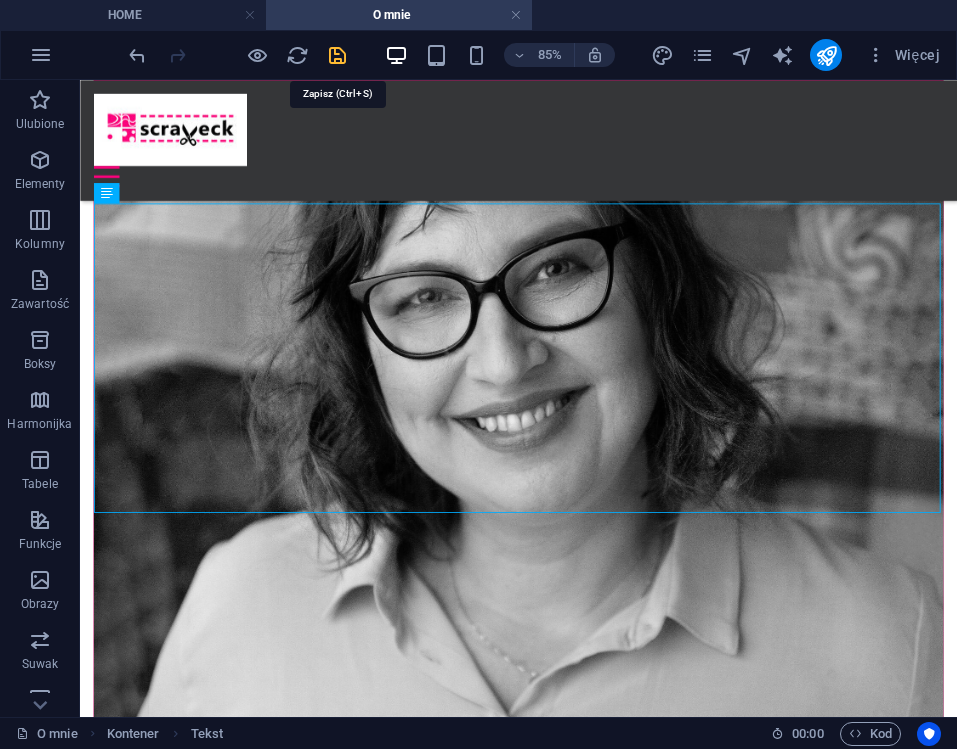 click at bounding box center (337, 55) 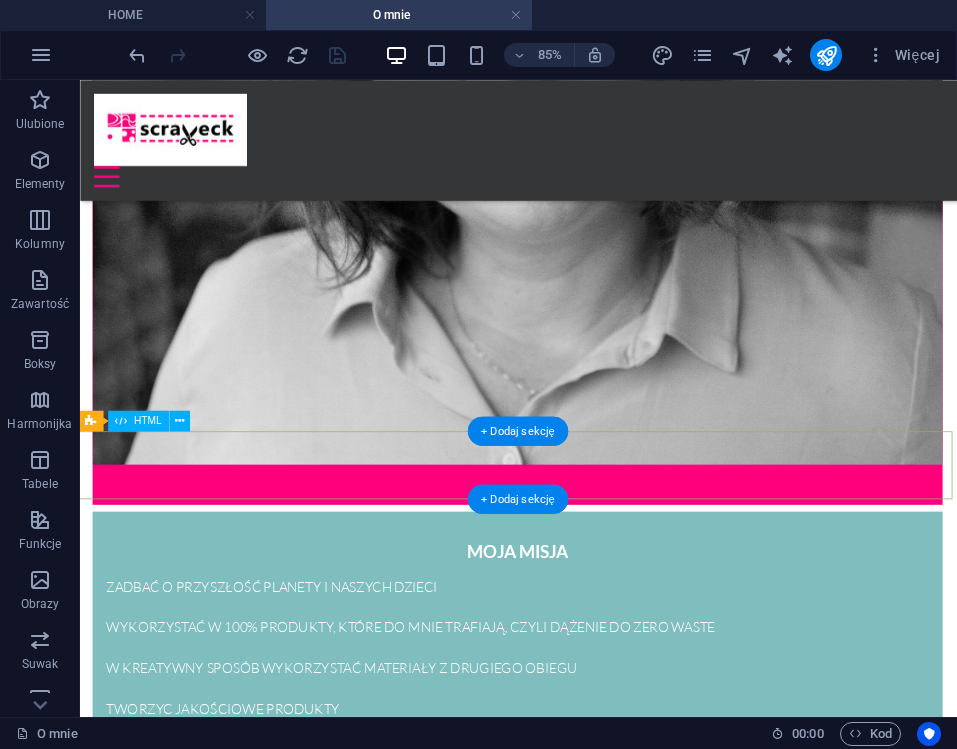 scroll, scrollTop: 2229, scrollLeft: 2, axis: both 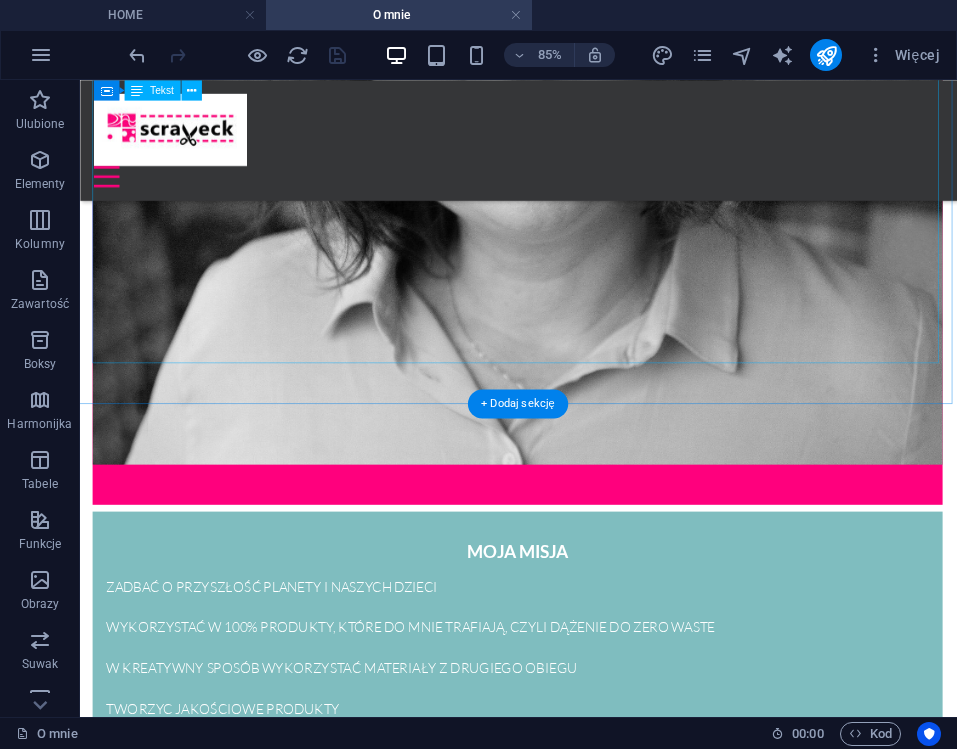 click on "Oddaj swoje niepotrzebne tekstylia lub tkaniny w ekologiczny sposób, a ja dam im drugie życie : zapakuj tekstylia do kartonu lub zrób zgrabną paczkę :) zważ paczkę (ile waży?) i zmierz ją (ile cm ma kazdy z bokow) kontaktuj sie ze mną - przez formularz kontaktowy (poniżej) -> podaj mi wymiary przygotowanej paczki + swój mail i nr telefonu podaj mi adres (pod który podjedzie kurier po paczkę) albo adres paczkomatu (jesli wolisz ten sposób) poczekaj na etykietę wysyłkową - dostaniesz ją ode mnie mailem naklej na paczkę czekaj na kuriera lub zanieś paczkę do paczkomatu I już, dzięki temu przyczyniłaś/eś się do lepszej przyszłości ! :) I to jest cyrkularność!" at bounding box center (594, 1884) 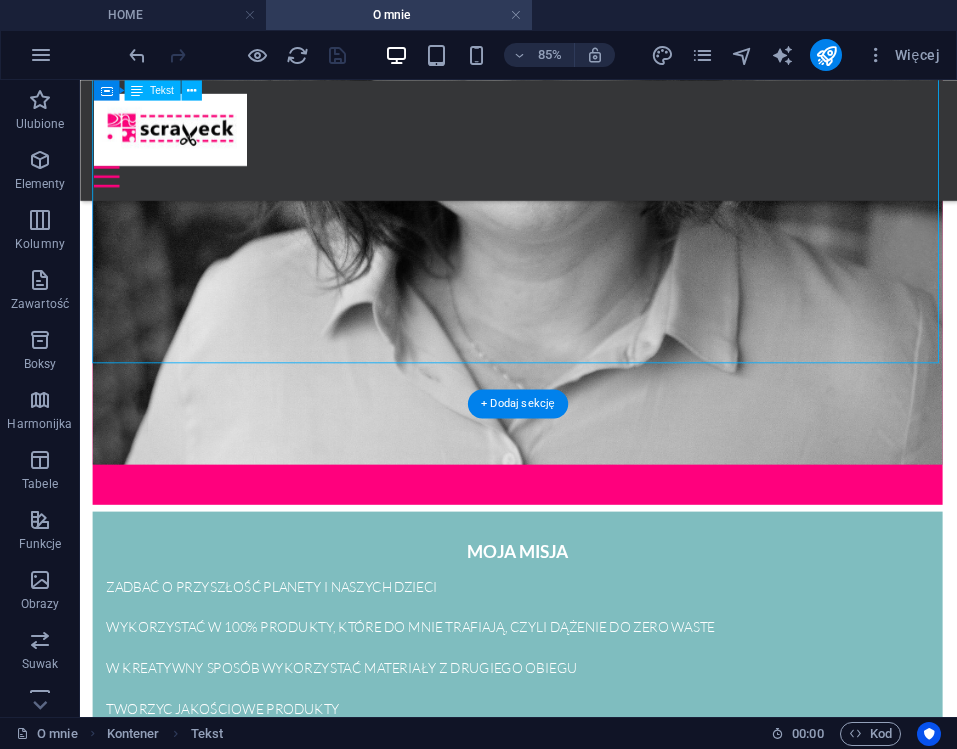 click on "Oddaj swoje niepotrzebne tekstylia lub tkaniny w ekologiczny sposób, a ja dam im drugie życie : zapakuj tekstylia do kartonu lub zrób zgrabną paczkę :) zważ paczkę (ile waży?) i zmierz ją (ile cm ma kazdy z bokow) kontaktuj sie ze mną - przez formularz kontaktowy (poniżej) -> podaj mi wymiary przygotowanej paczki + swój mail i nr telefonu podaj mi adres (pod który podjedzie kurier po paczkę) albo adres paczkomatu (jesli wolisz ten sposób) poczekaj na etykietę wysyłkową - dostaniesz ją ode mnie mailem naklej na paczkę czekaj na kuriera lub zanieś paczkę do paczkomatu I już, dzięki temu przyczyniłaś/eś się do lepszej przyszłości ! :) I to jest cyrkularność!" at bounding box center [594, 1884] 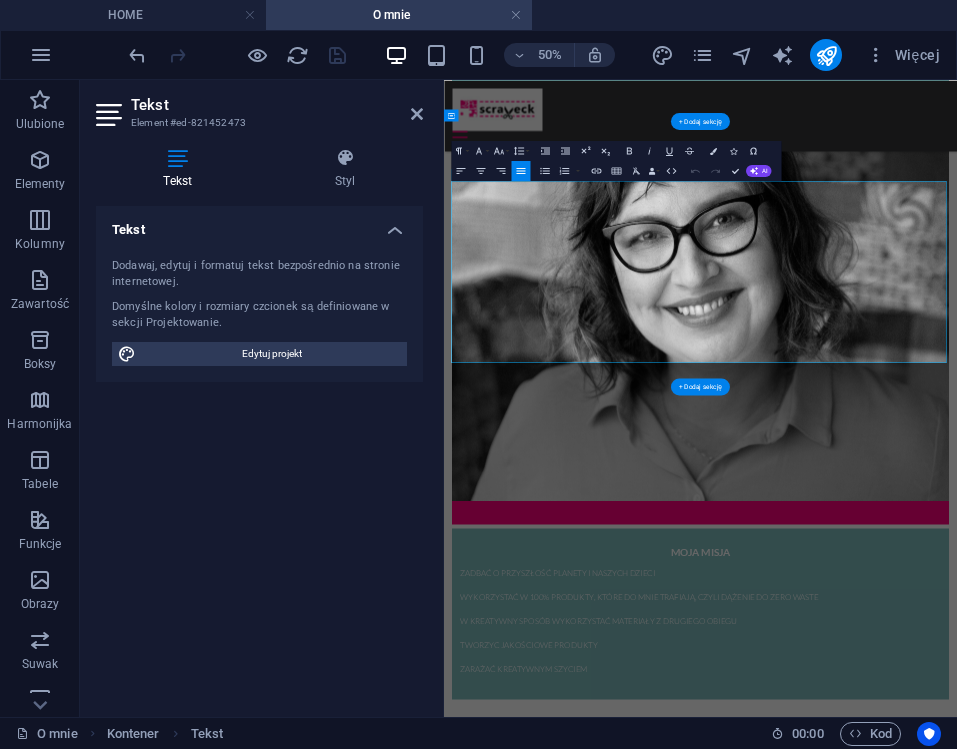 click on "I to jest cyrkularność!" at bounding box center (955, 2417) 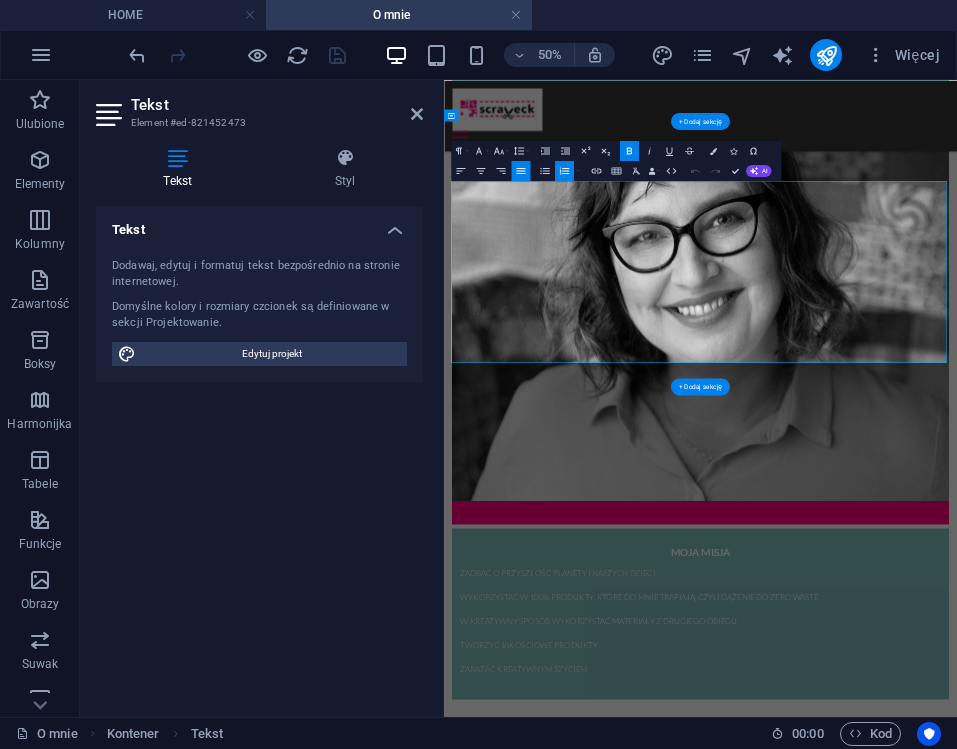 click at bounding box center [955, 2439] 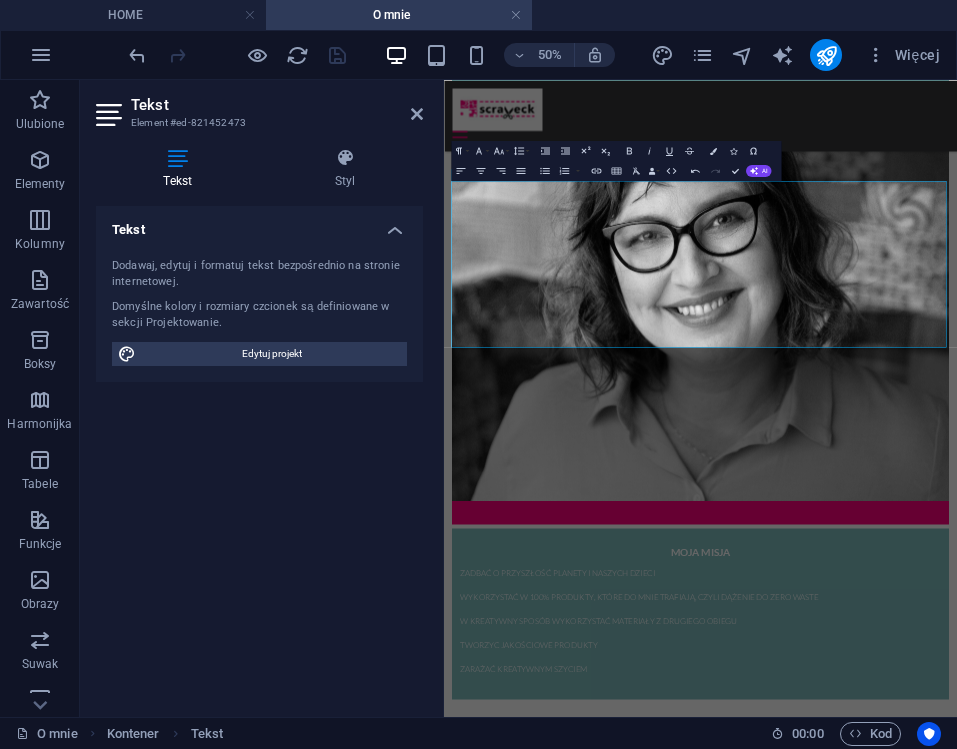 click on "Tekst Dodawaj, edytuj i formatuj tekst bezpośrednio na stronie internetowej. Domyślne kolory i rozmiary czcionek są definiowane w sekcji Projektowanie. Edytuj projekt Wyrównanie Wyrównane do lewej Wyśrodkowany Wyrównane do prawej" at bounding box center (259, 453) 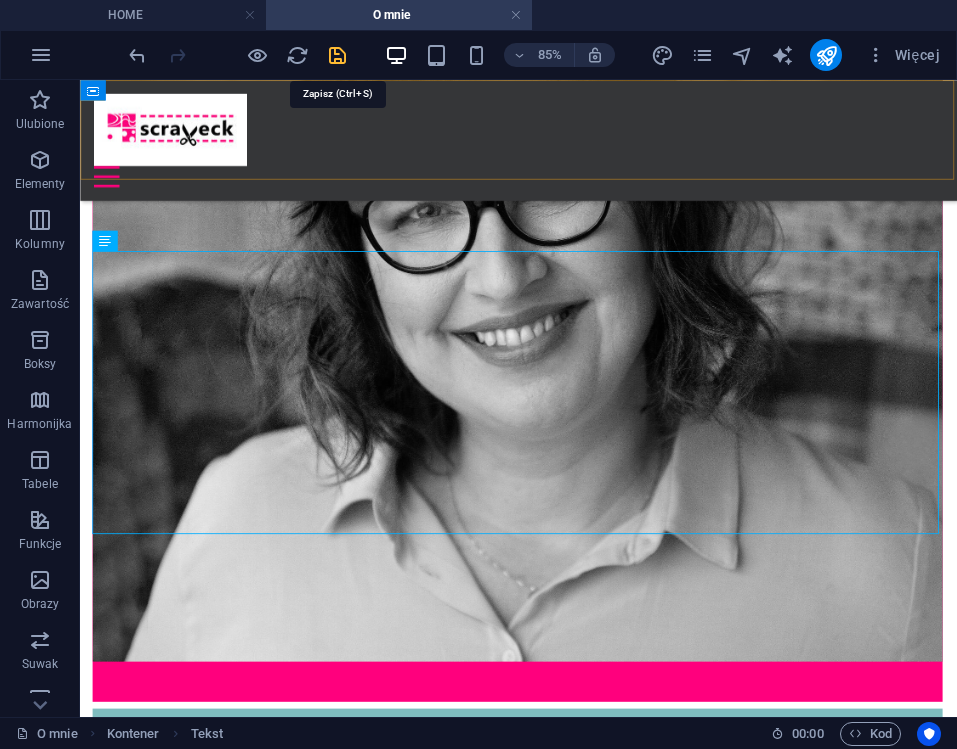 click at bounding box center (337, 55) 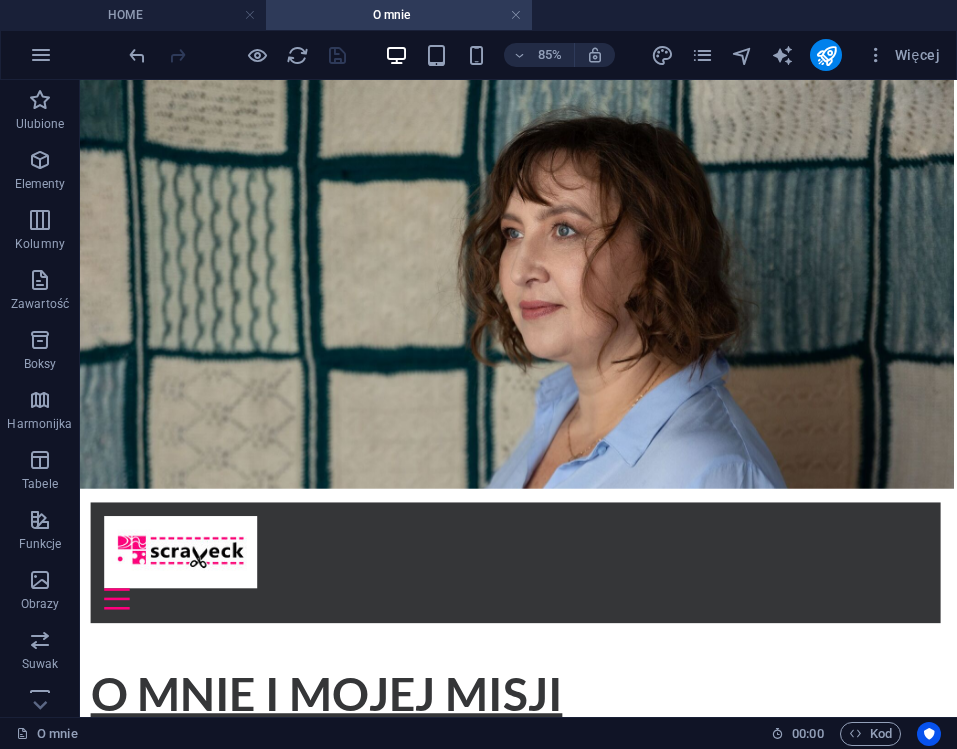 scroll, scrollTop: 0, scrollLeft: 4, axis: horizontal 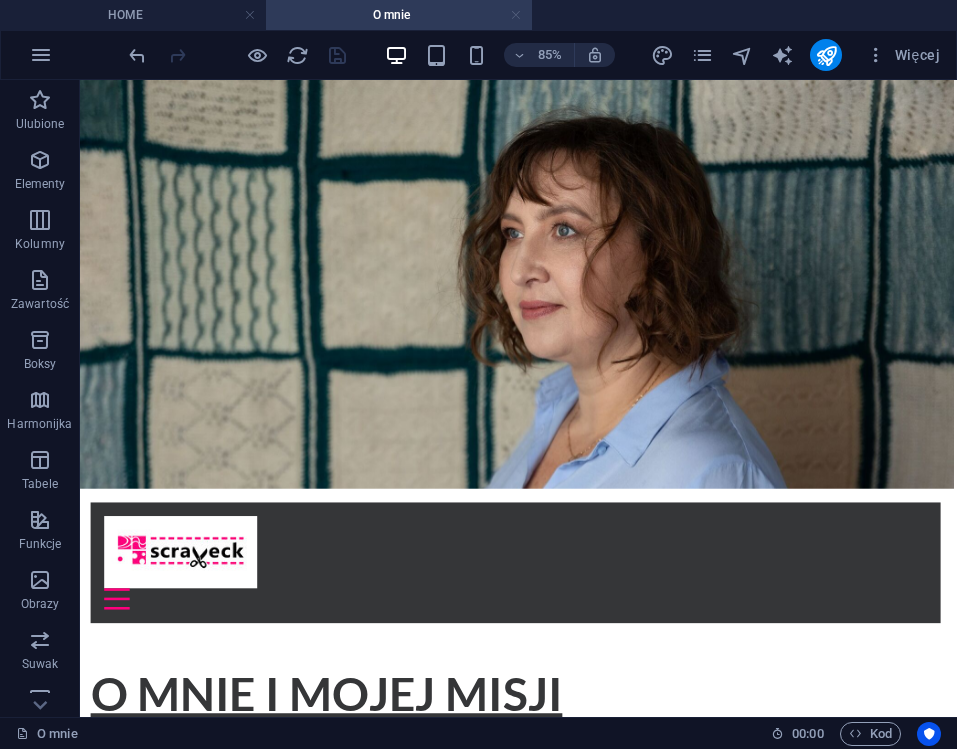 click at bounding box center [516, 15] 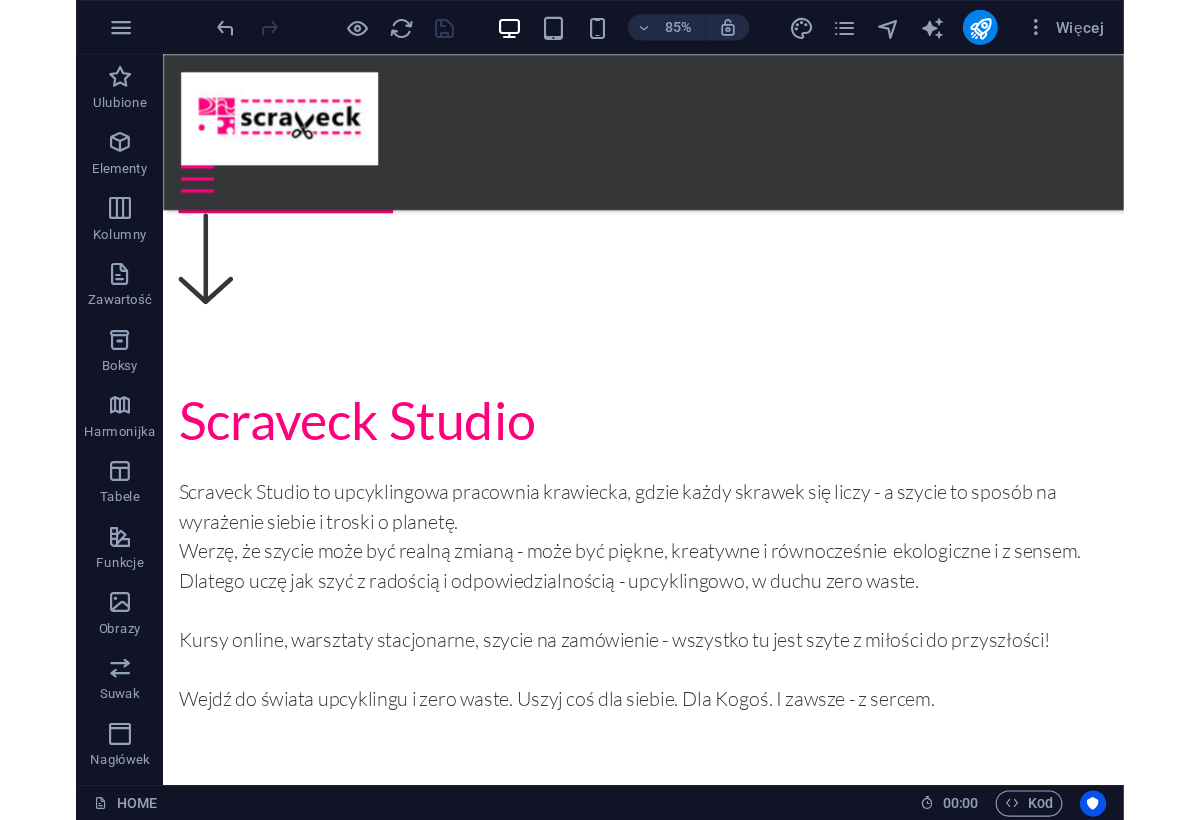 scroll, scrollTop: 1894, scrollLeft: 0, axis: vertical 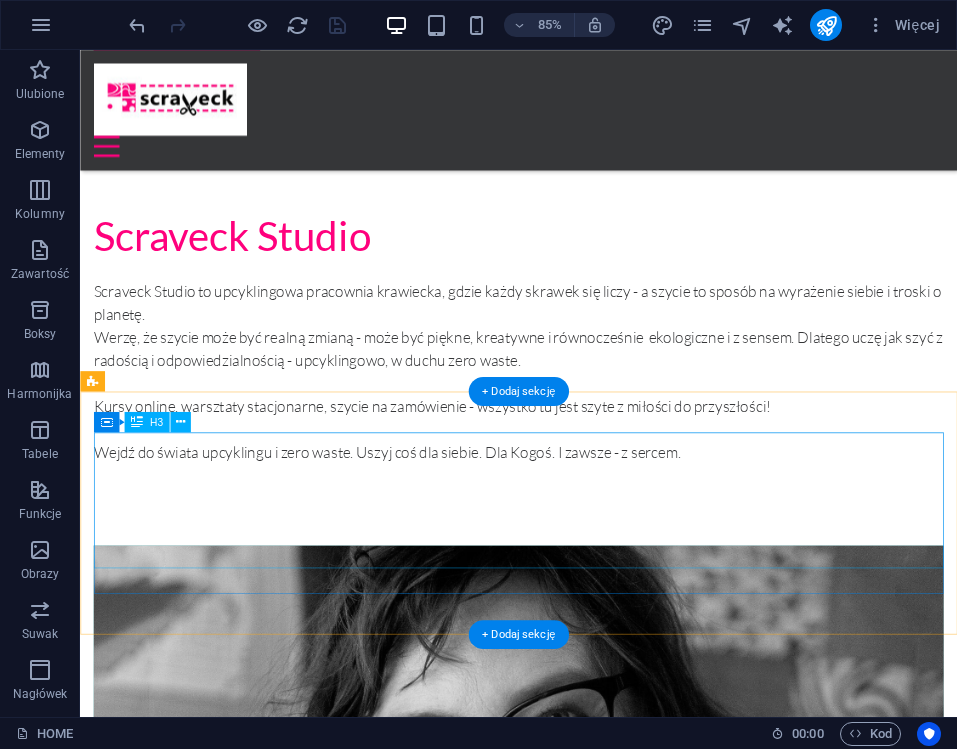 click on "There is a lot that happens around the world we cannot control. We cannot stop earthquakes, we cannot prevent droughts, and we cannot prevent all conflict, but when we know where the hungry, the homeless and the sick exist, then we can help." at bounding box center [596, 9984] 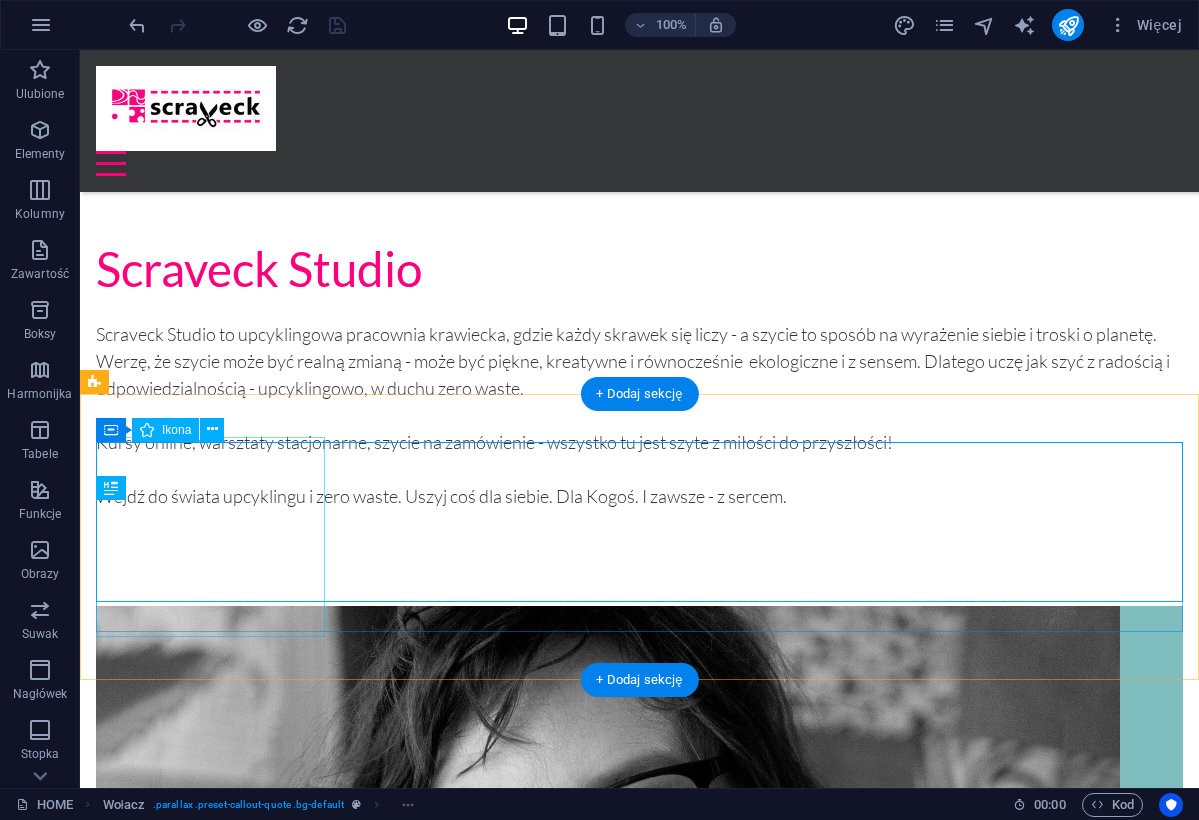 click at bounding box center [194, -1475] 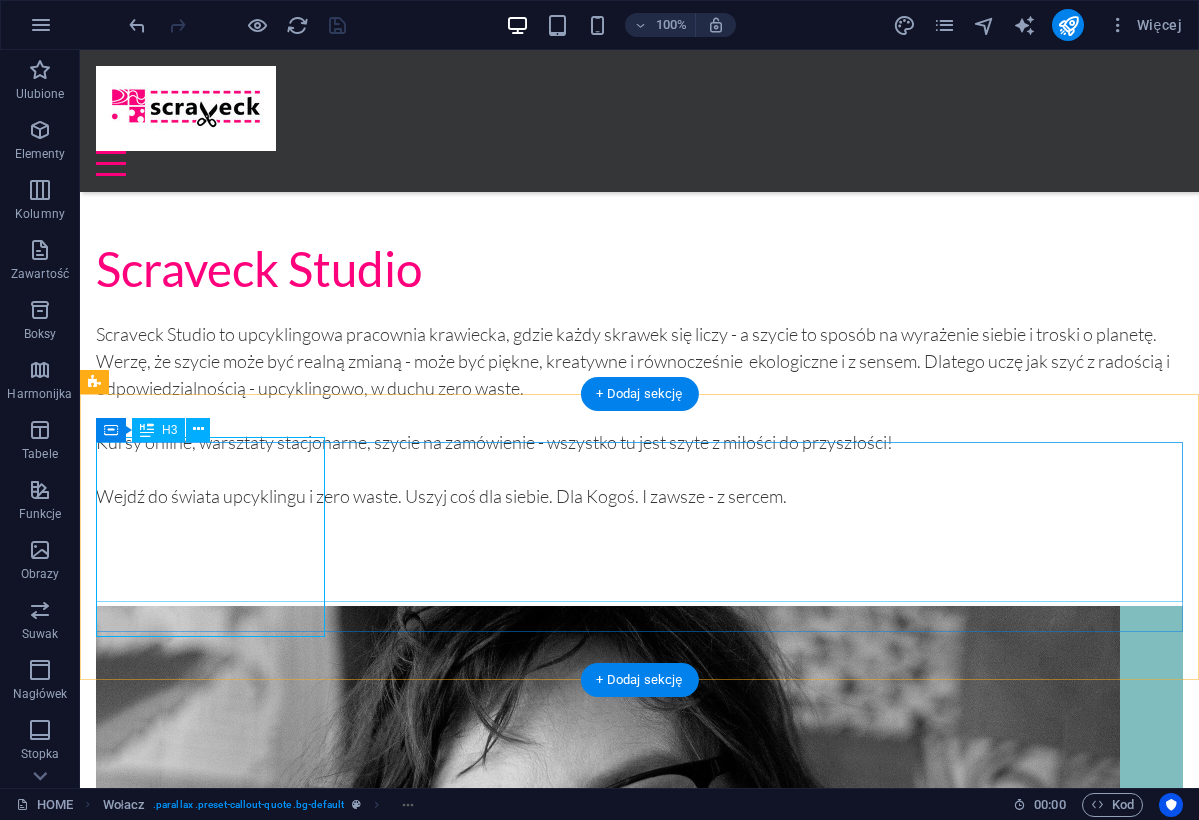 click on "There is a lot that happens around the world we cannot control. We cannot stop earthquakes, we cannot prevent droughts, and we cannot prevent all conflict, but when we know where the hungry, the homeless and the sick exist, then we can help." at bounding box center [639, 10488] 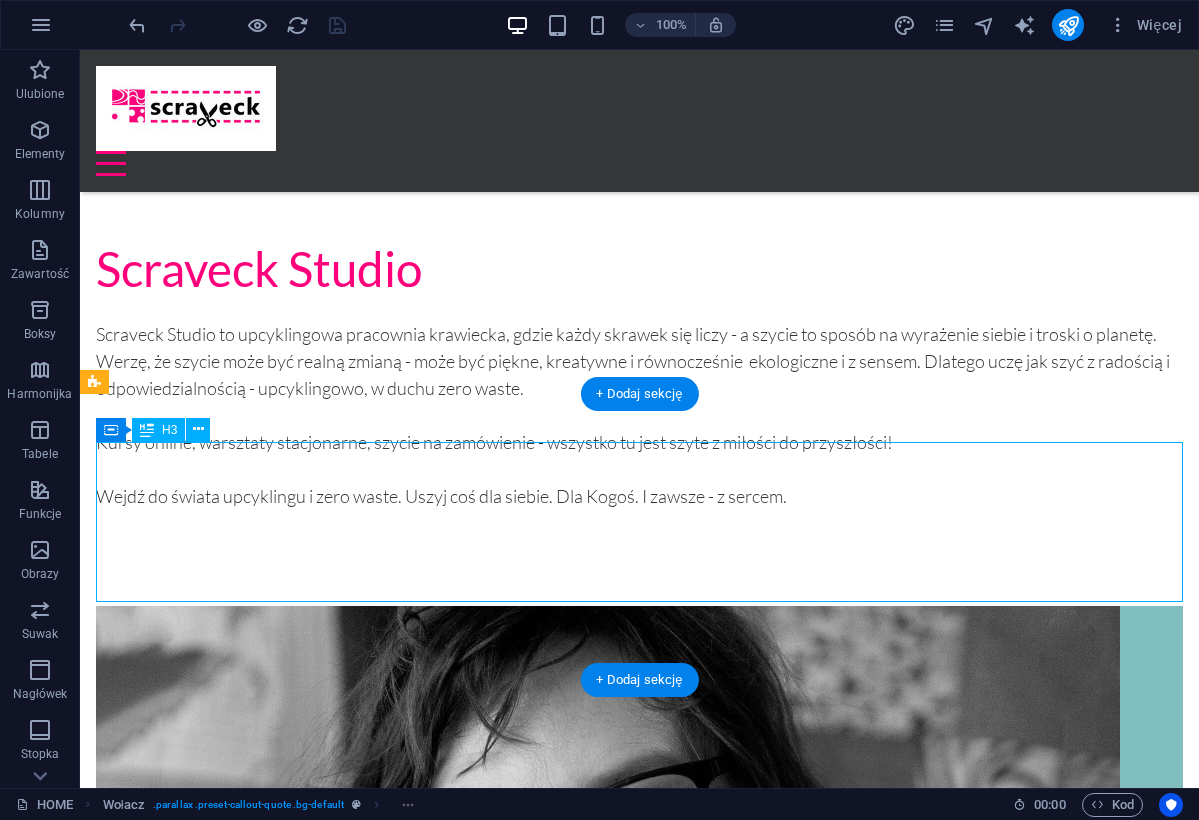 click on "There is a lot that happens around the world we cannot control. We cannot stop earthquakes, we cannot prevent droughts, and we cannot prevent all conflict, but when we know where the hungry, the homeless and the sick exist, then we can help." at bounding box center [639, 10488] 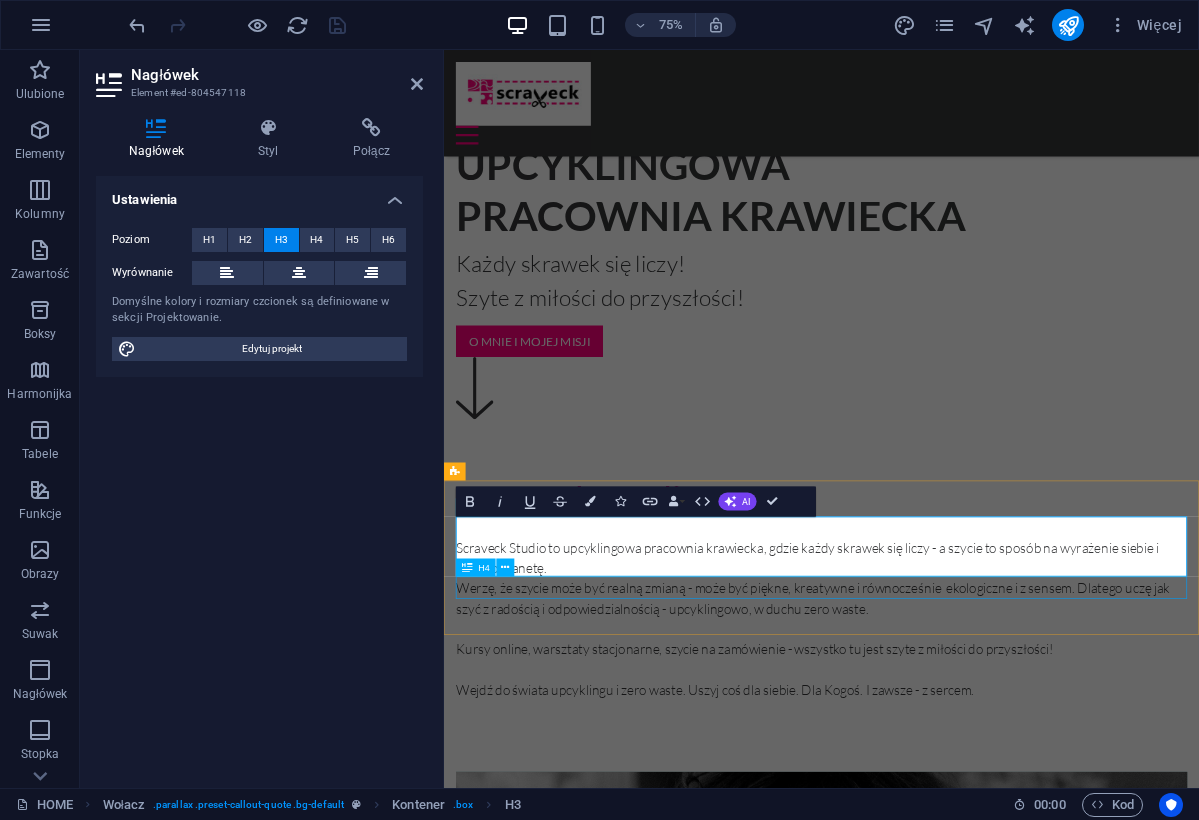 click on "- Jan Schakowsky" at bounding box center (947, 10221) 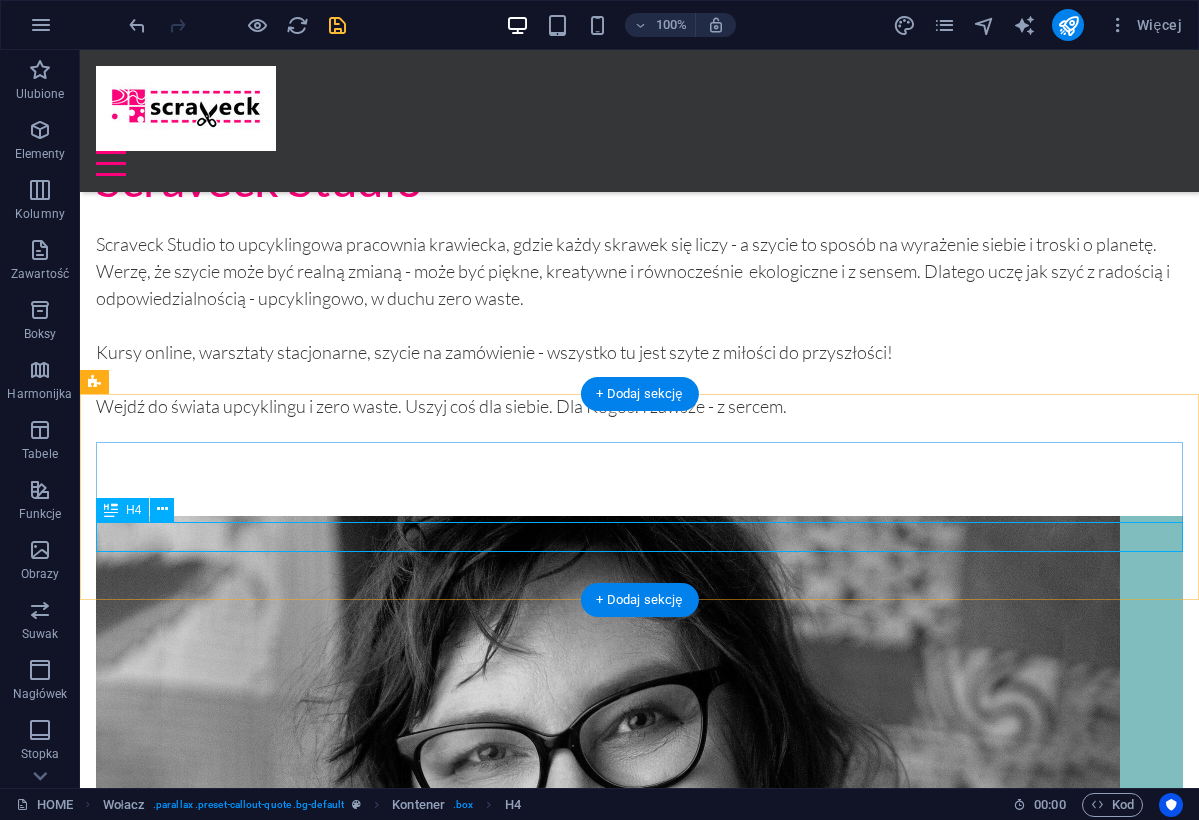 click on "- Jan Schakowsky" at bounding box center [639, 10434] 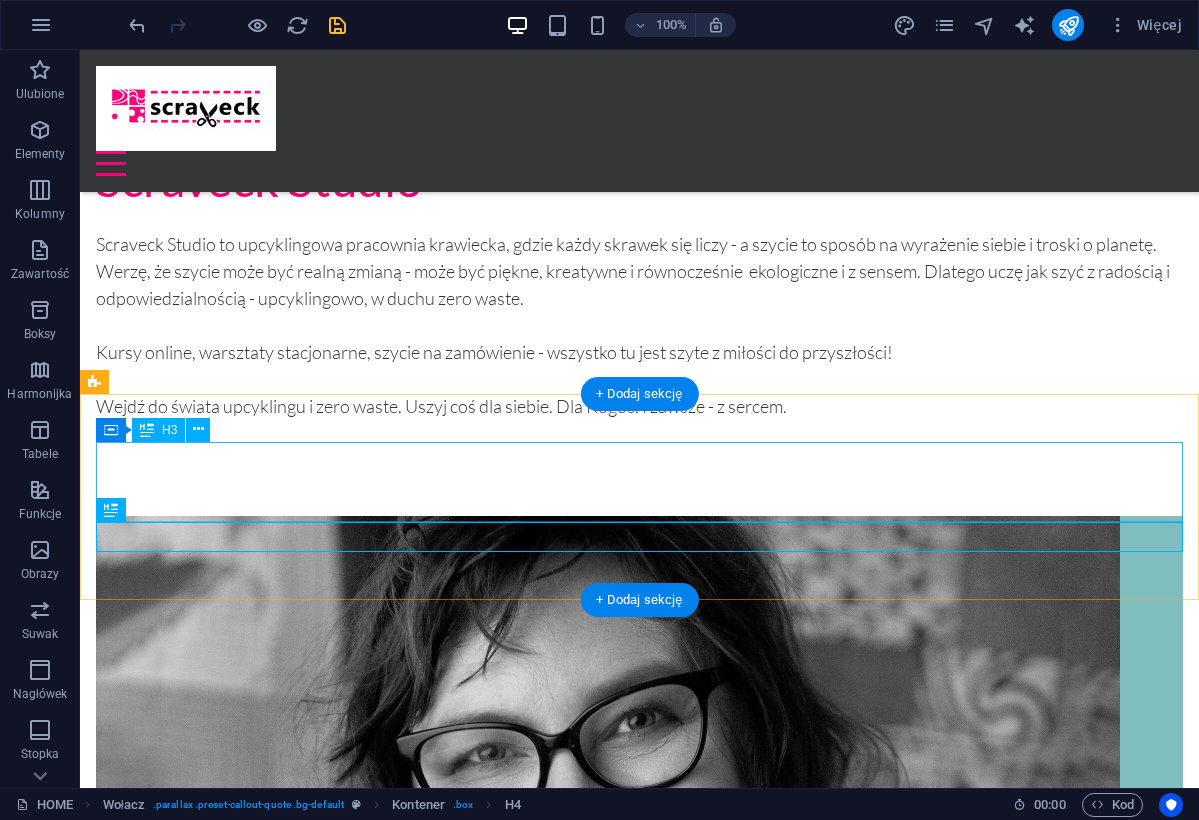 click on "„To, co zbędne, może stać się wyjątkowe. Wystarczy spojrzeć na to z pomysłem i czułością.”" at bounding box center (639, 10378) 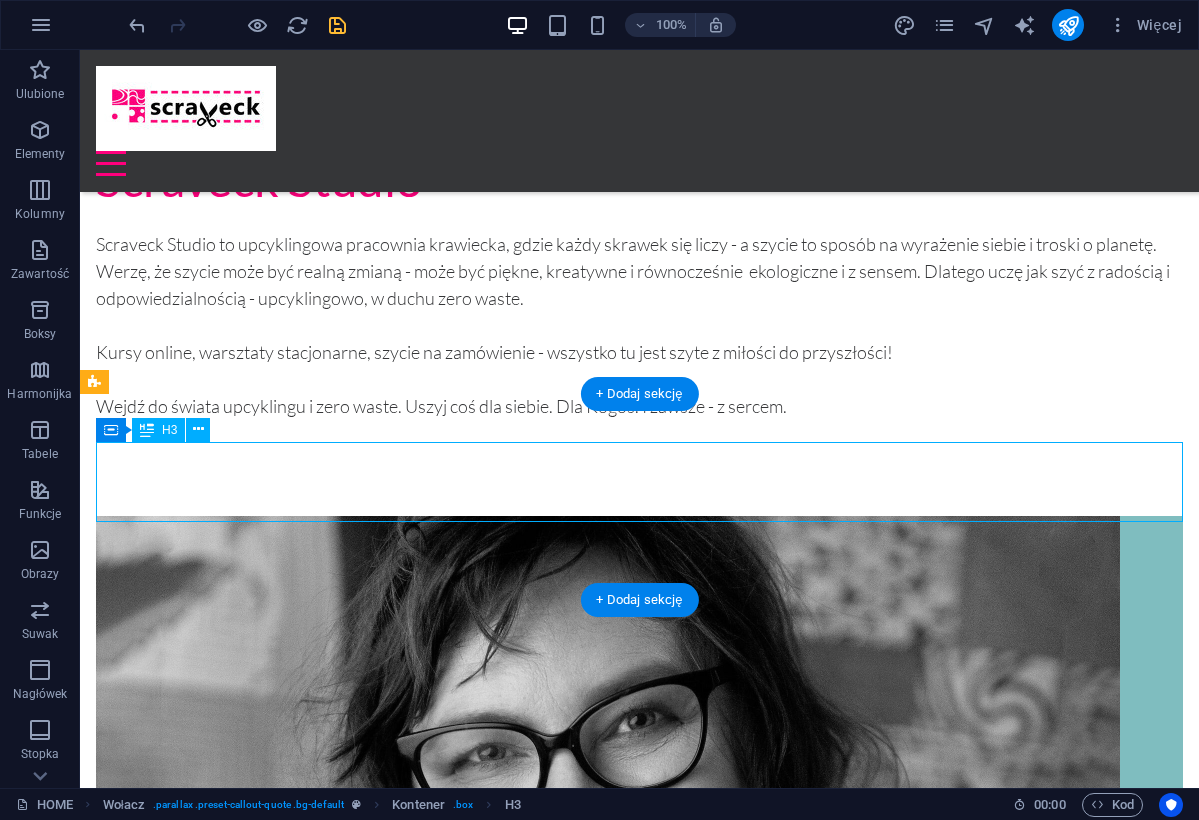 click on "„To, co zbędne, może stać się wyjątkowe. Wystarczy spojrzeć na to z pomysłem i czułością.”" at bounding box center (639, 10378) 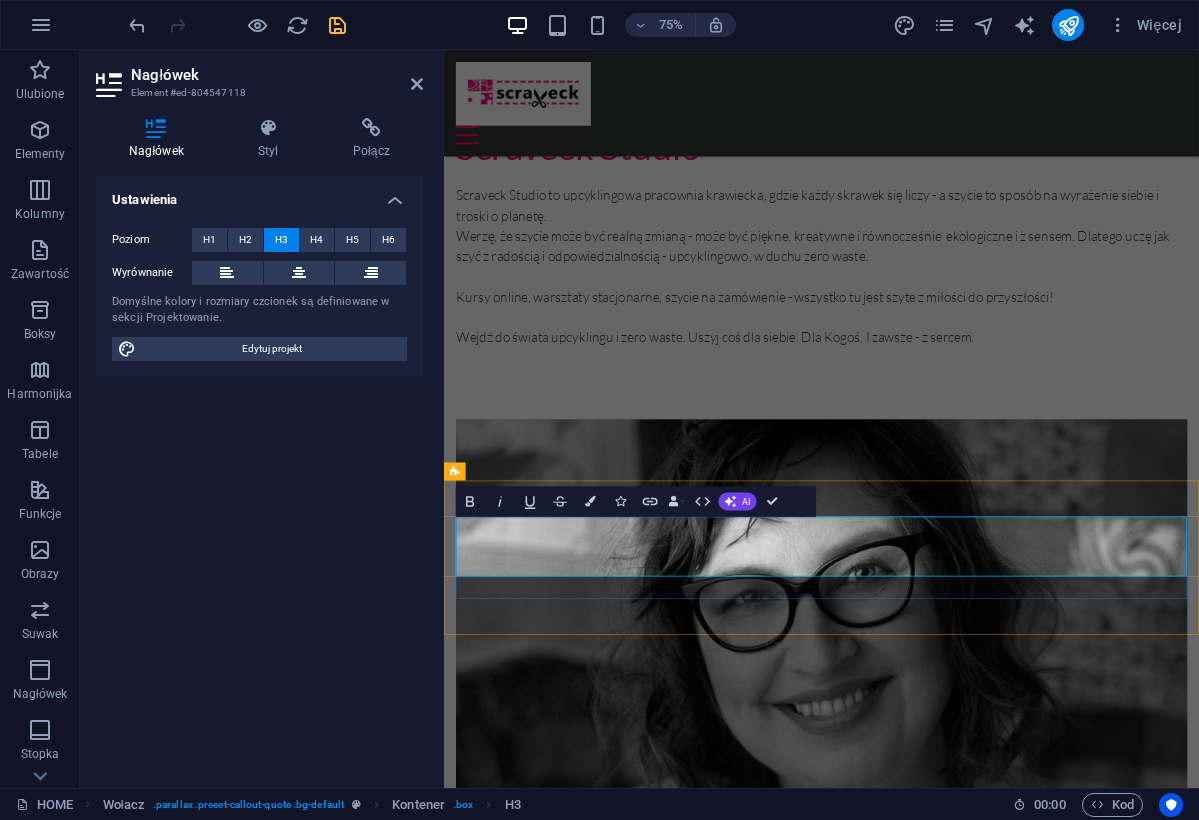 click on "„To, co zbędne, może stać się wyjątkowe. Wystarczy spojrzeć na to z pomysłem i czułością.”" at bounding box center [947, 9696] 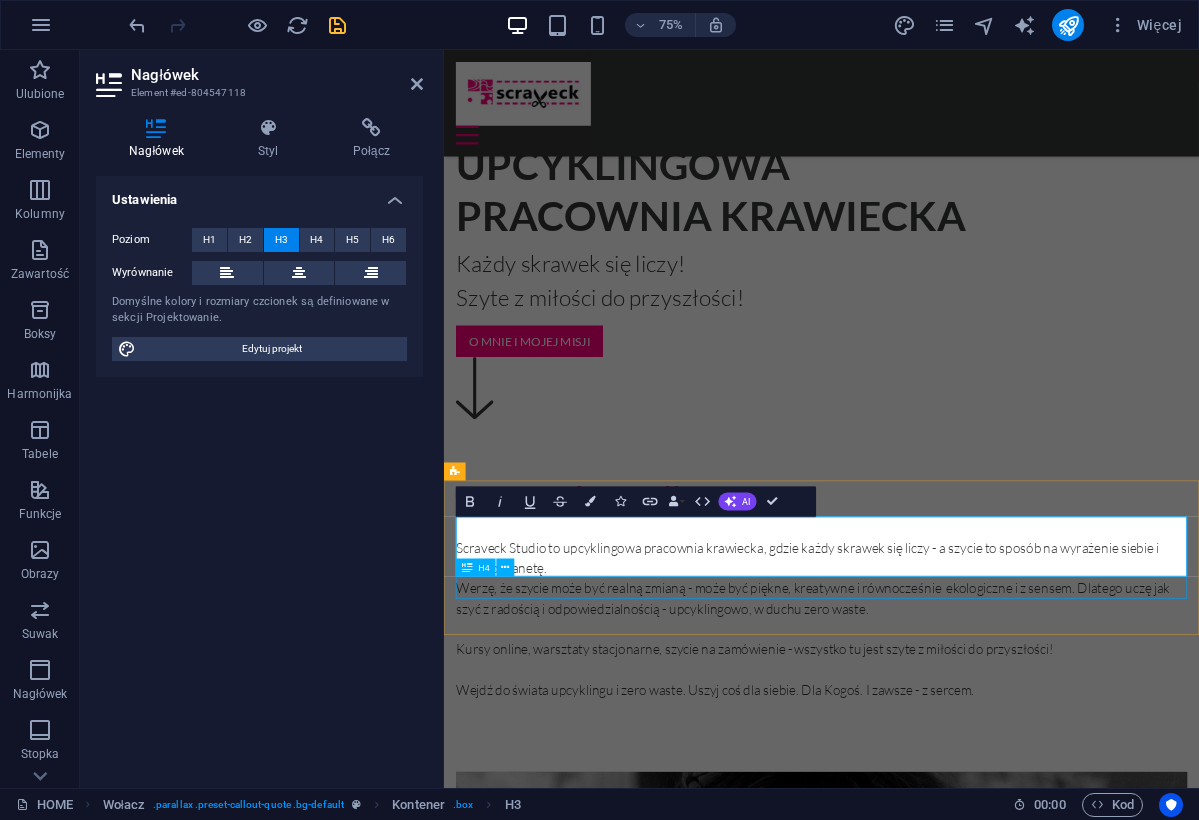 click on "- Jan Schakowsky" at bounding box center [947, 10221] 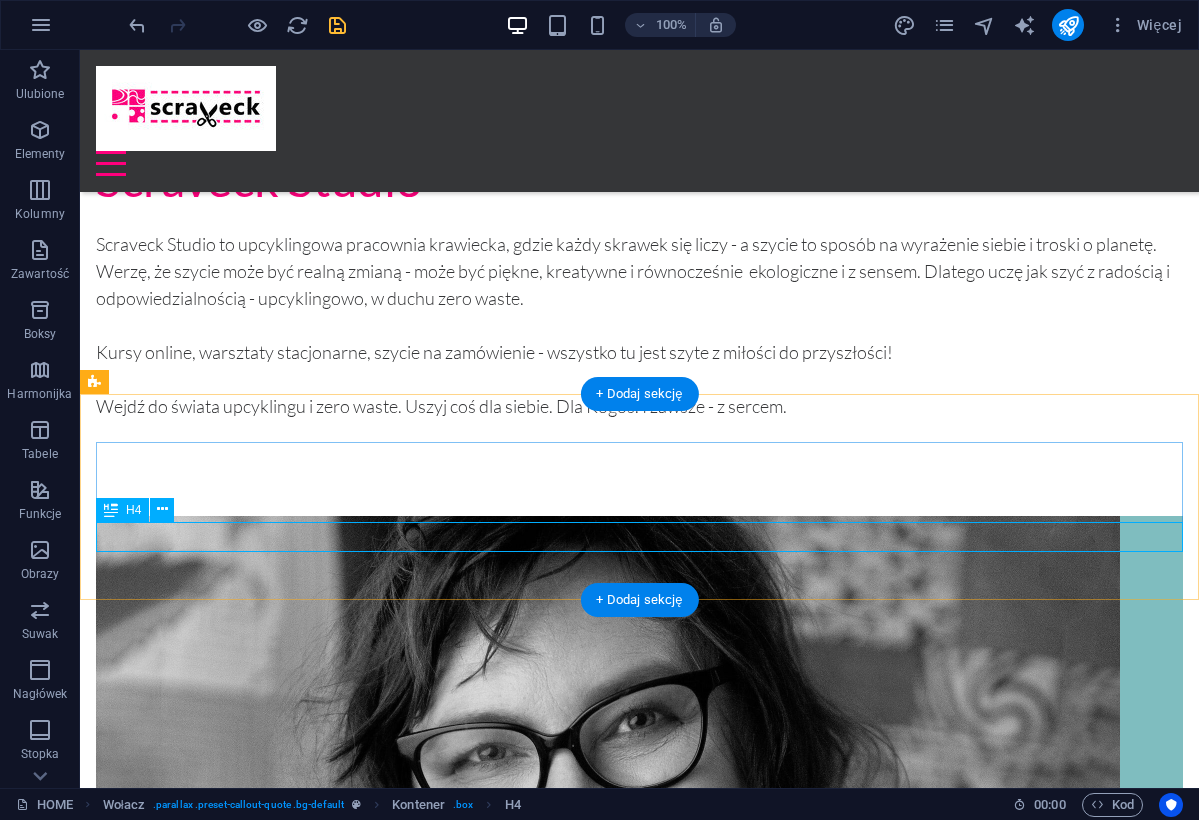 click on "- Jan Schakowsky" at bounding box center (639, 10434) 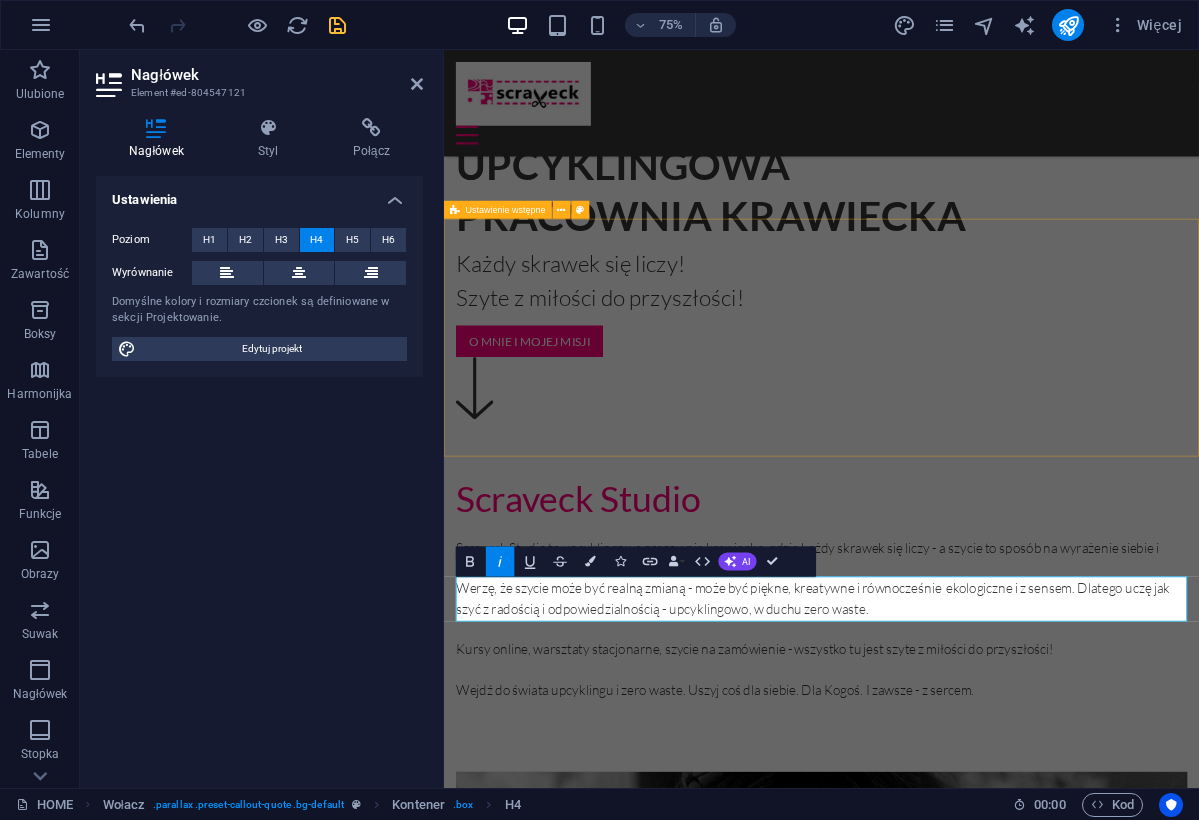 click on "Jak oddać tekstylia? Zbieram niepotrzebne tkaniny i tekstylia.  Daję im drugie życie. Uczę wykorzystania każdego skrawka.   Go to Page Galeria Zobacz moje prace i prace  uczestników moich warsztatów.!   Go to Page Platforma kursowa Tu zaloguj się  do swojego kursu online     Go to Page" at bounding box center (947, 8485) 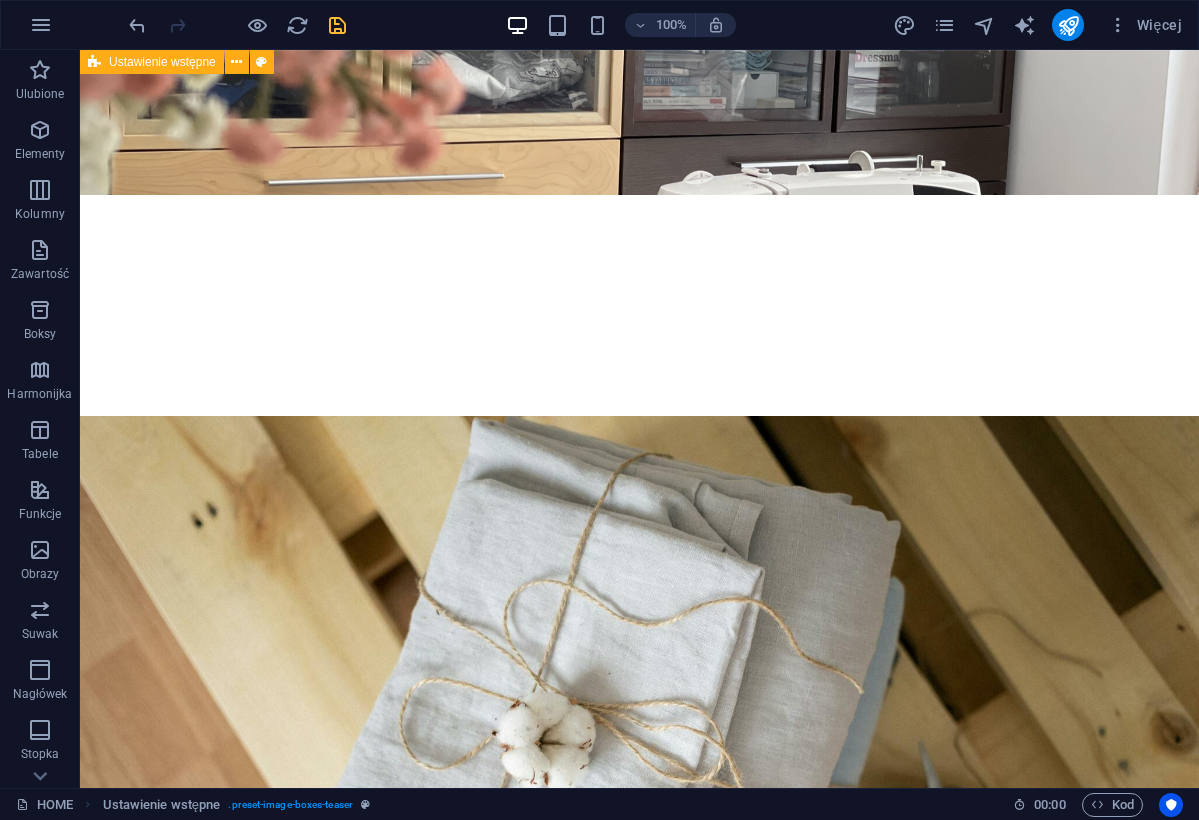 scroll, scrollTop: 571, scrollLeft: 0, axis: vertical 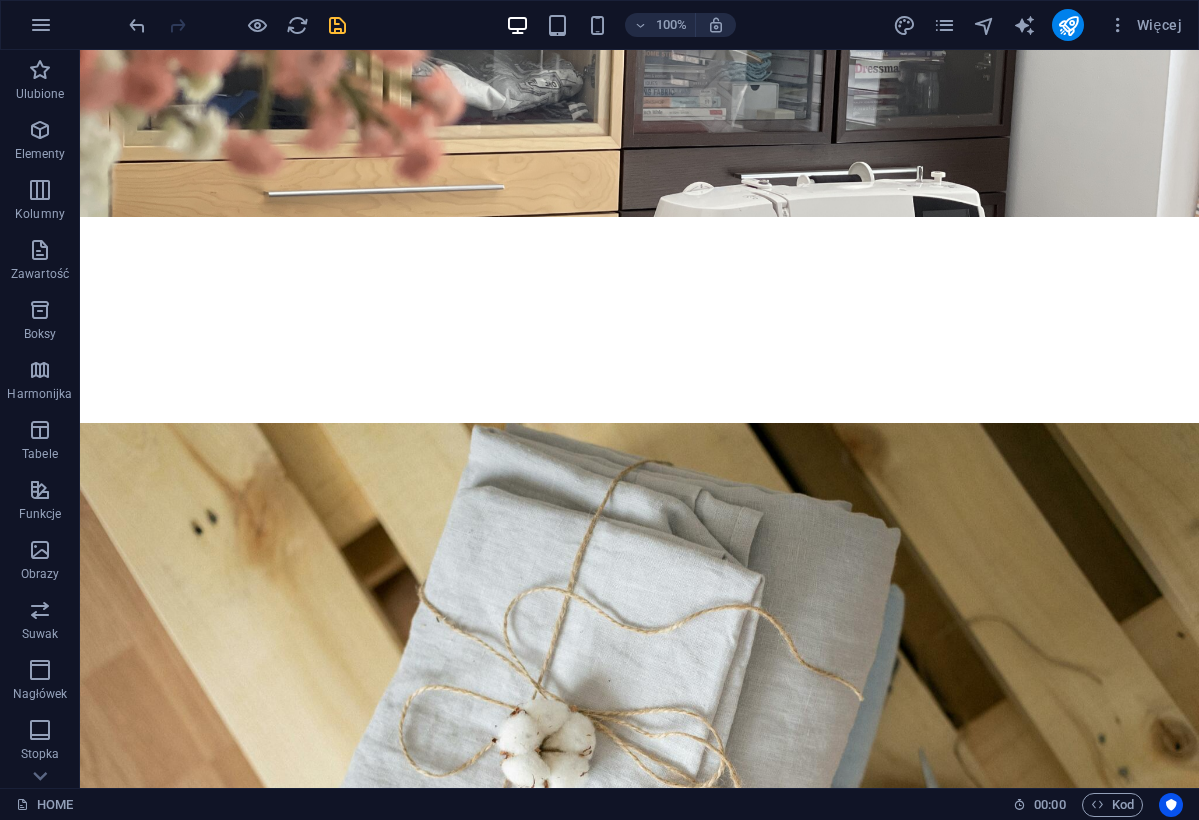 click at bounding box center (337, 25) 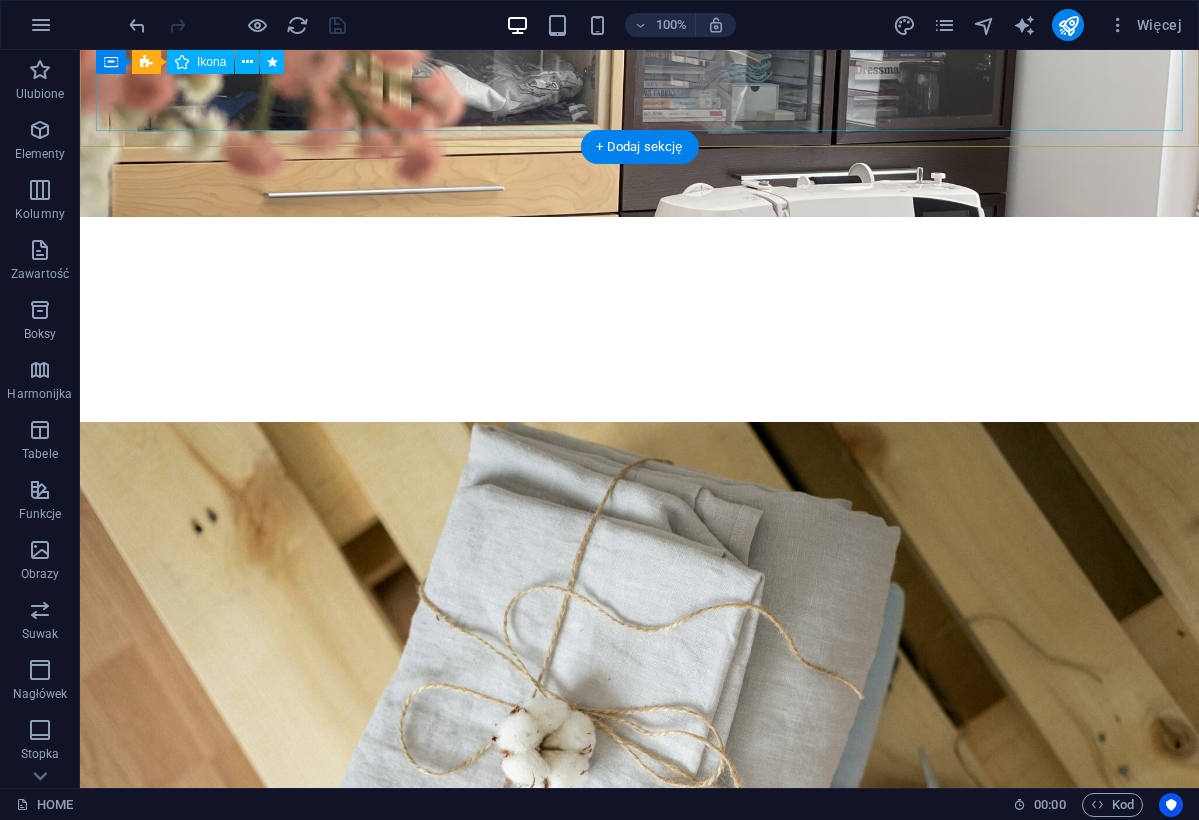 scroll, scrollTop: 561, scrollLeft: 0, axis: vertical 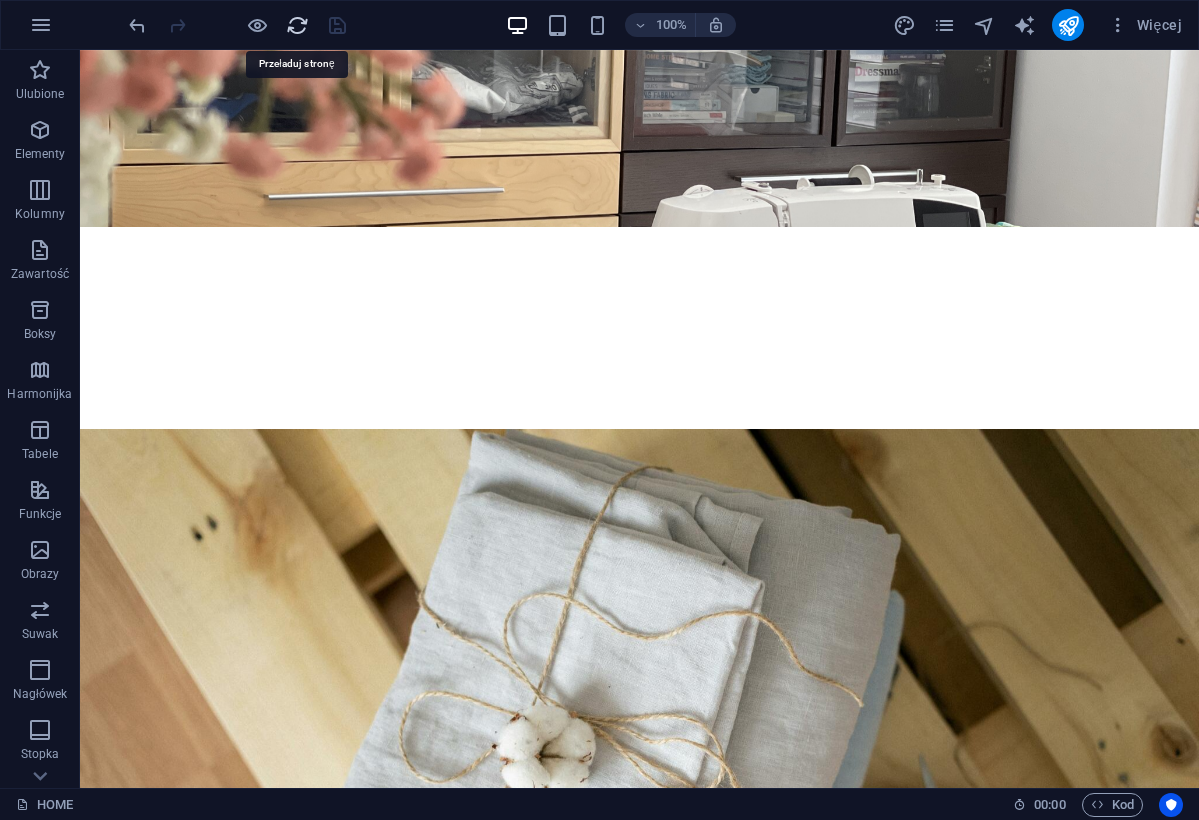 click at bounding box center [297, 25] 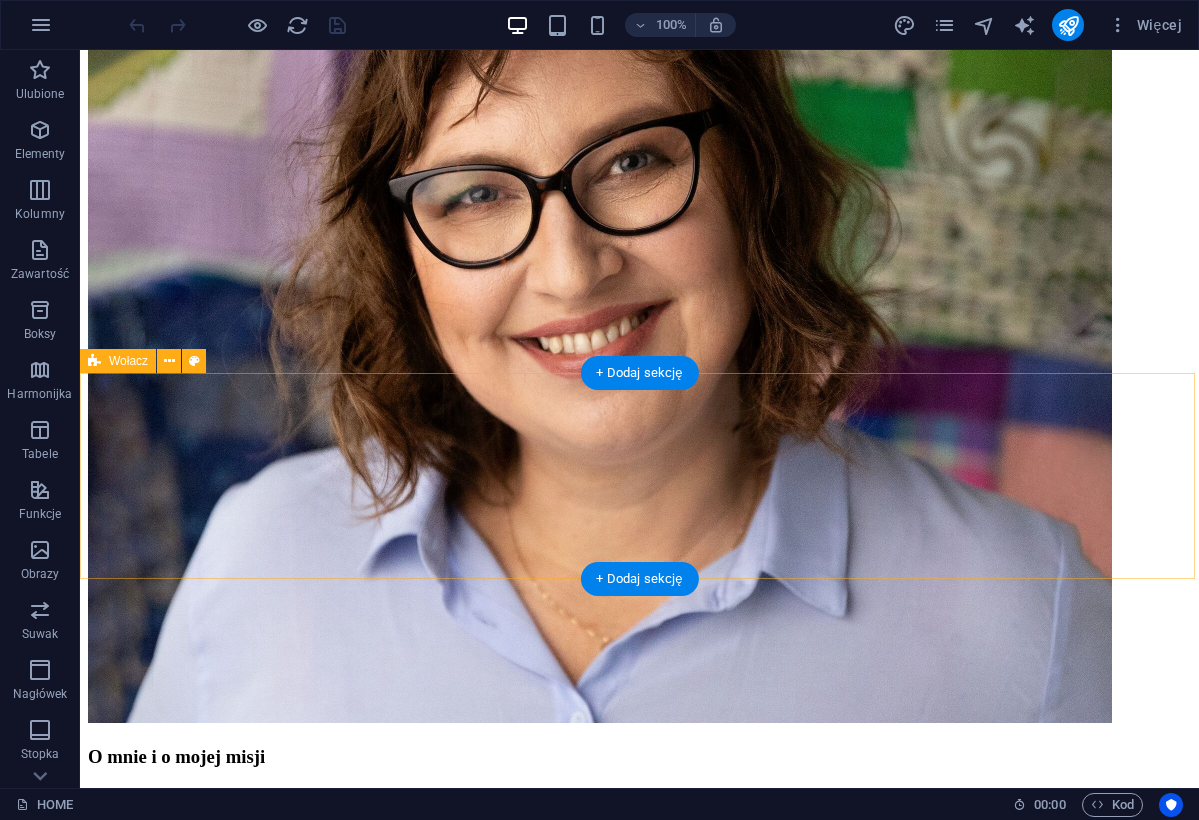 scroll, scrollTop: 2506, scrollLeft: 0, axis: vertical 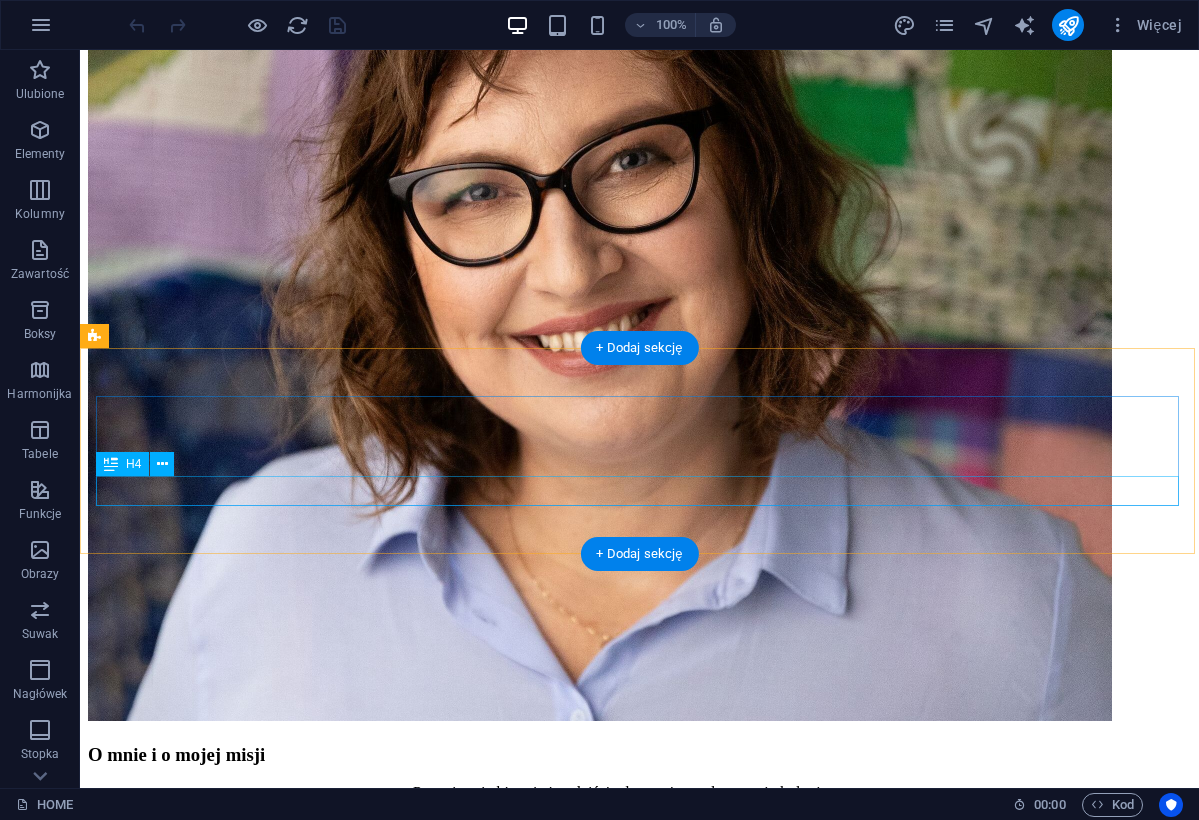 click at bounding box center (639, 12736) 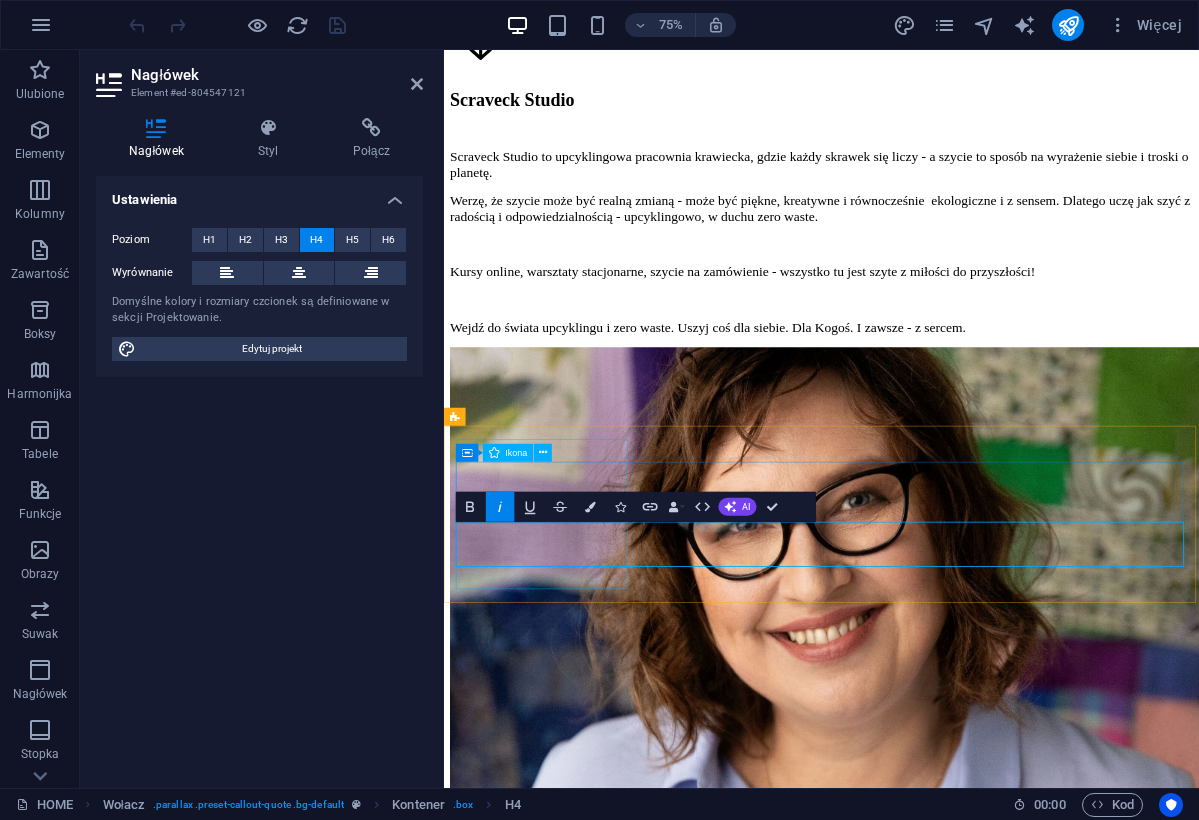 click at bounding box center (947, 12339) 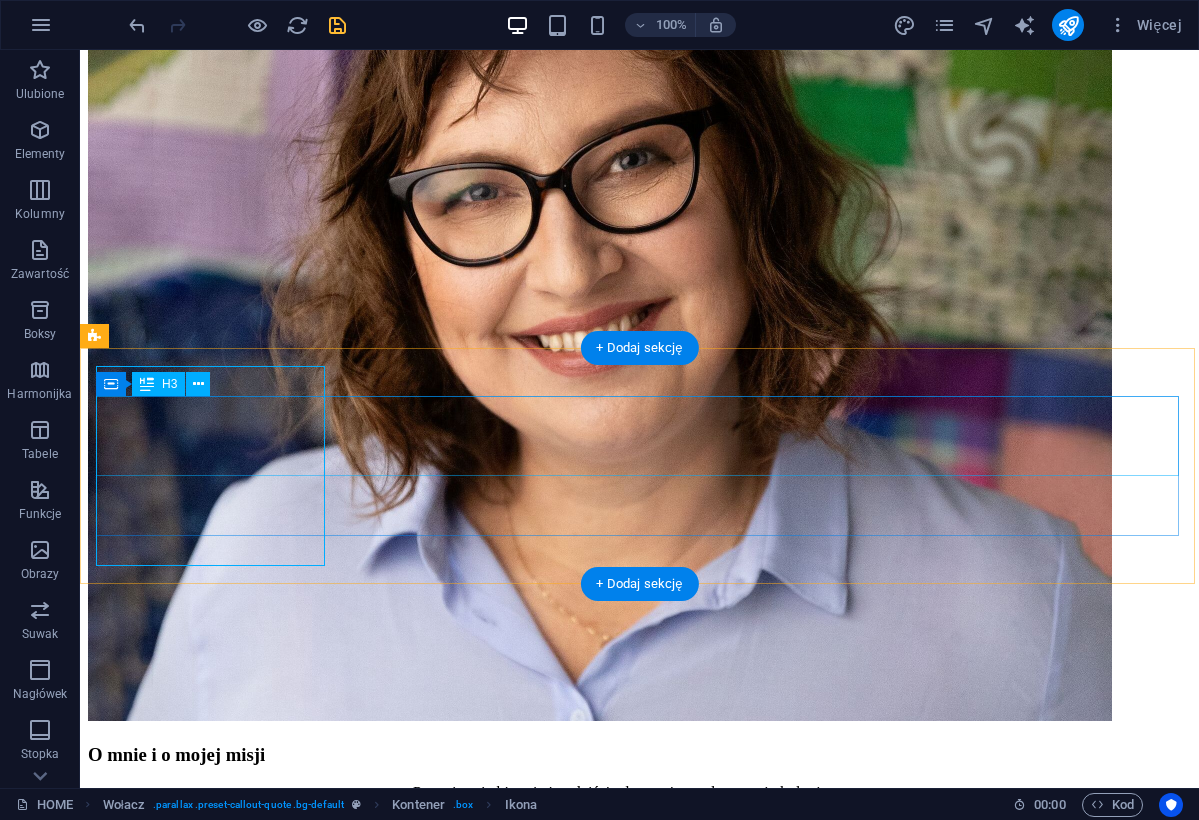click on "„To, co zbędne, może stać się wyjątkowe.  Wystarczy spojrzeć na to z pomysłem i czułością.”" at bounding box center (639, 12684) 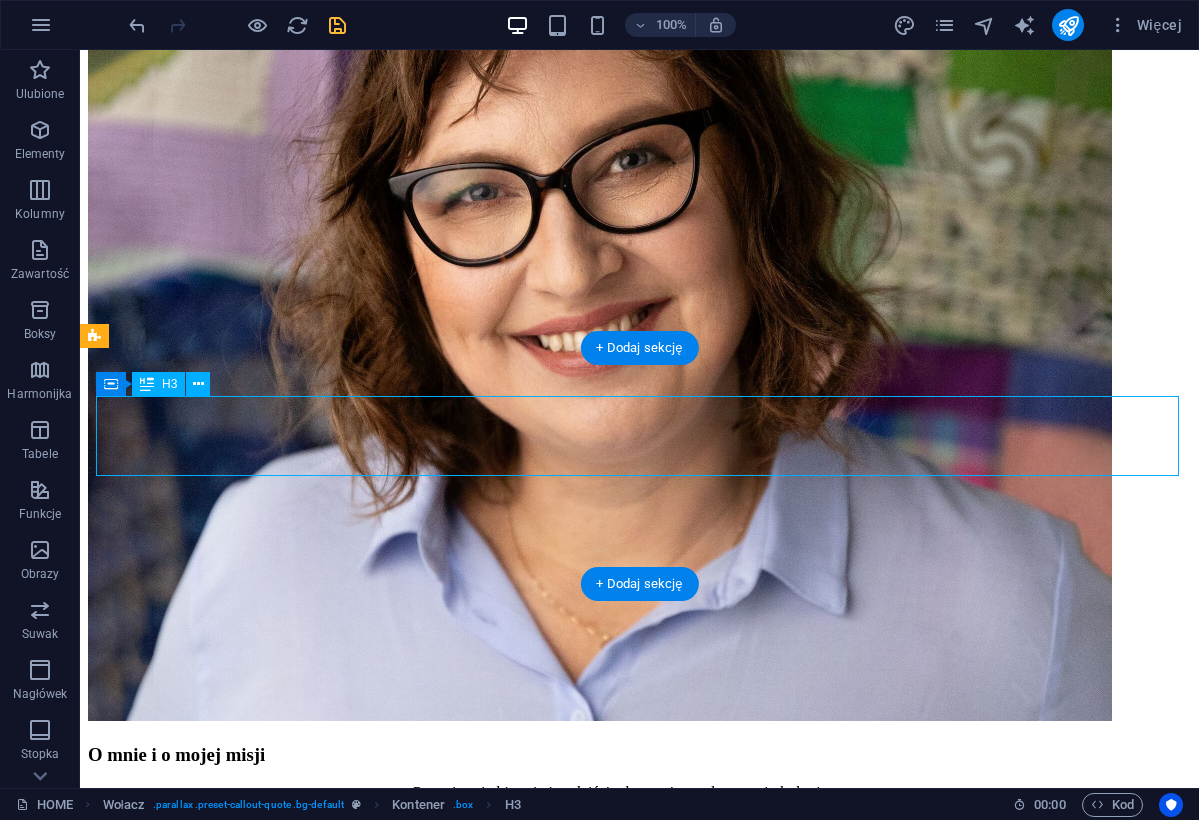 click on "„To, co zbędne, może stać się wyjątkowe.  Wystarczy spojrzeć na to z pomysłem i czułością.”" at bounding box center (639, 12684) 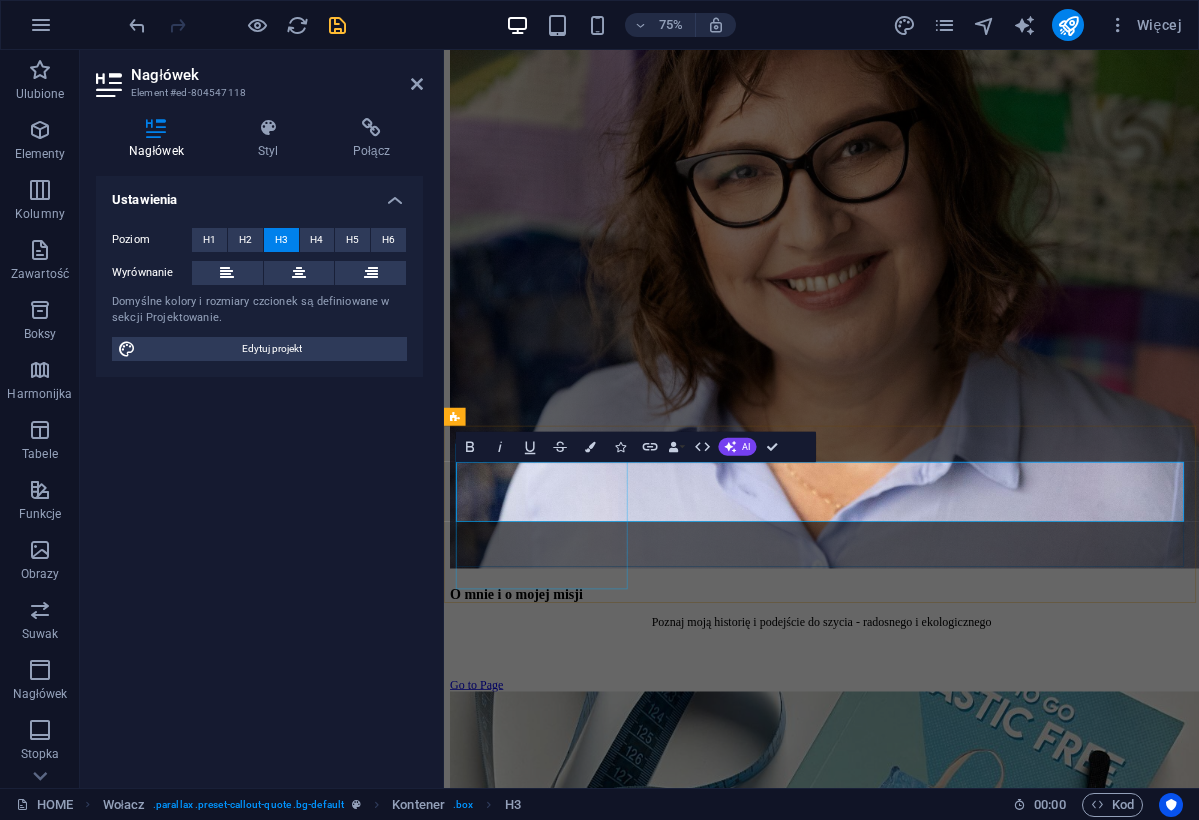 click at bounding box center (947, 11869) 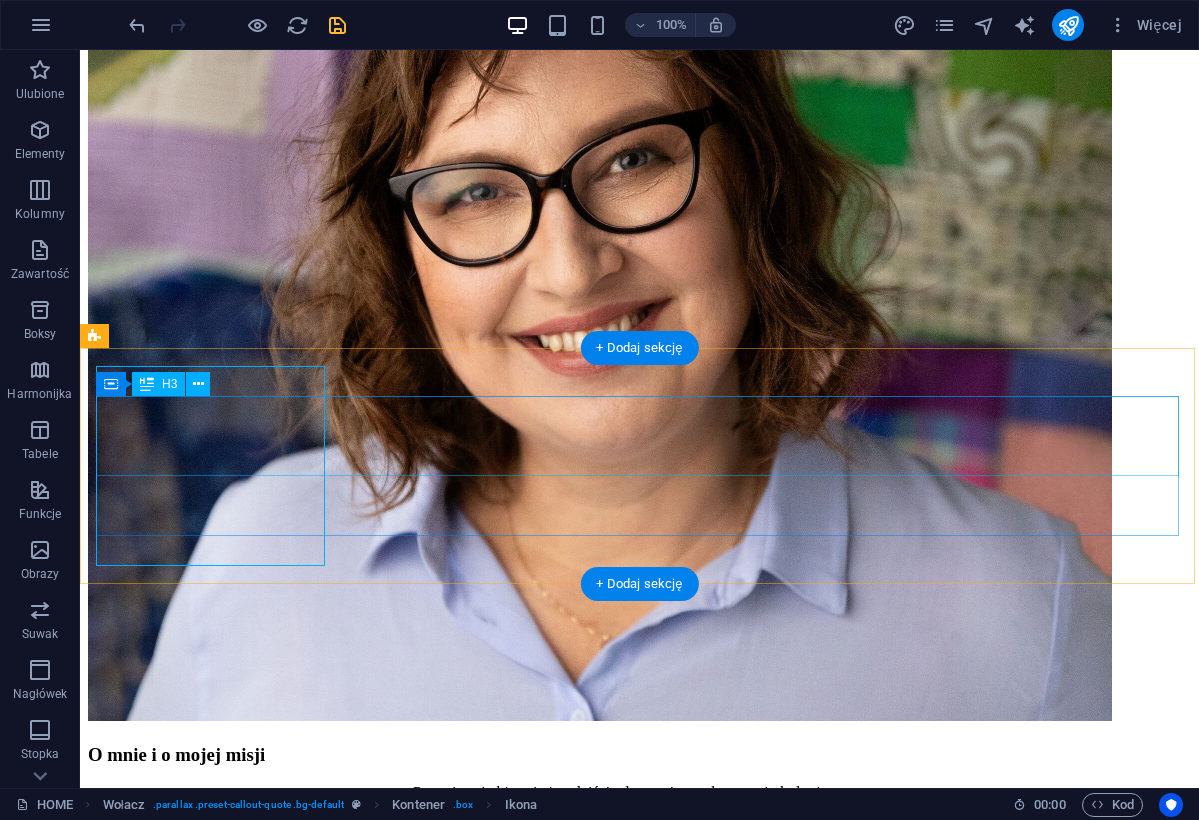 click on "„To, co zbędne, może stać się wyjątkowe. Wystarczy spojrzeć na to z pomysłem i czułością.”" at bounding box center [639, 12684] 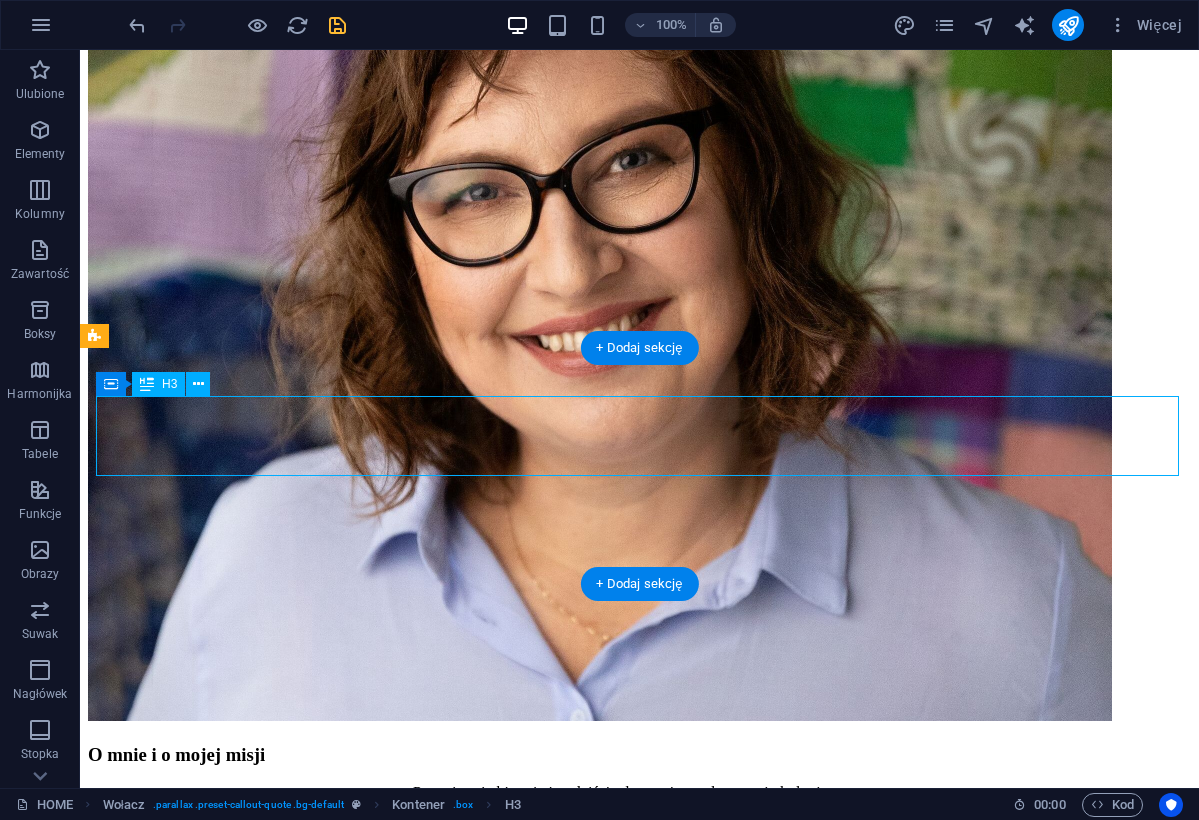 click on "„To, co zbędne, może stać się wyjątkowe. Wystarczy spojrzeć na to z pomysłem i czułością.”" at bounding box center [639, 12684] 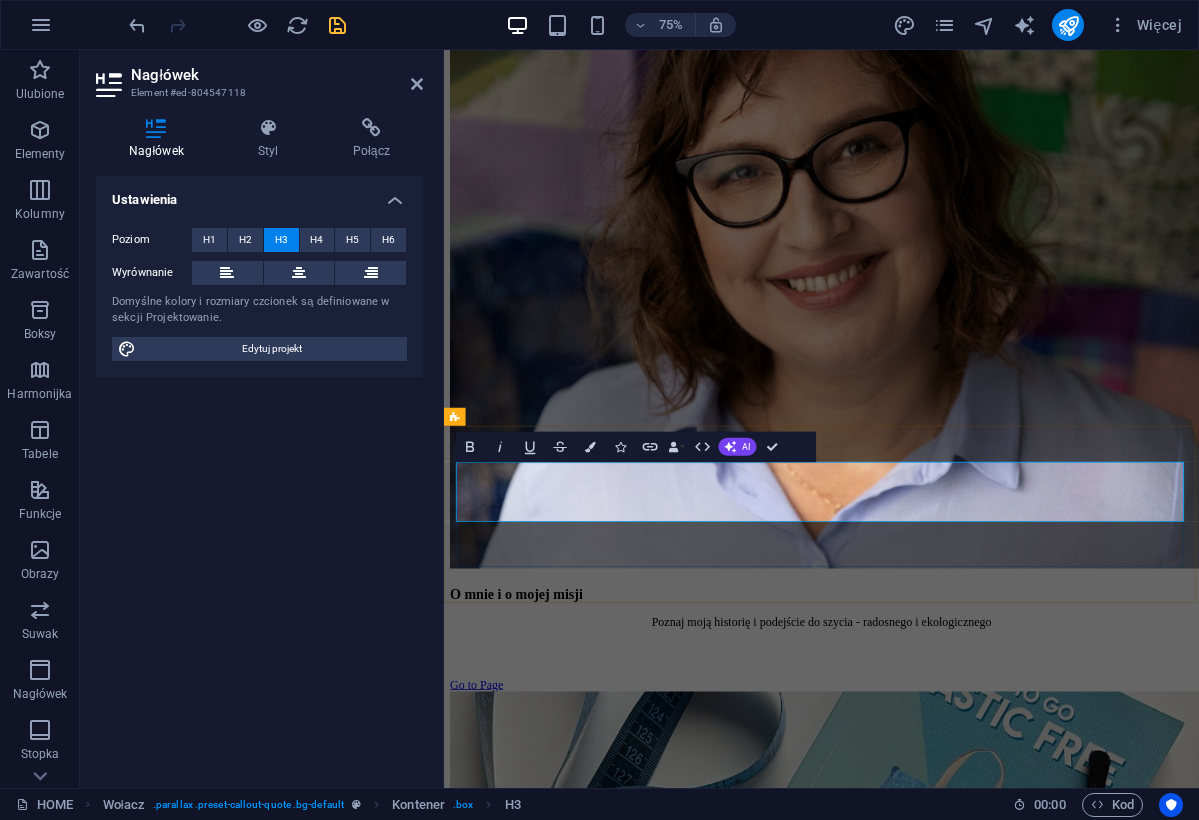 click on "„To, co zbędne, może stać się wyjątkowe. Wystarczy spojrzeć na to z pomysłem i czułością.”" at bounding box center (947, 11667) 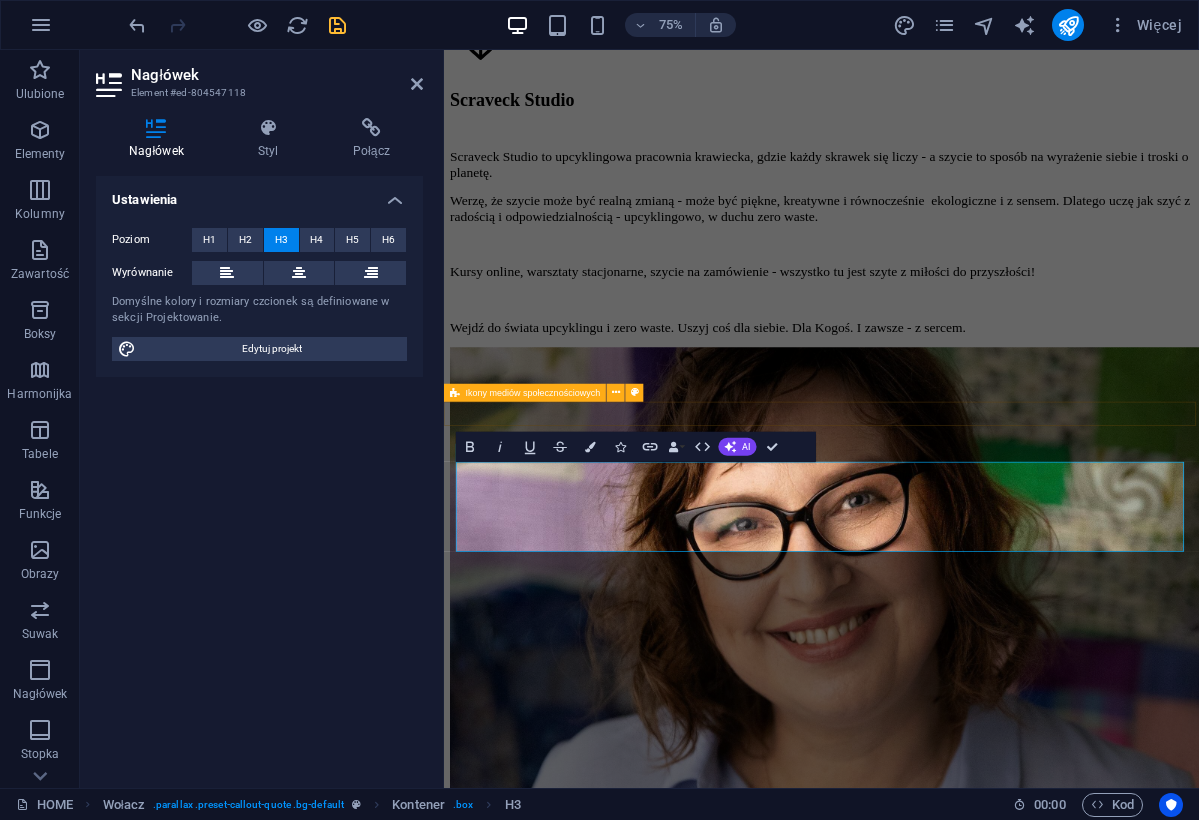 click at bounding box center [947, 10635] 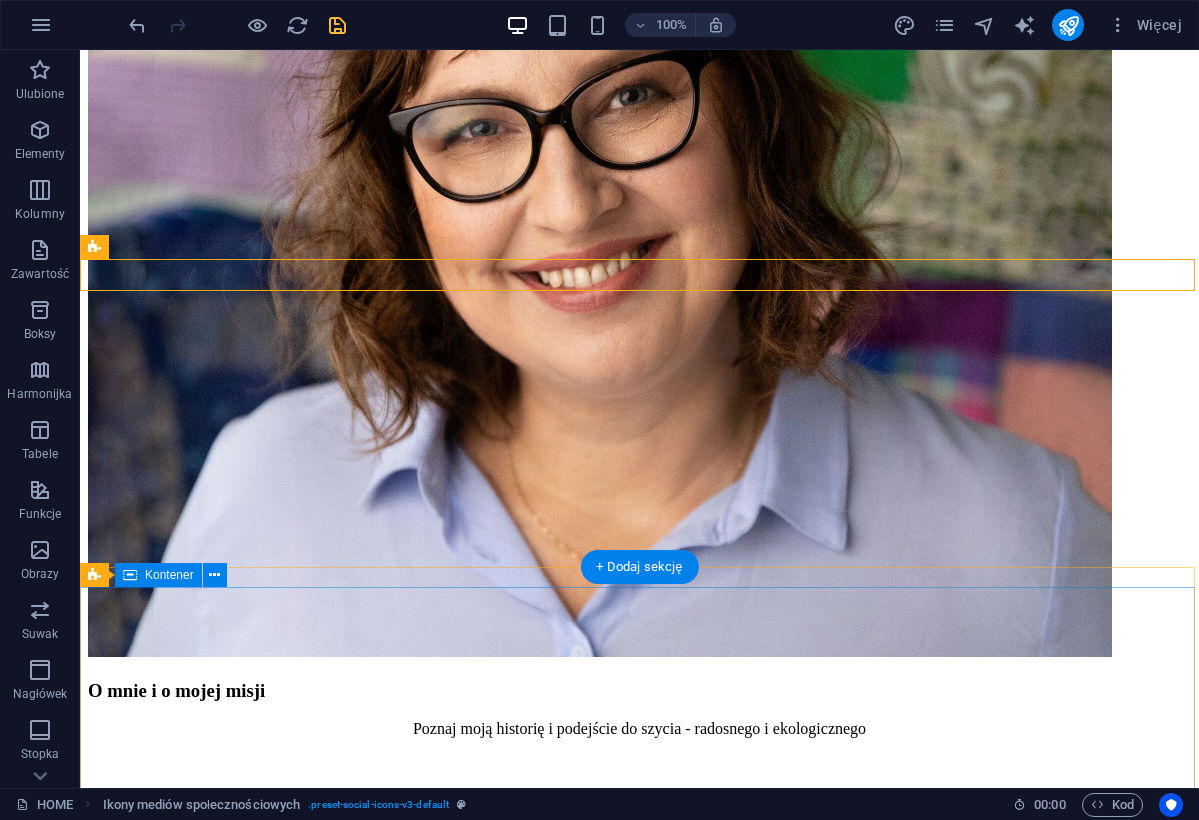 scroll, scrollTop: 2571, scrollLeft: 0, axis: vertical 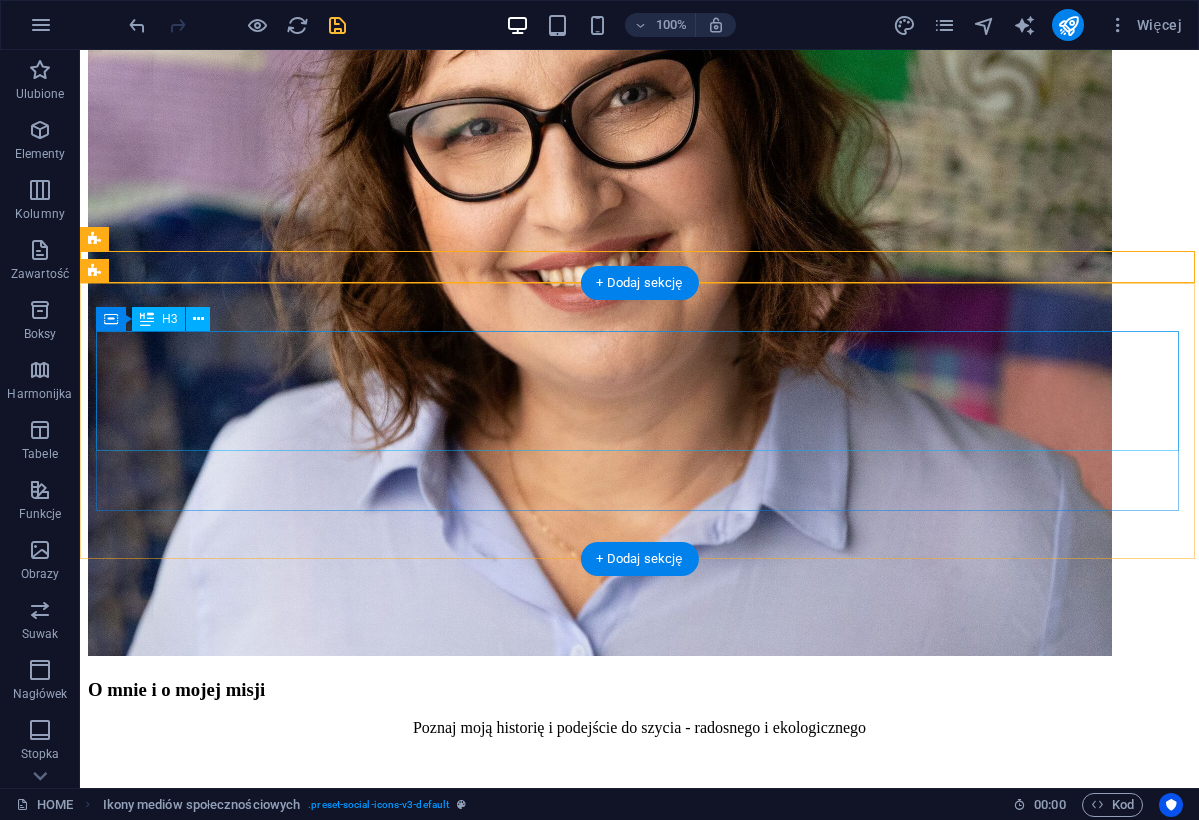 click on "‌„To, co zbędne, może stać się wyjątkowe. Wystarczy spojrzeć na to z pomysłem i czułością.”" at bounding box center [639, 12630] 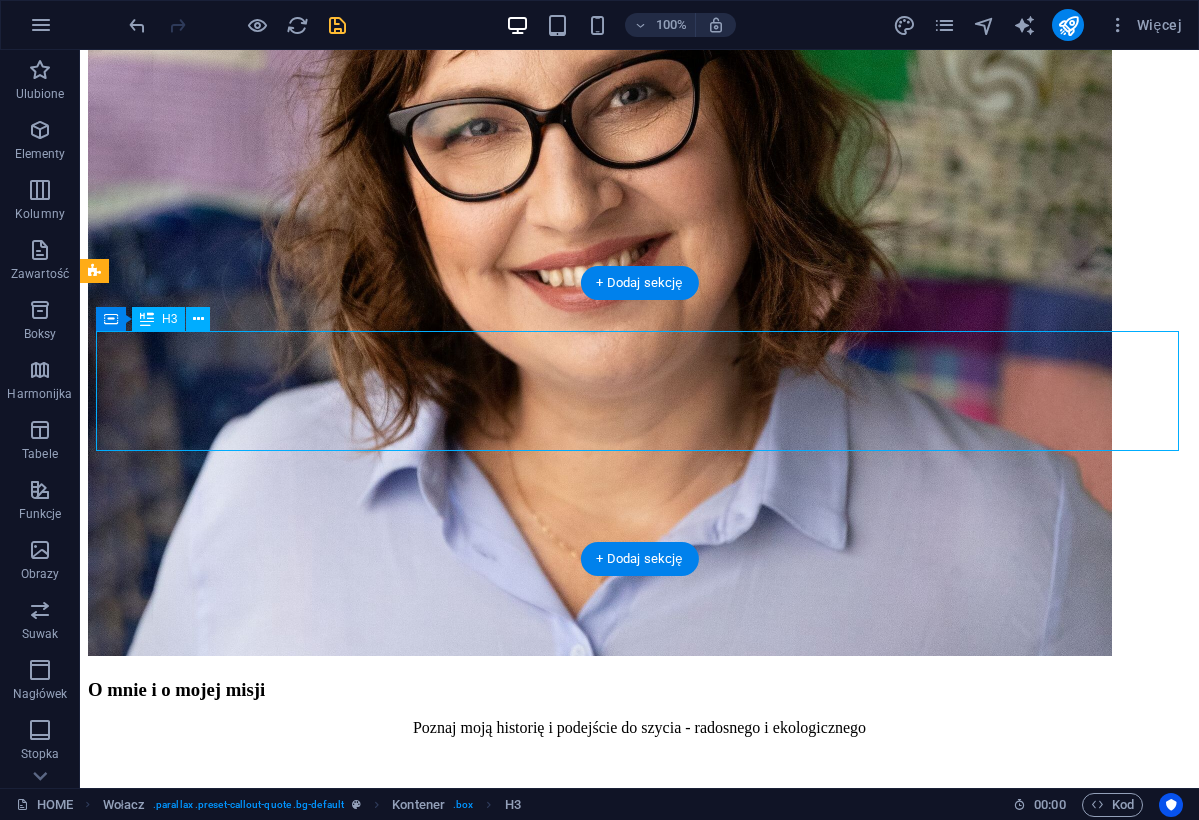 click on "‌„To, co zbędne, może stać się wyjątkowe. Wystarczy spojrzeć na to z pomysłem i czułością.”" at bounding box center [639, 12630] 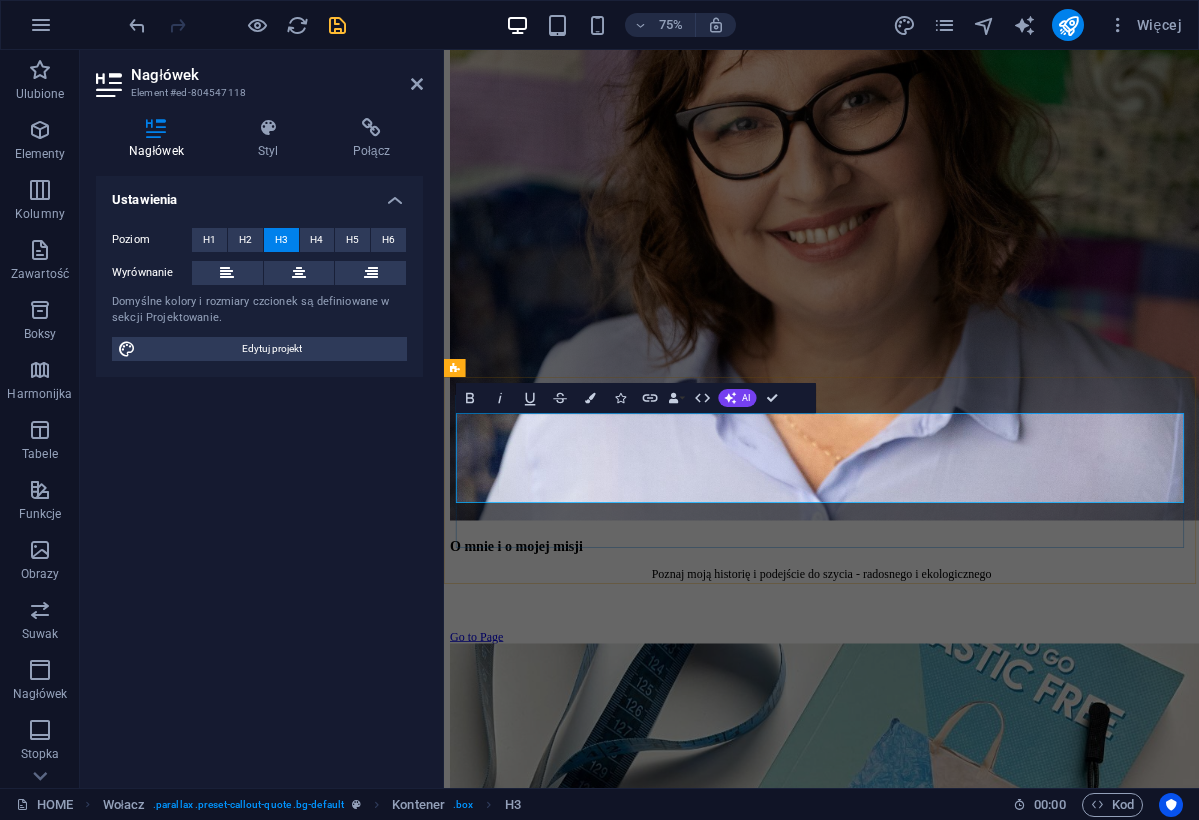 click on "‌„To, co zbędne, może stać się wyjątkowe. Wystarczy spojrzeć na to z pomysłem i czułością.”" at bounding box center (947, 11613) 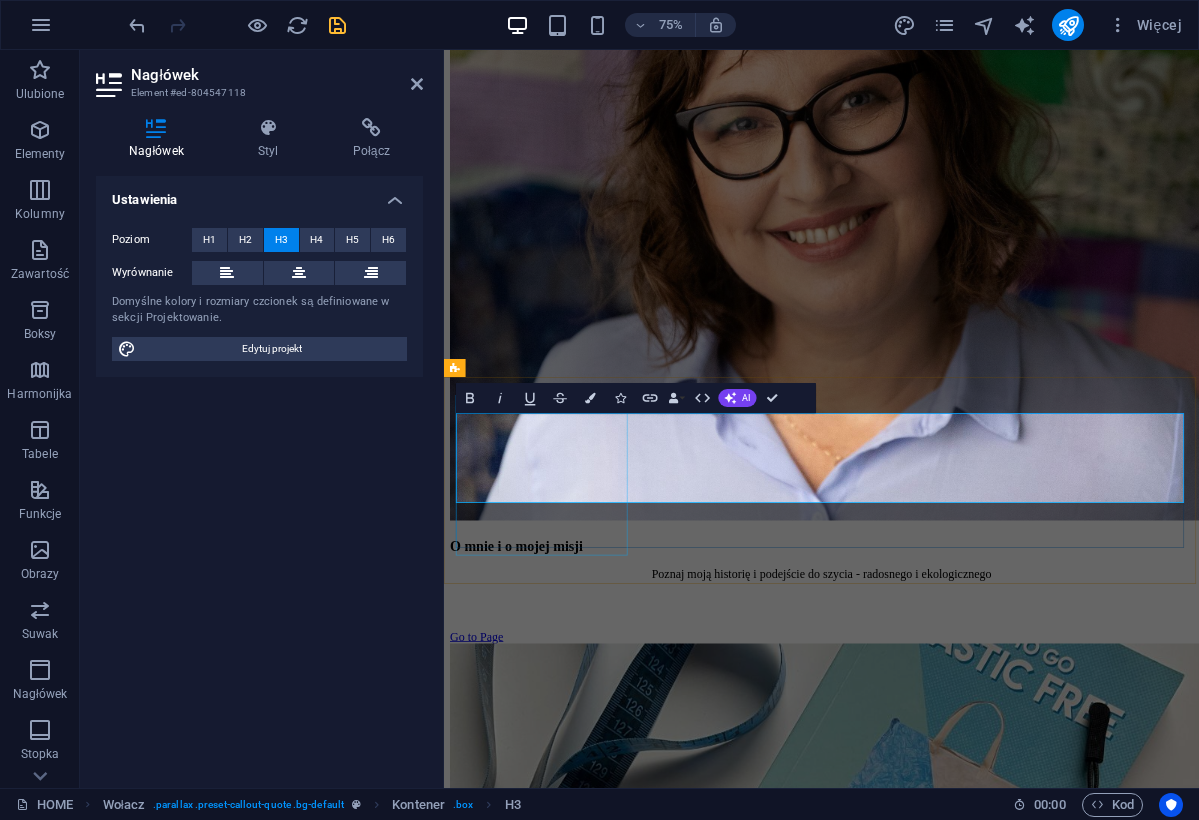 click at bounding box center [947, 11826] 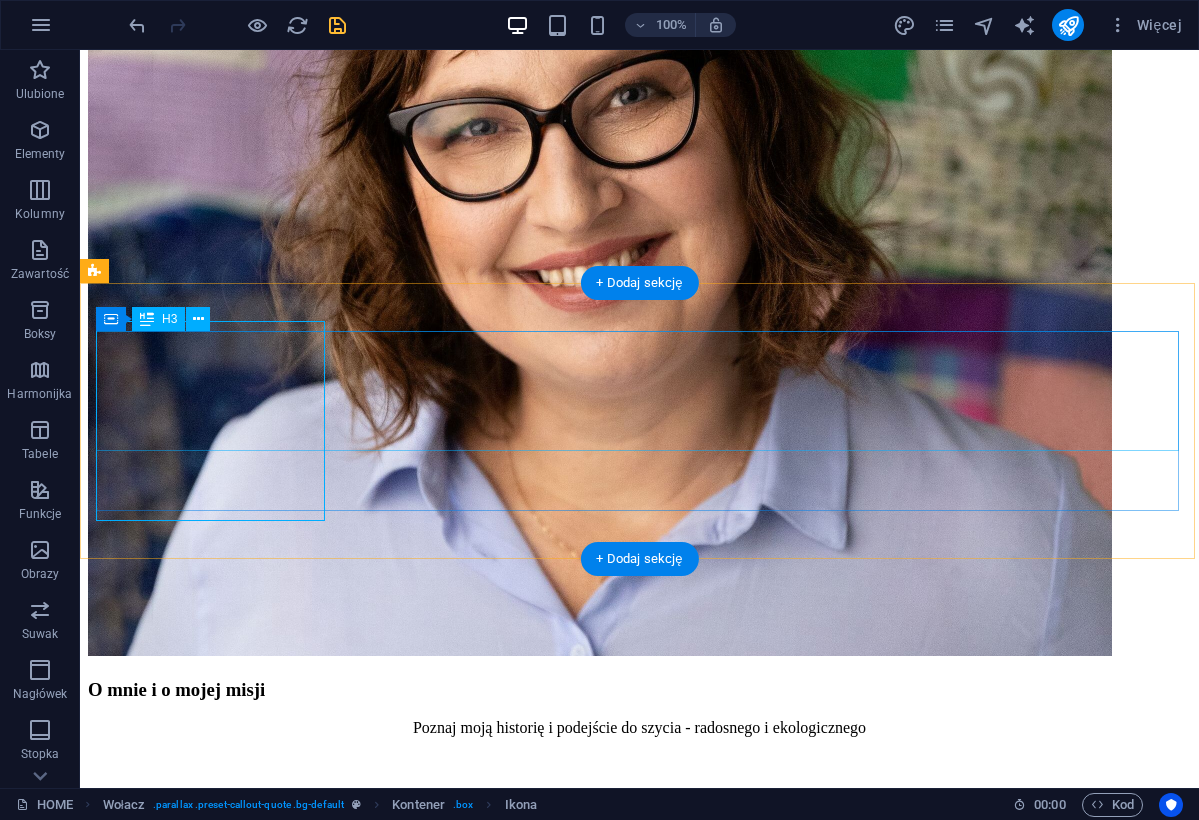 click on "‌„To, co zbędne, może stać się wyjątkowe. Wystarczy spojrzeć na to z pomysłem i czułością.”" at bounding box center [639, 12630] 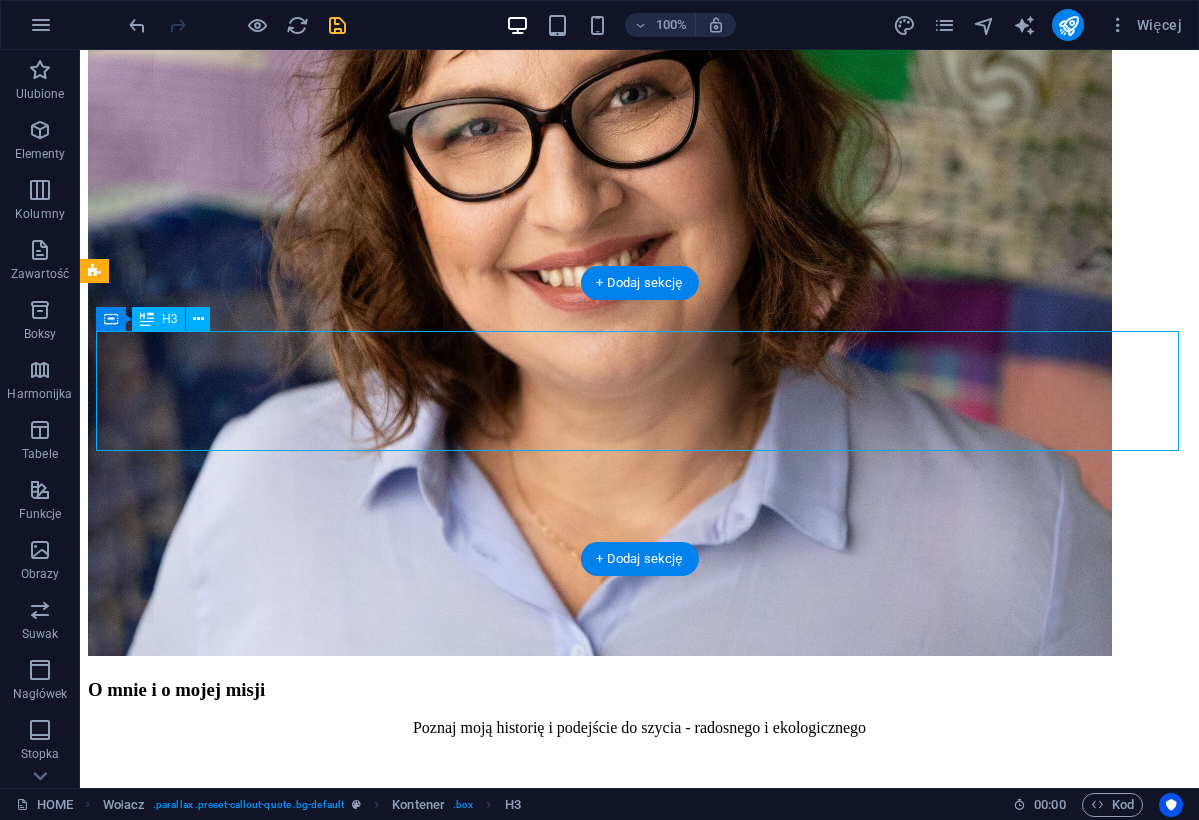 click on "‌„To, co zbędne, może stać się wyjątkowe. Wystarczy spojrzeć na to z pomysłem i czułością.”" at bounding box center (639, 12630) 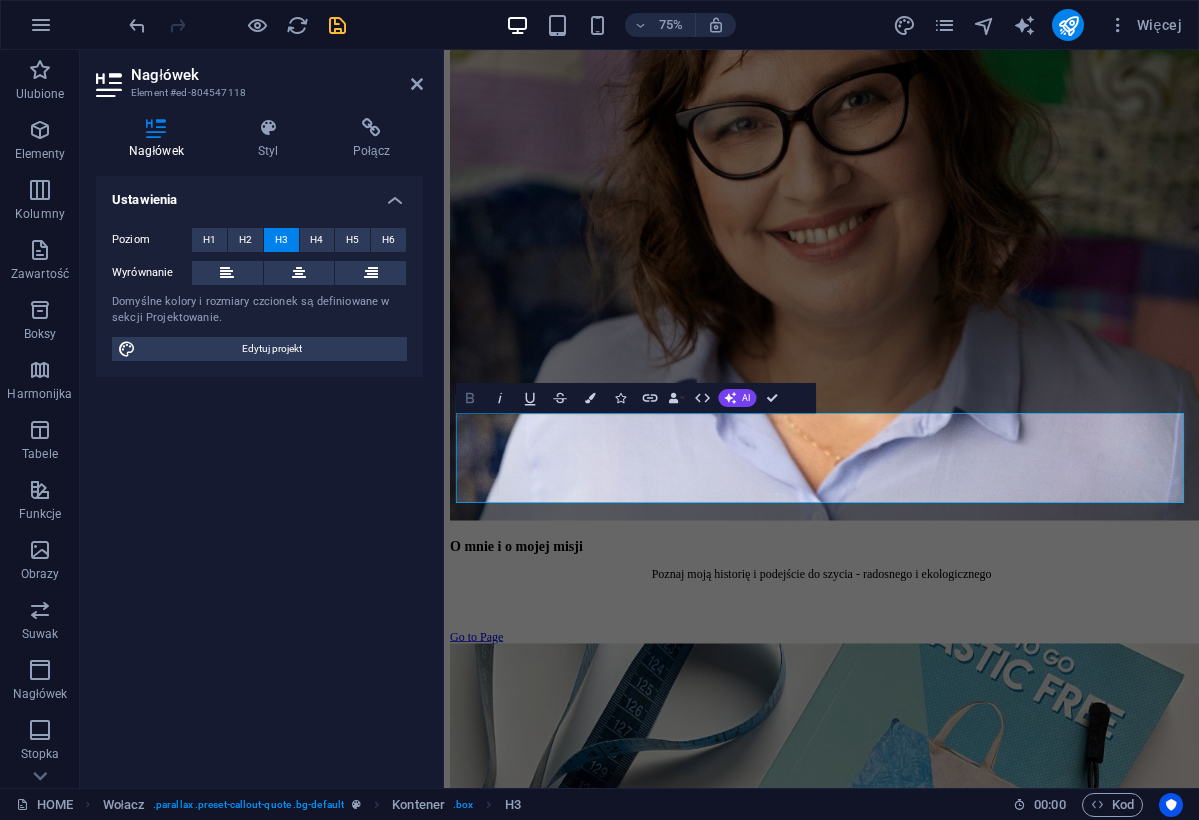 click 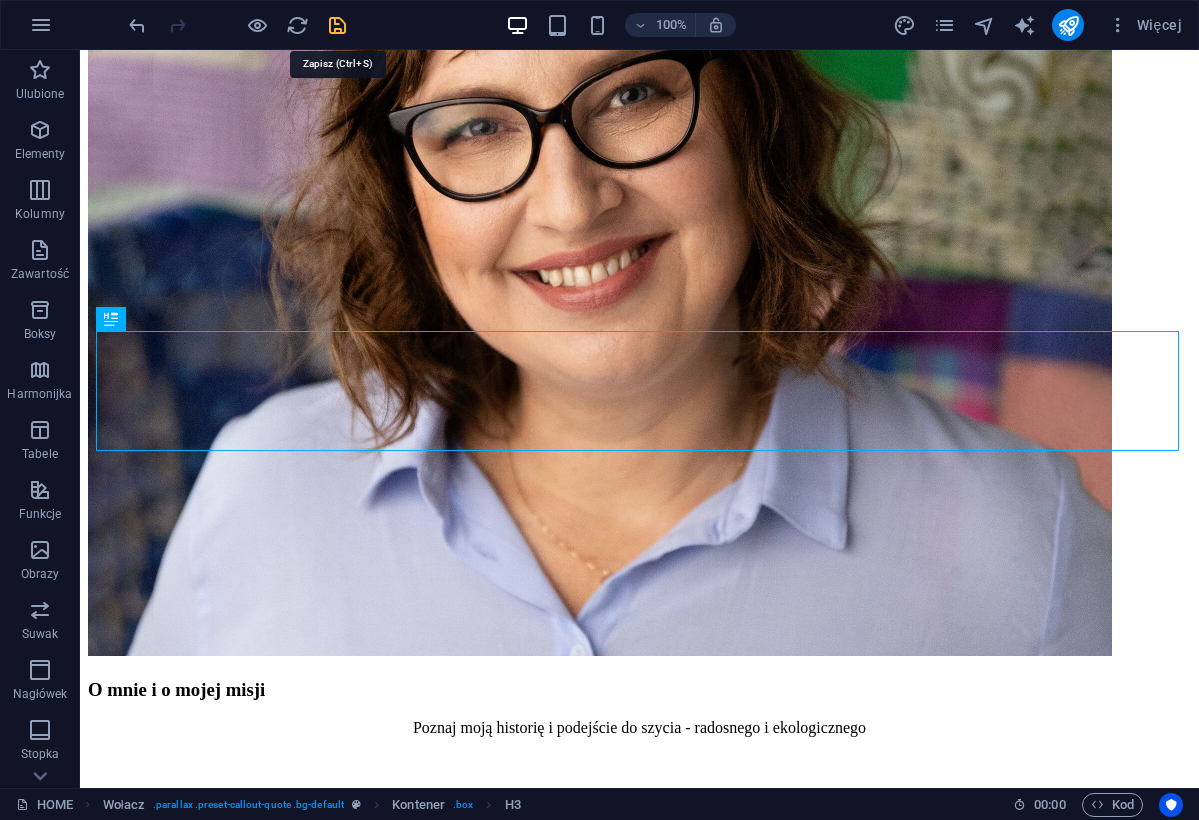 click at bounding box center [337, 25] 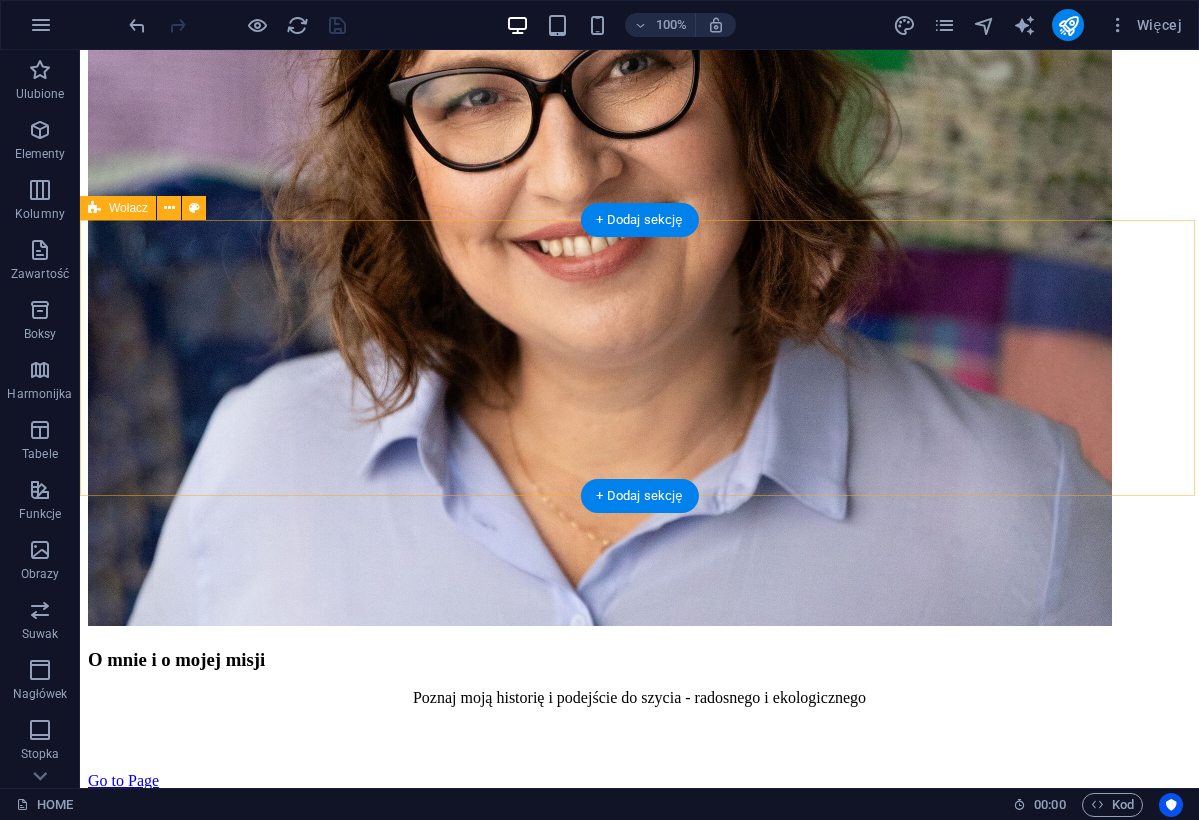 scroll, scrollTop: 2576, scrollLeft: 0, axis: vertical 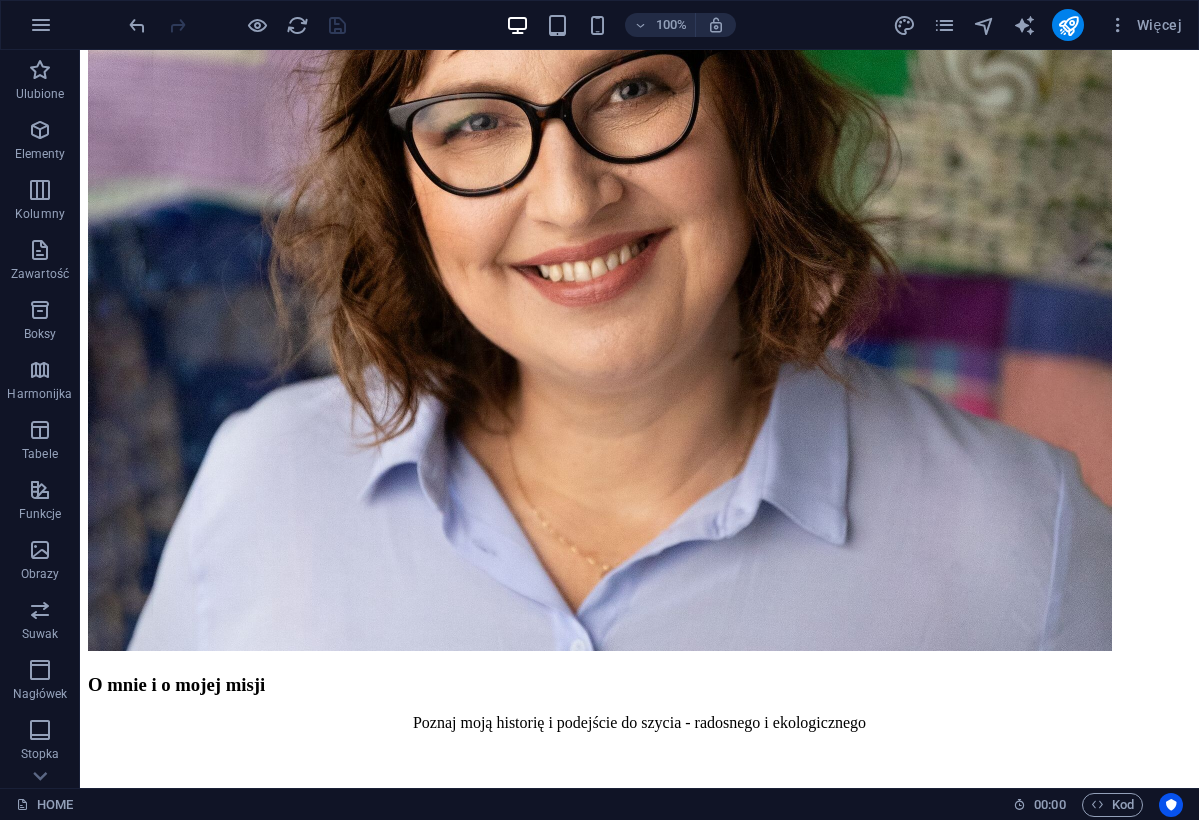 click on "100%" at bounding box center (620, 25) 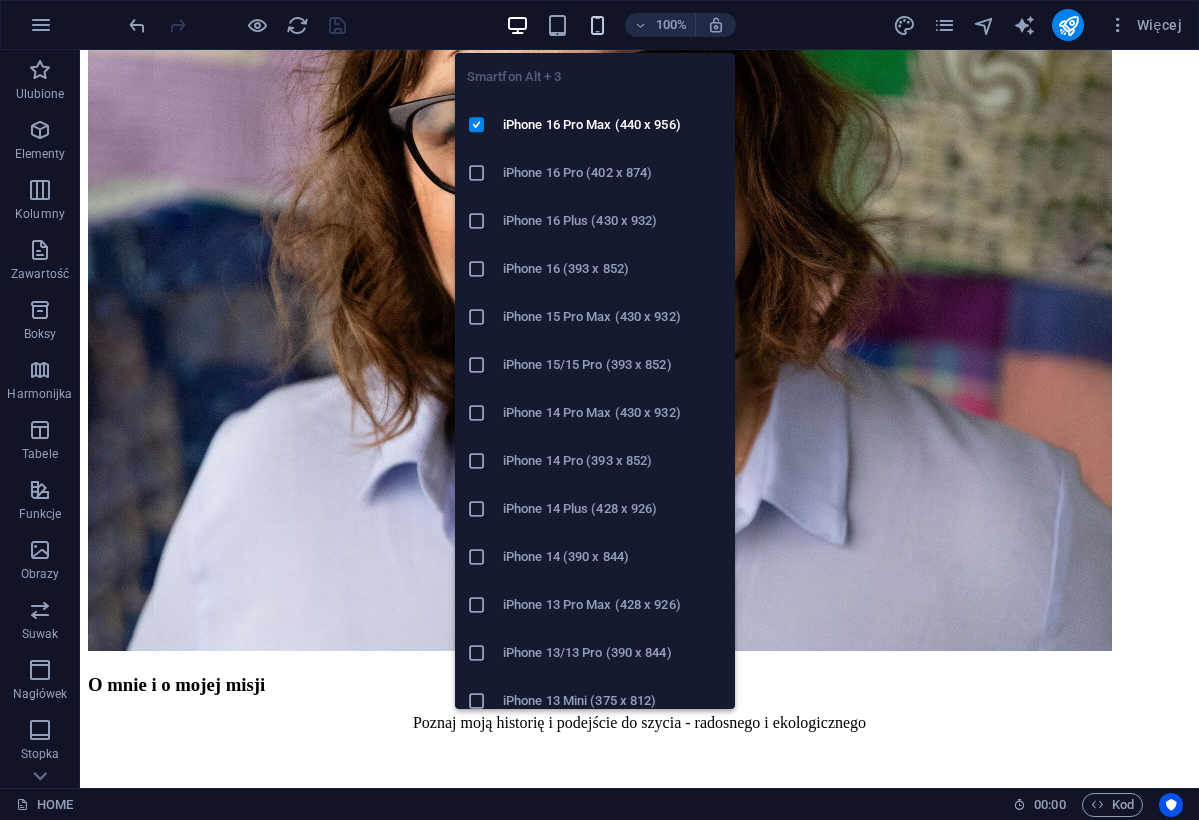 click at bounding box center (597, 25) 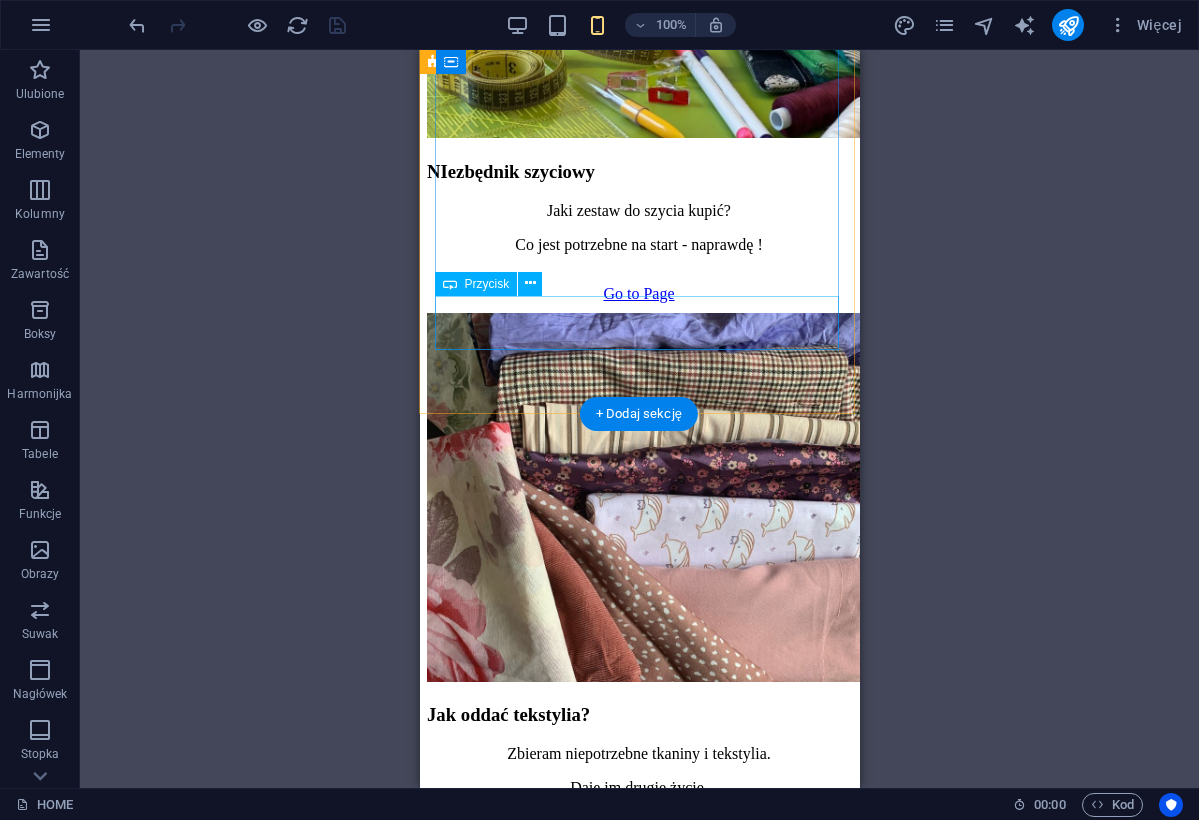 scroll, scrollTop: 5874, scrollLeft: 1, axis: both 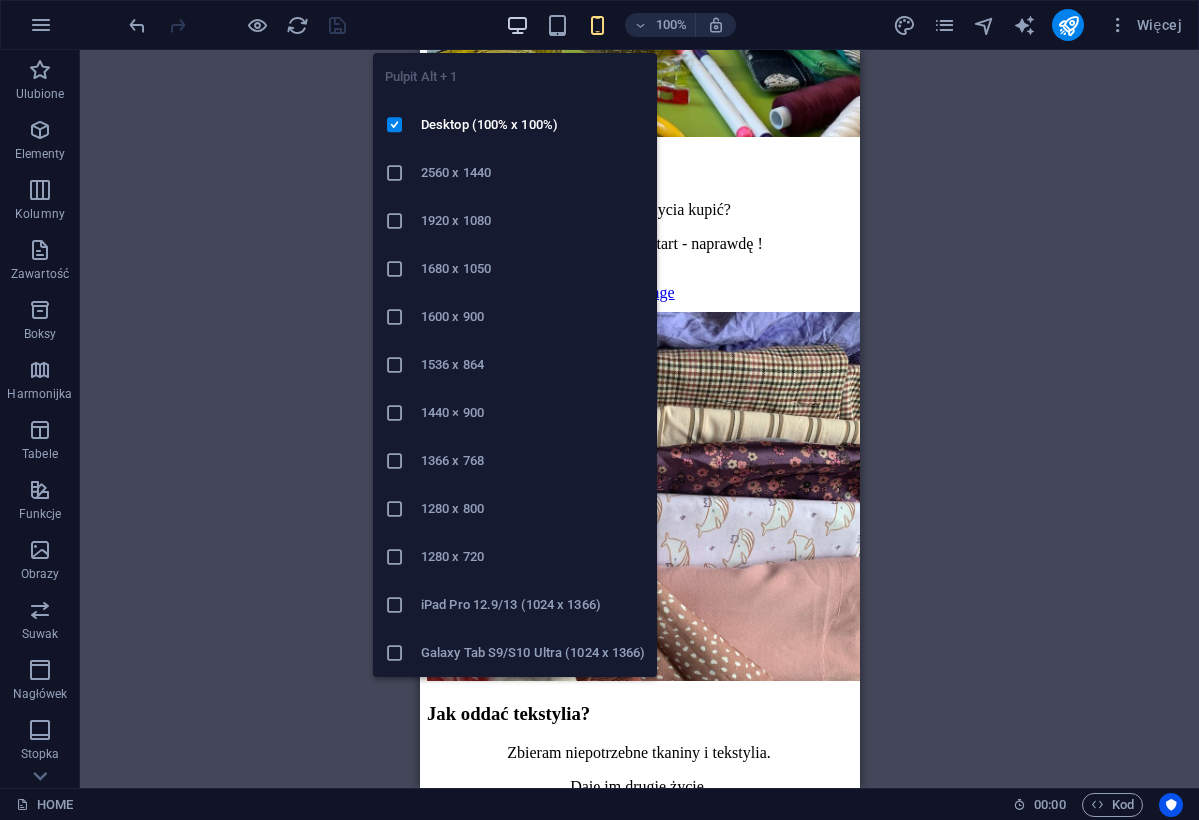 click at bounding box center [517, 25] 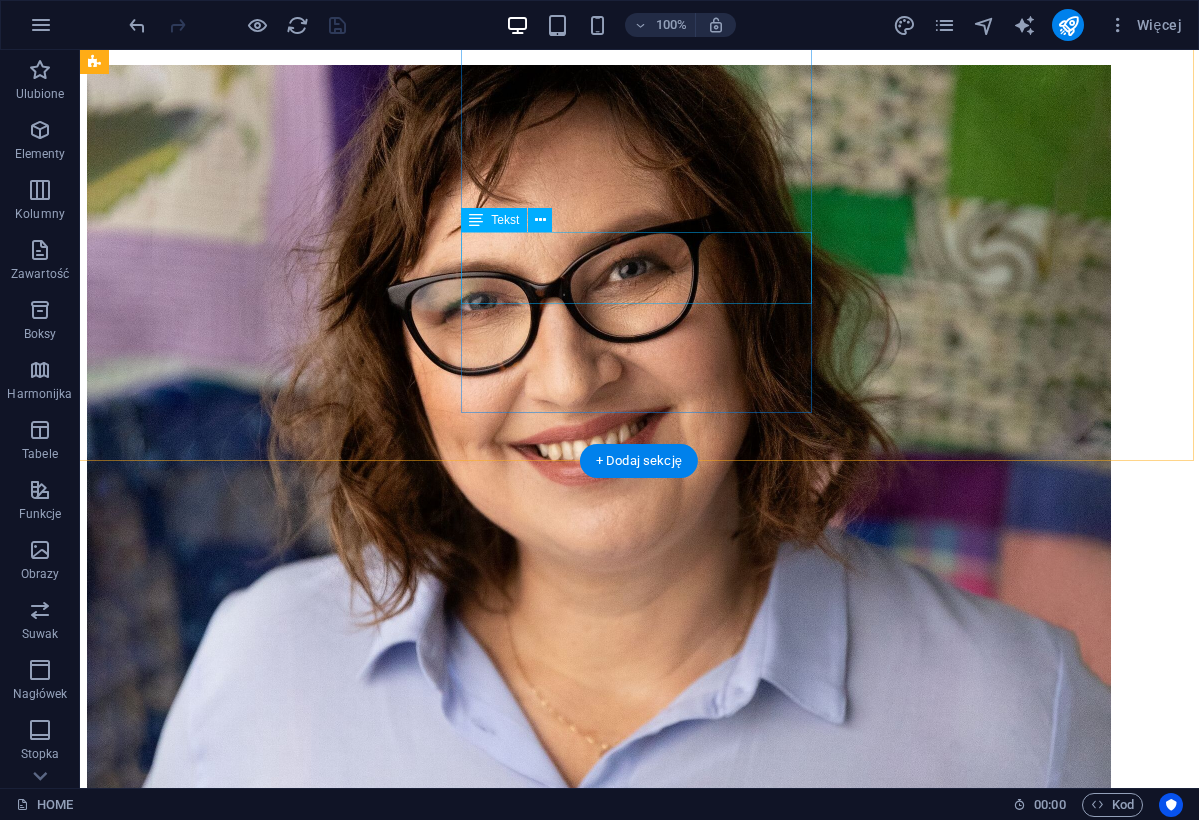 scroll, scrollTop: 2460, scrollLeft: 1, axis: both 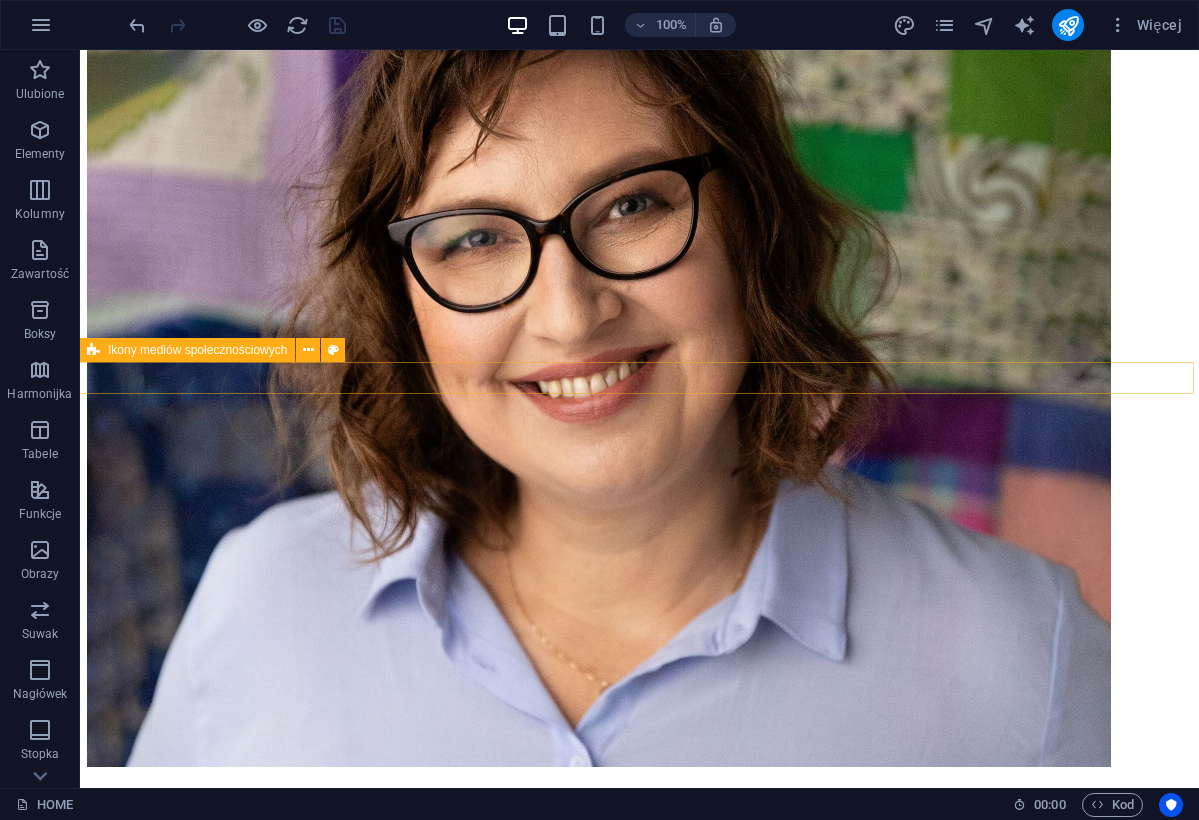 click at bounding box center (638, 11064) 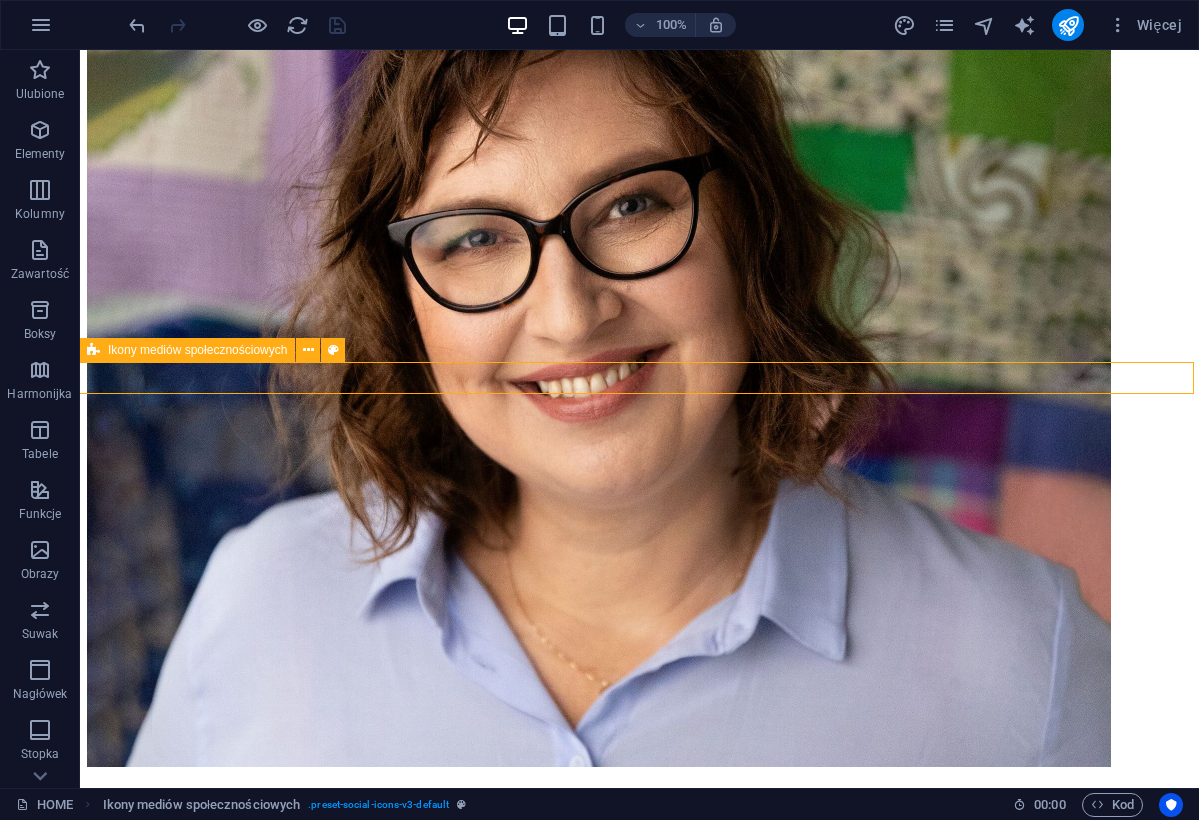 click at bounding box center (638, 11064) 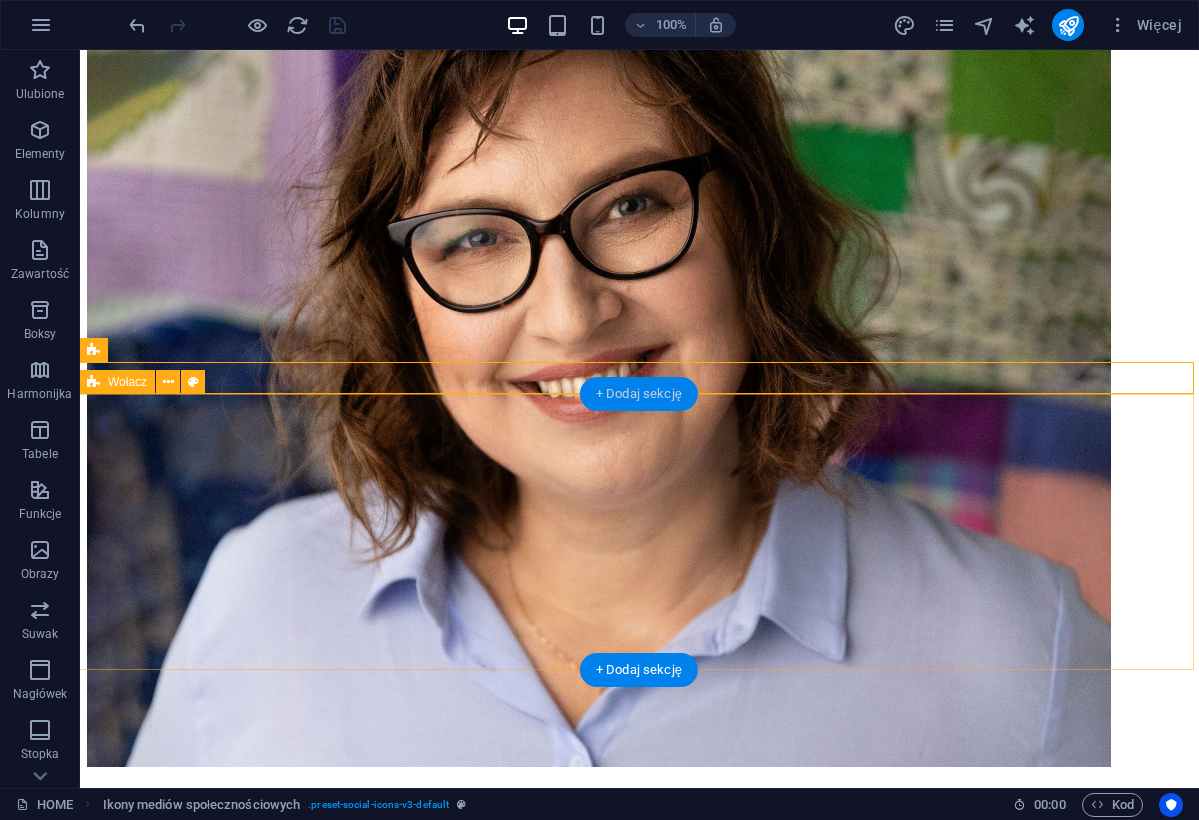 click on "+ Dodaj sekcję" at bounding box center (639, 394) 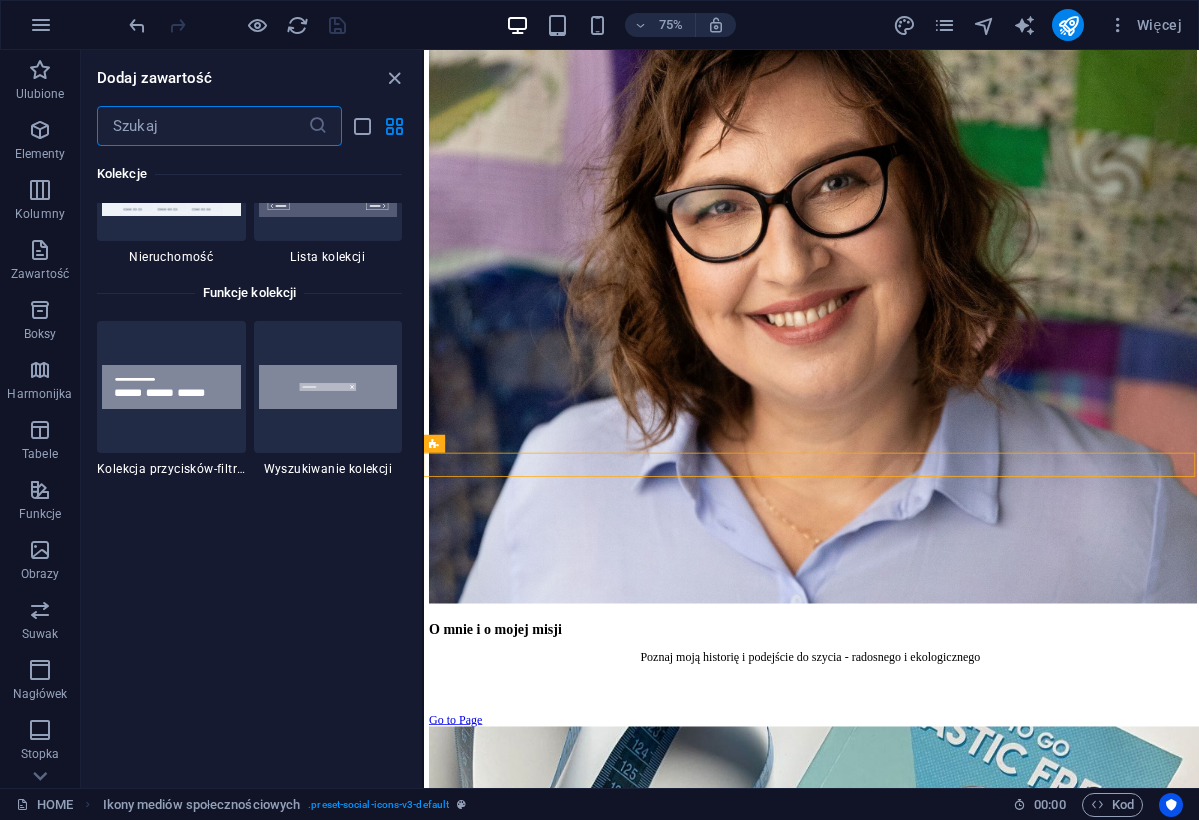 scroll, scrollTop: 18938, scrollLeft: 0, axis: vertical 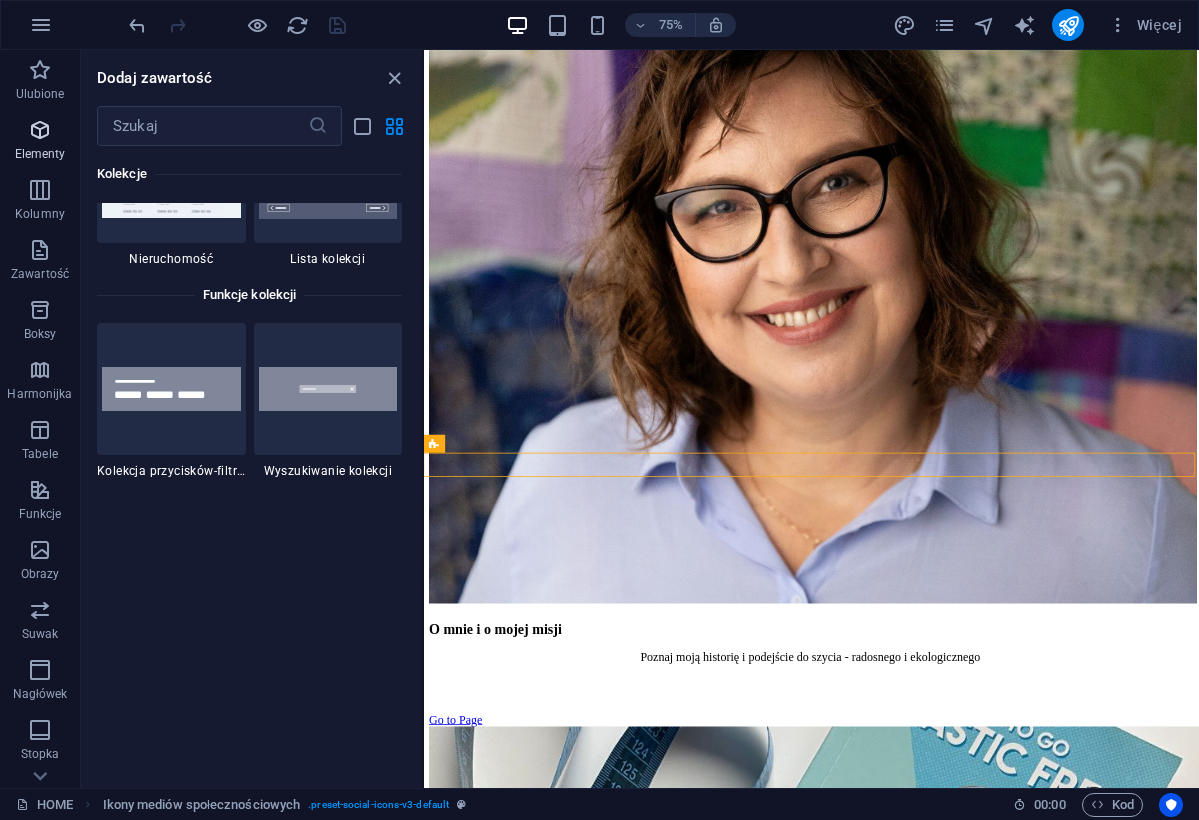 click at bounding box center (40, 130) 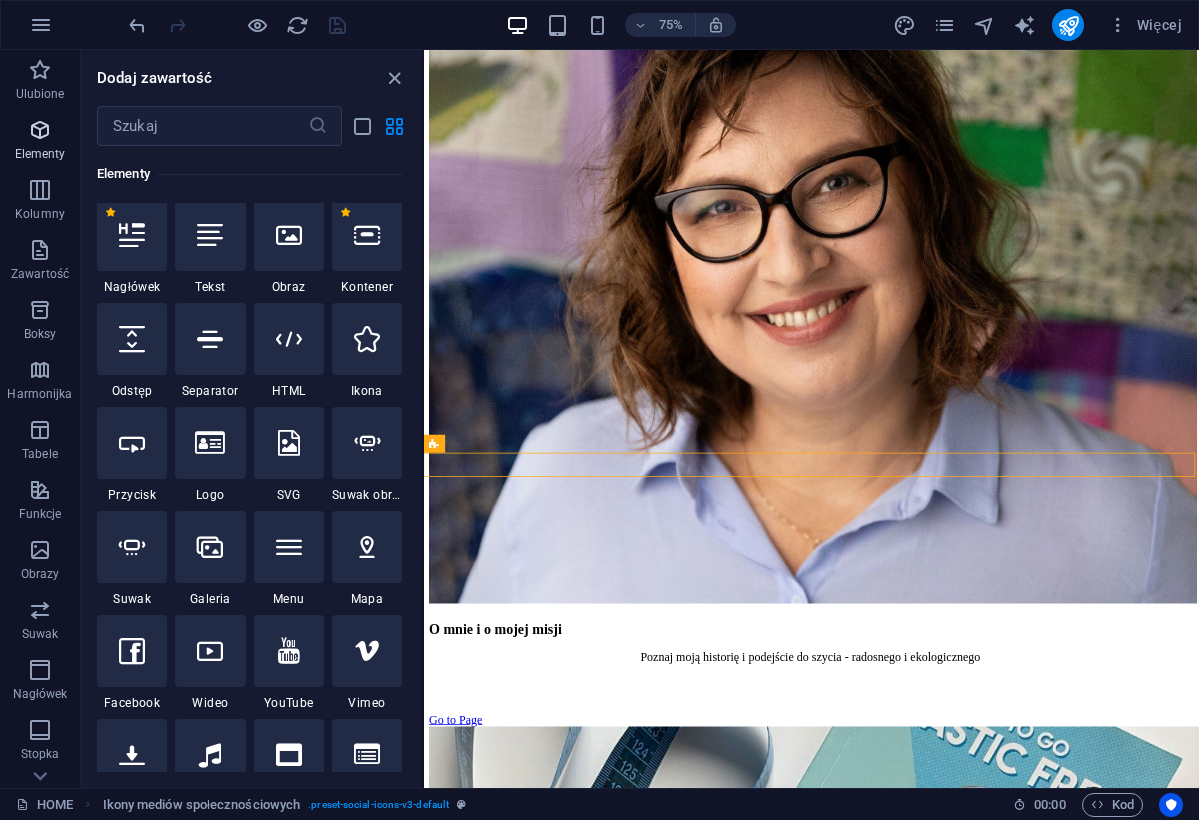 scroll, scrollTop: 213, scrollLeft: 0, axis: vertical 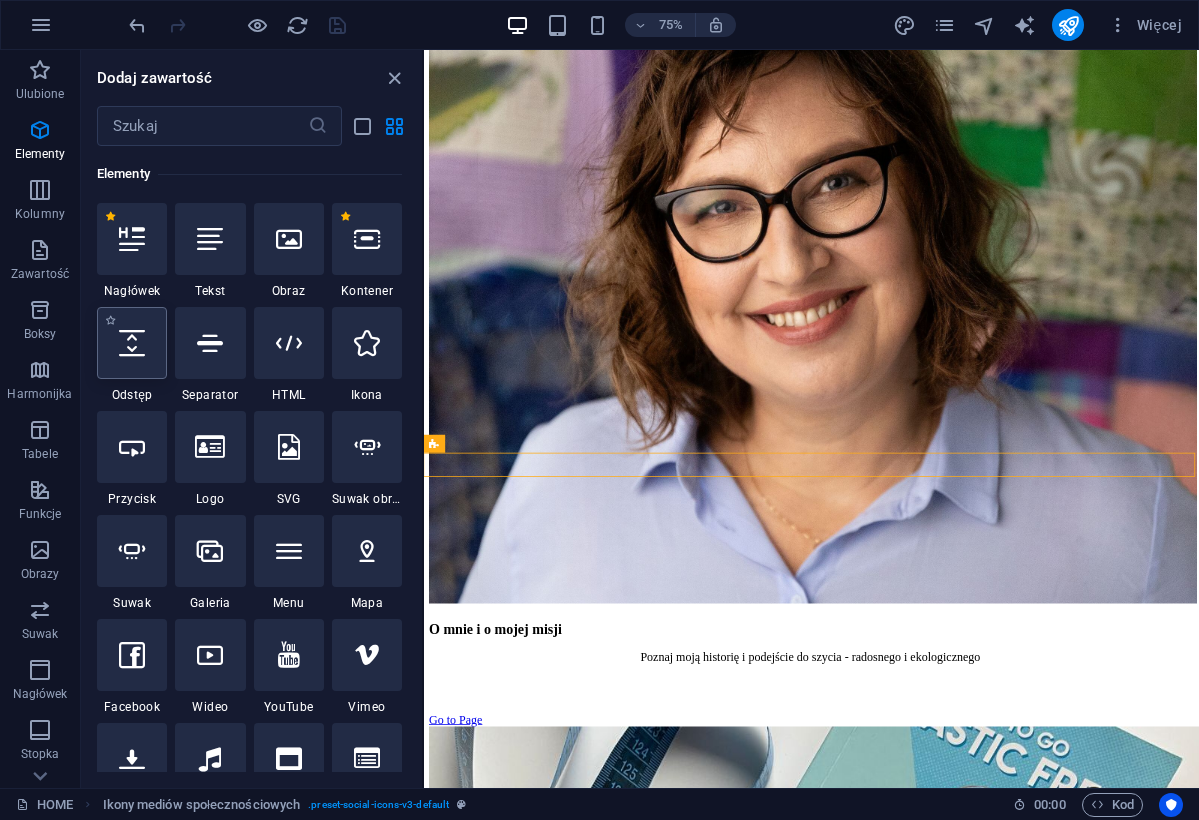 click at bounding box center [132, 343] 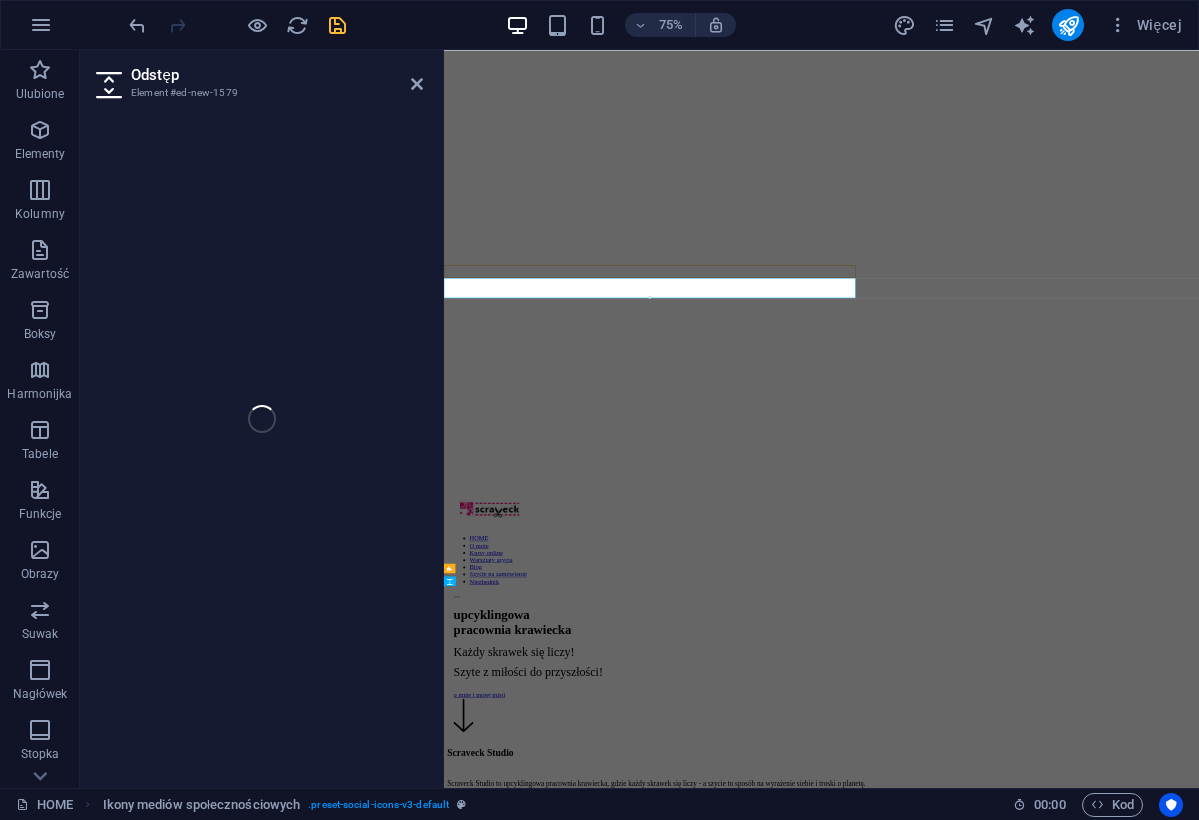 select on "px" 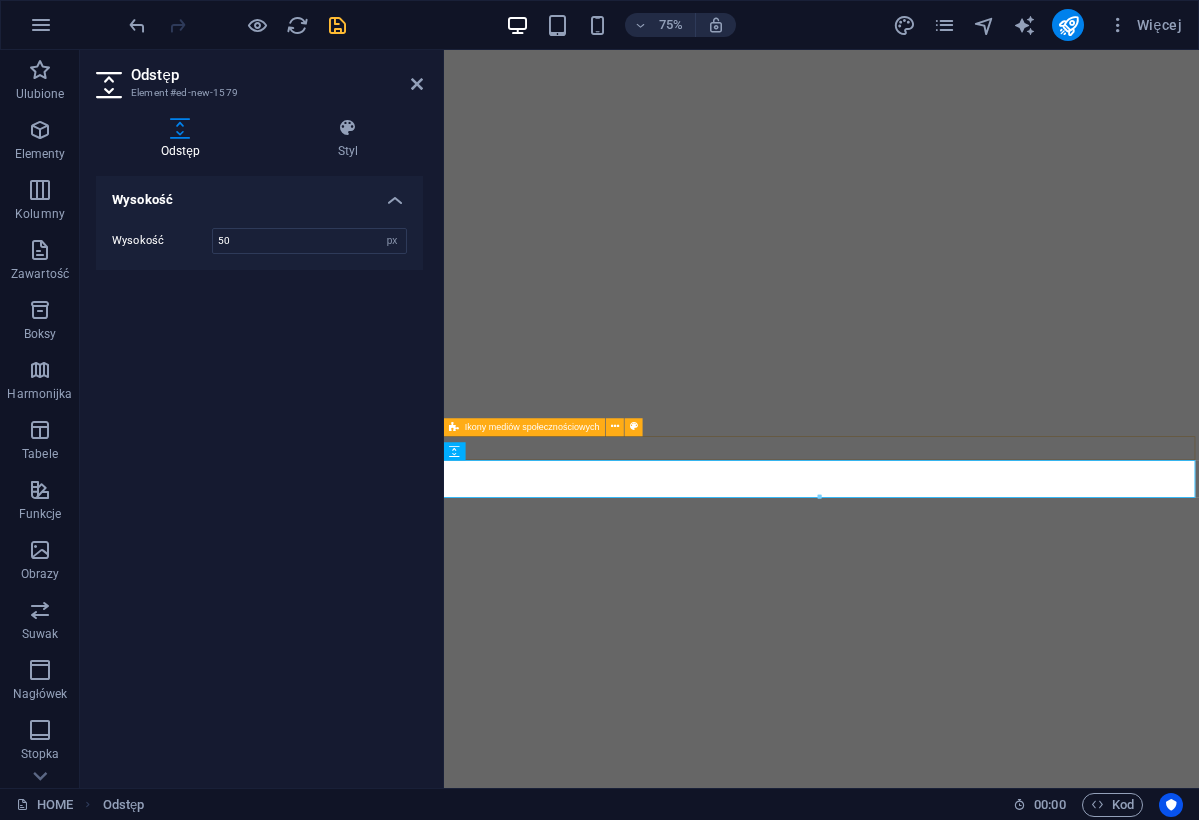 click at bounding box center [946, 12326] 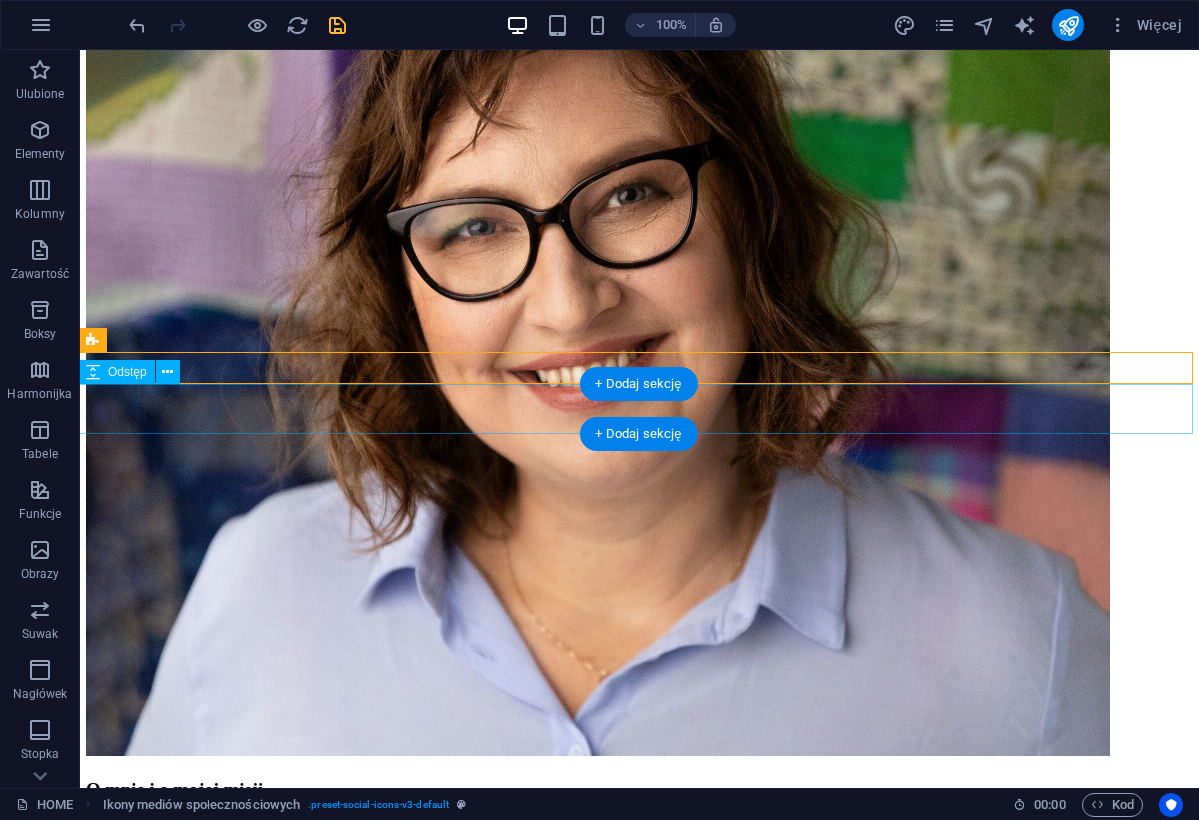 scroll, scrollTop: 2469, scrollLeft: 2, axis: both 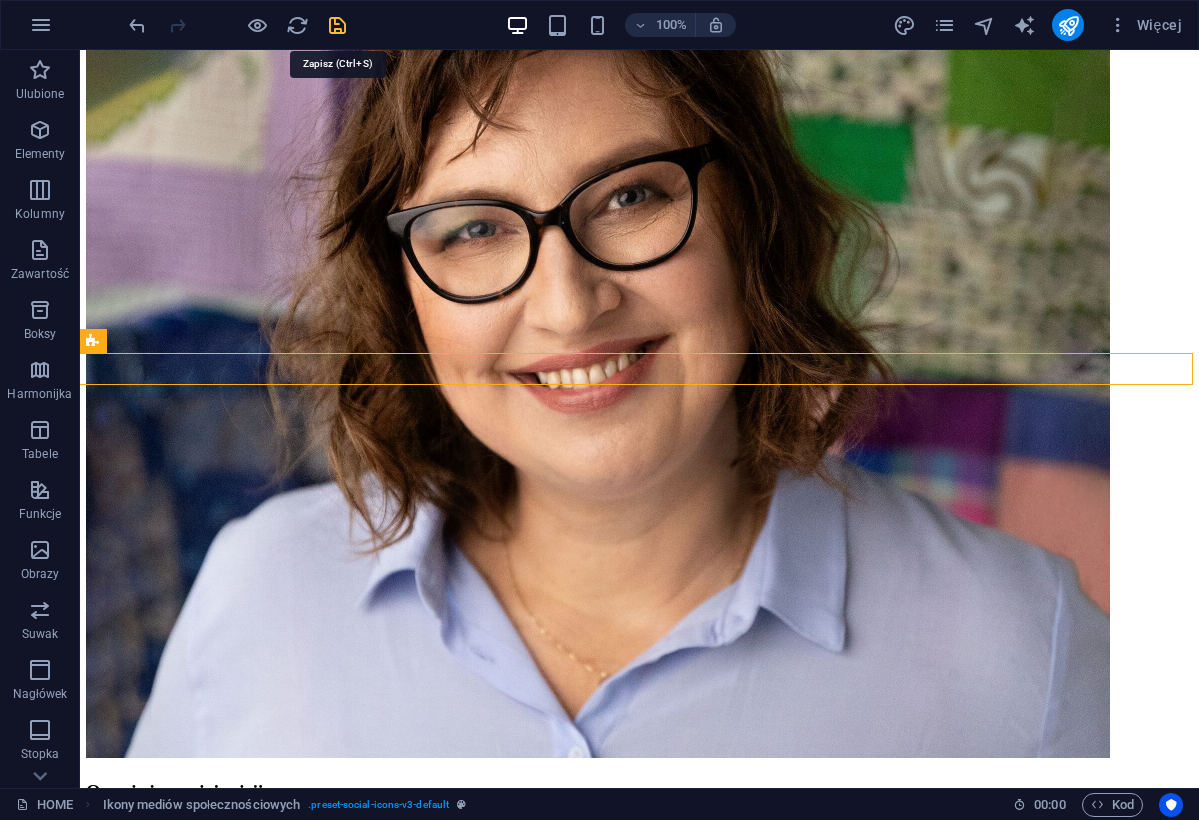 click at bounding box center (337, 25) 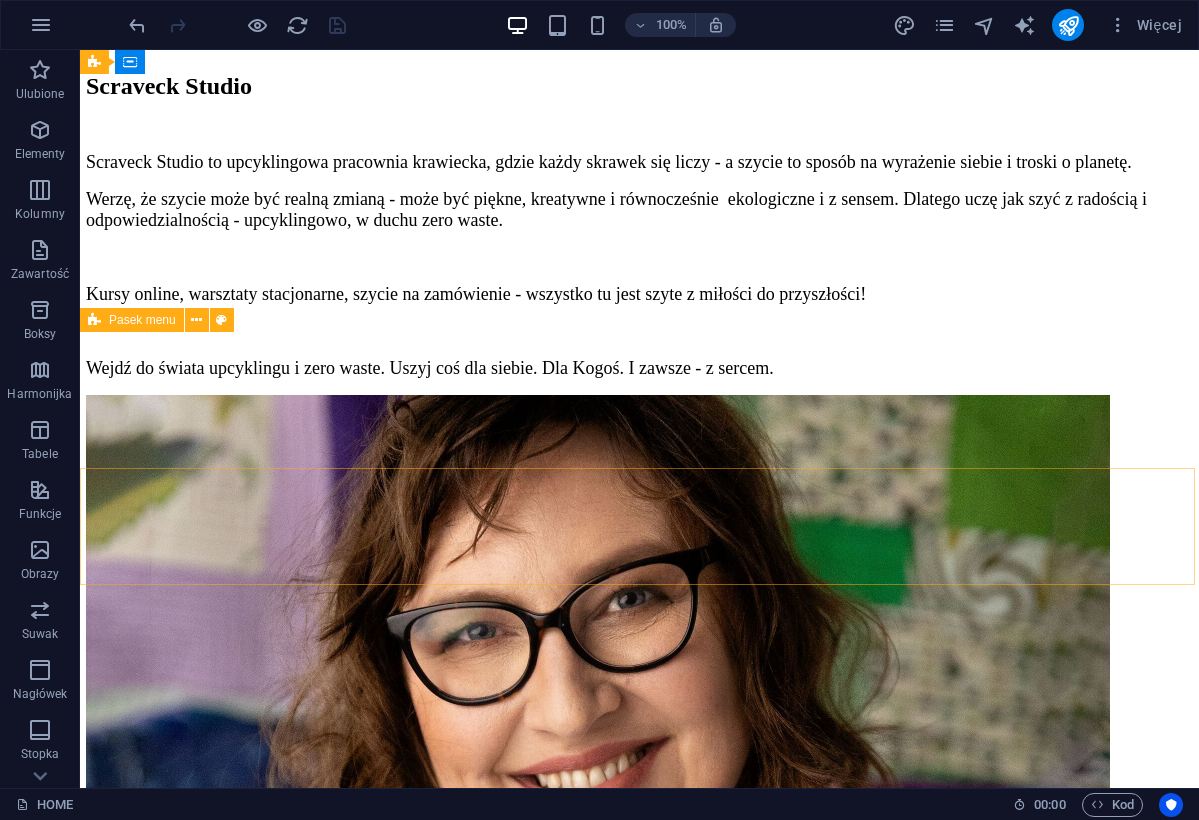 scroll, scrollTop: 2044, scrollLeft: 2, axis: both 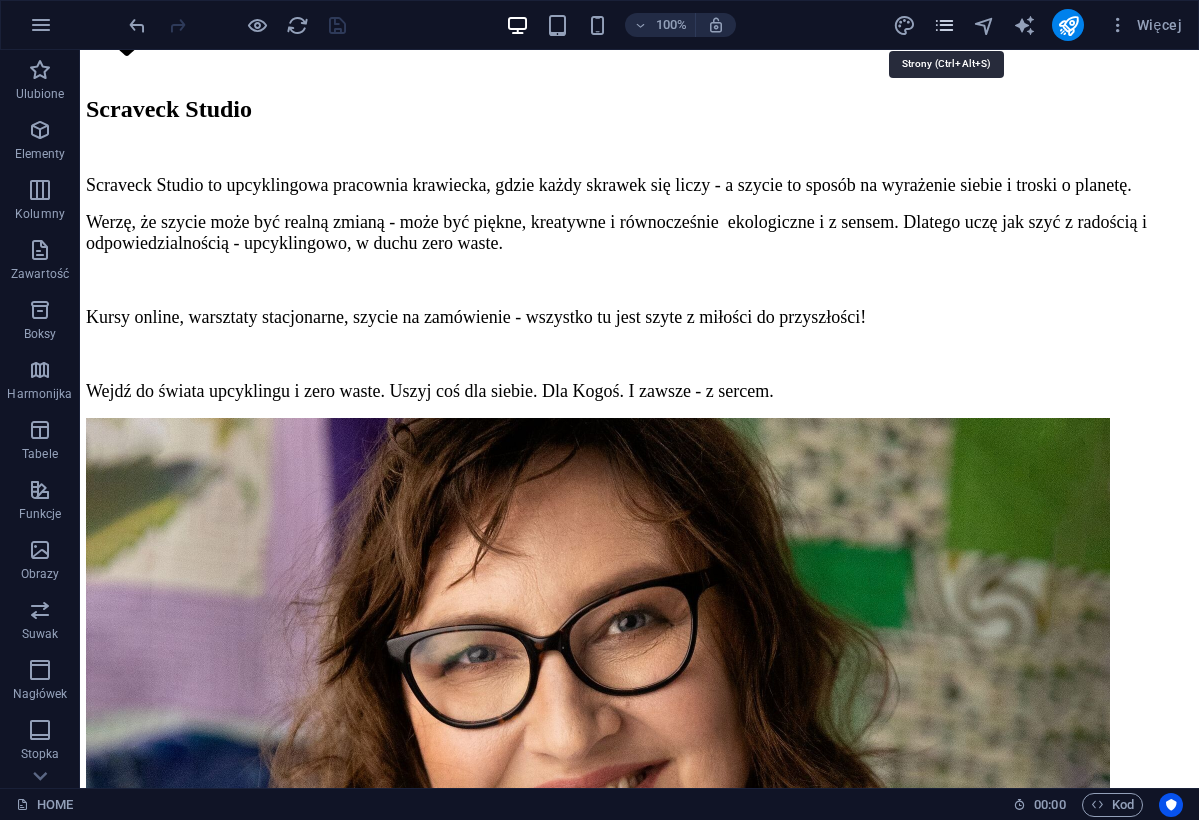 click at bounding box center (944, 25) 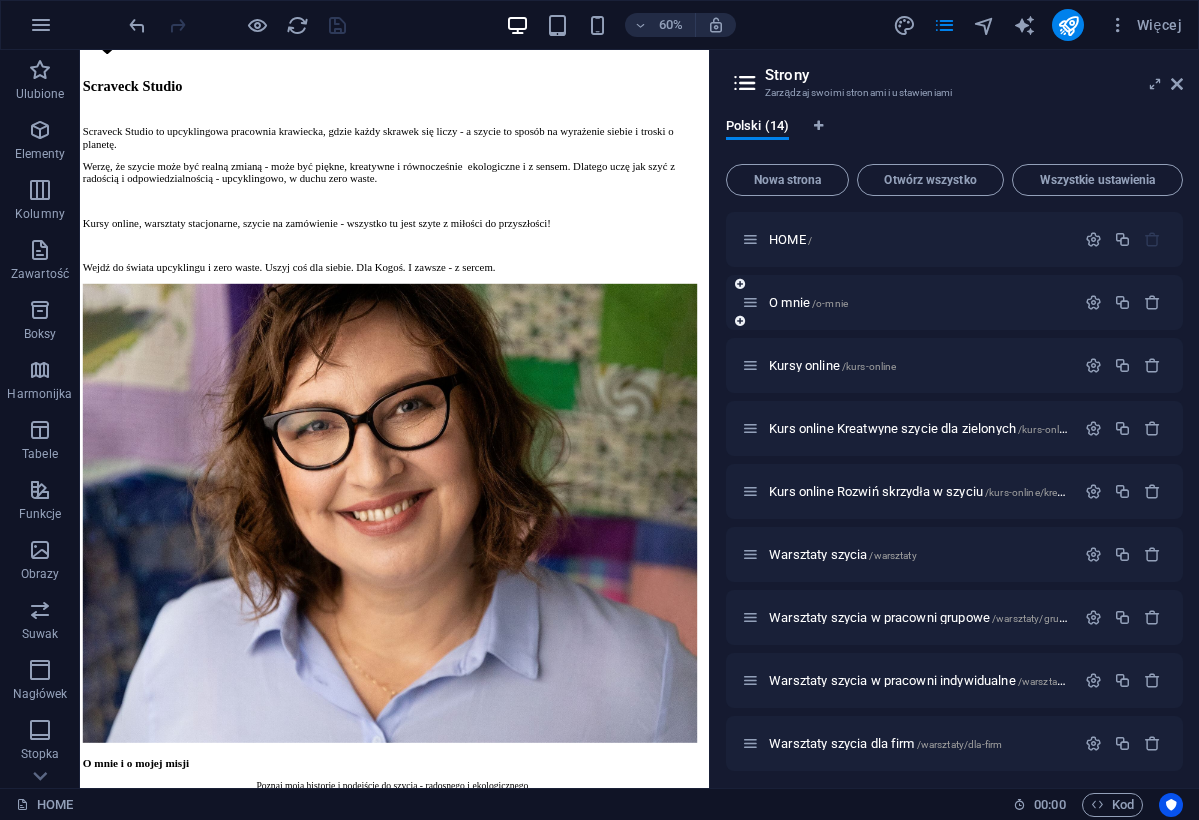 click on "O mnie /o-mnie" at bounding box center (908, 302) 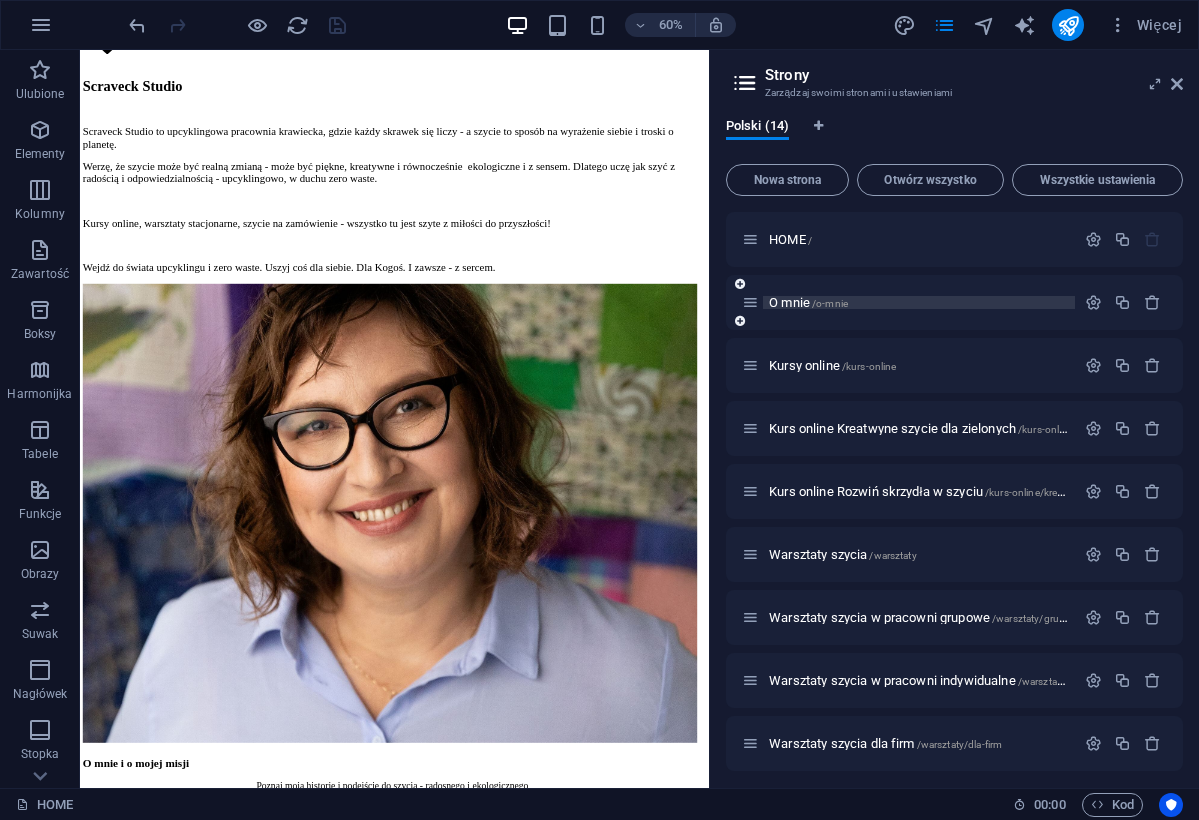 click on "O mnie /o-mnie" at bounding box center (808, 302) 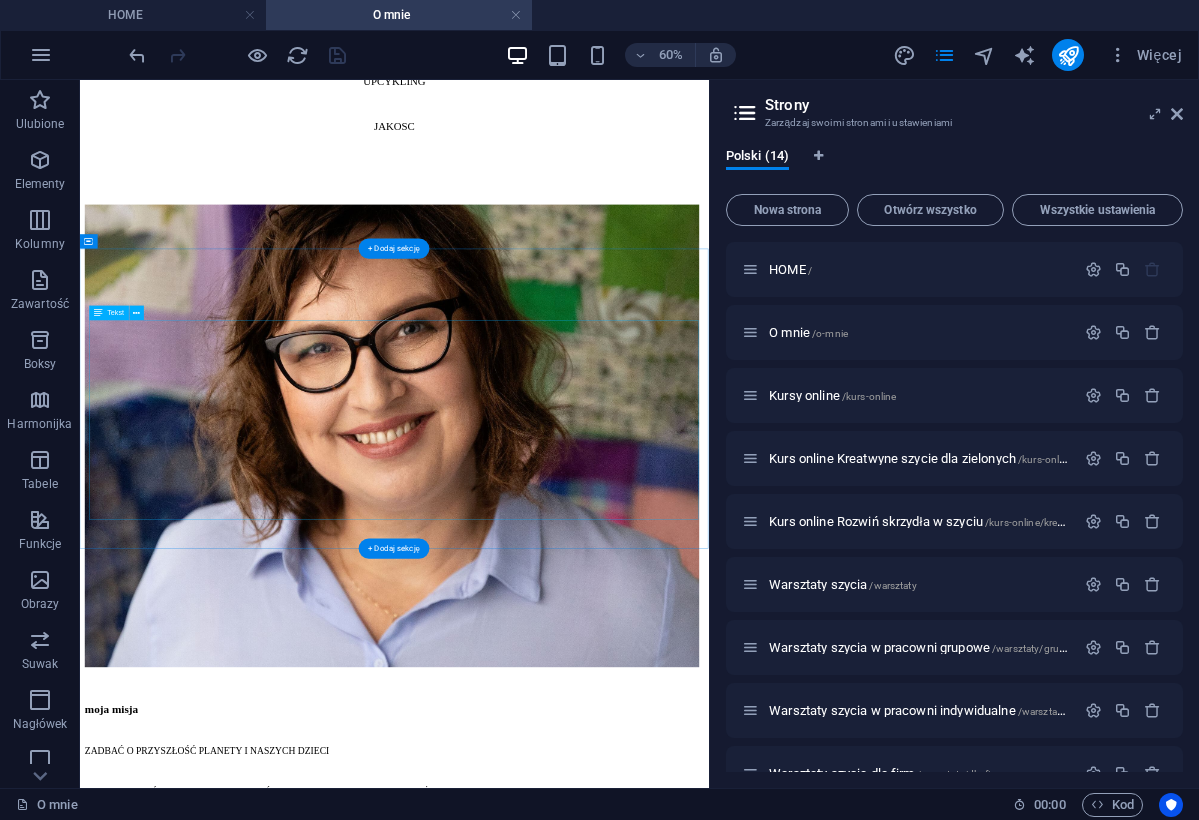 scroll, scrollTop: 1820, scrollLeft: 0, axis: vertical 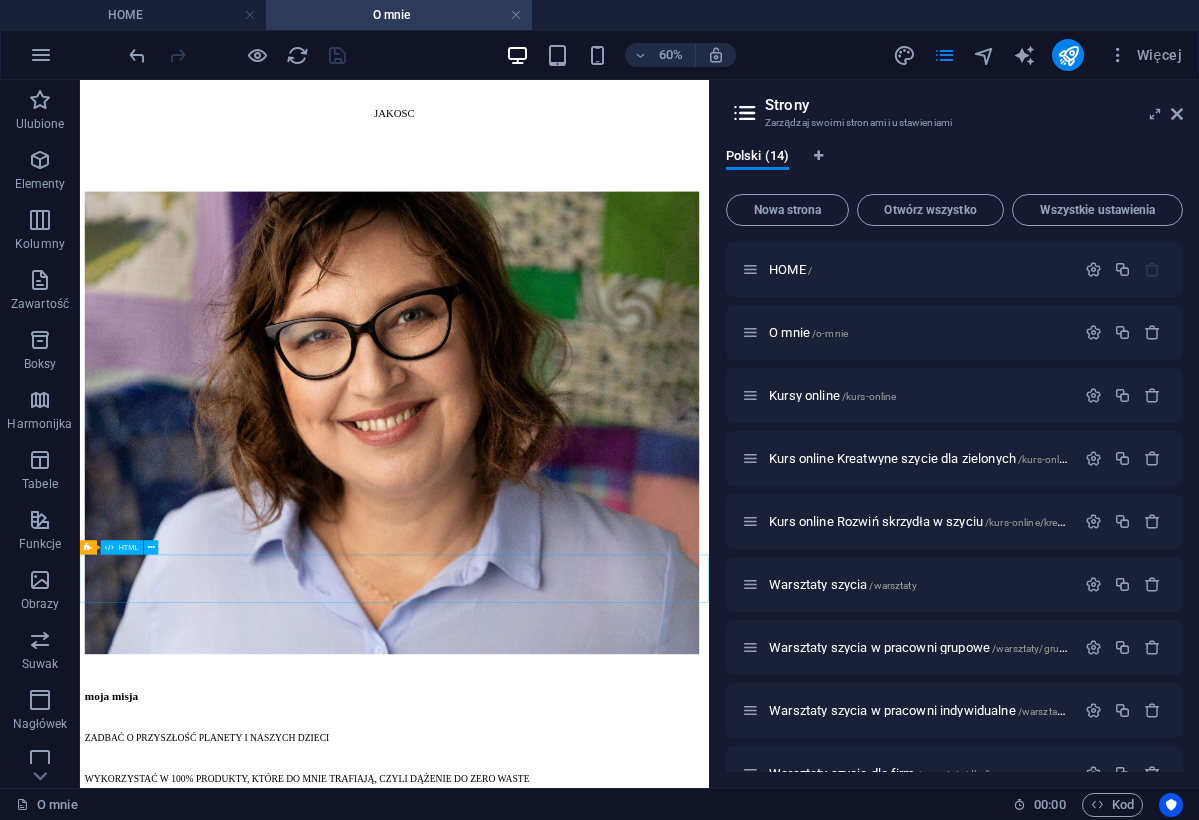 click at bounding box center (604, 5851) 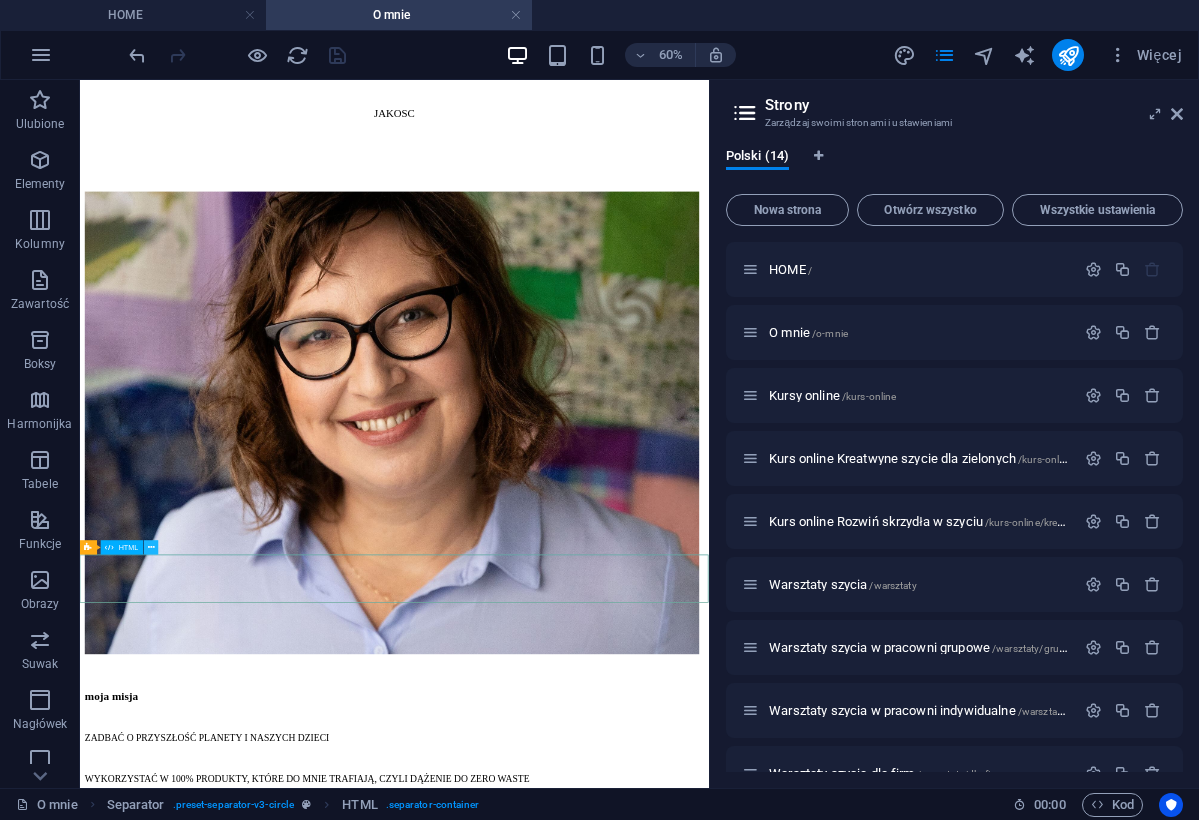 click at bounding box center (151, 547) 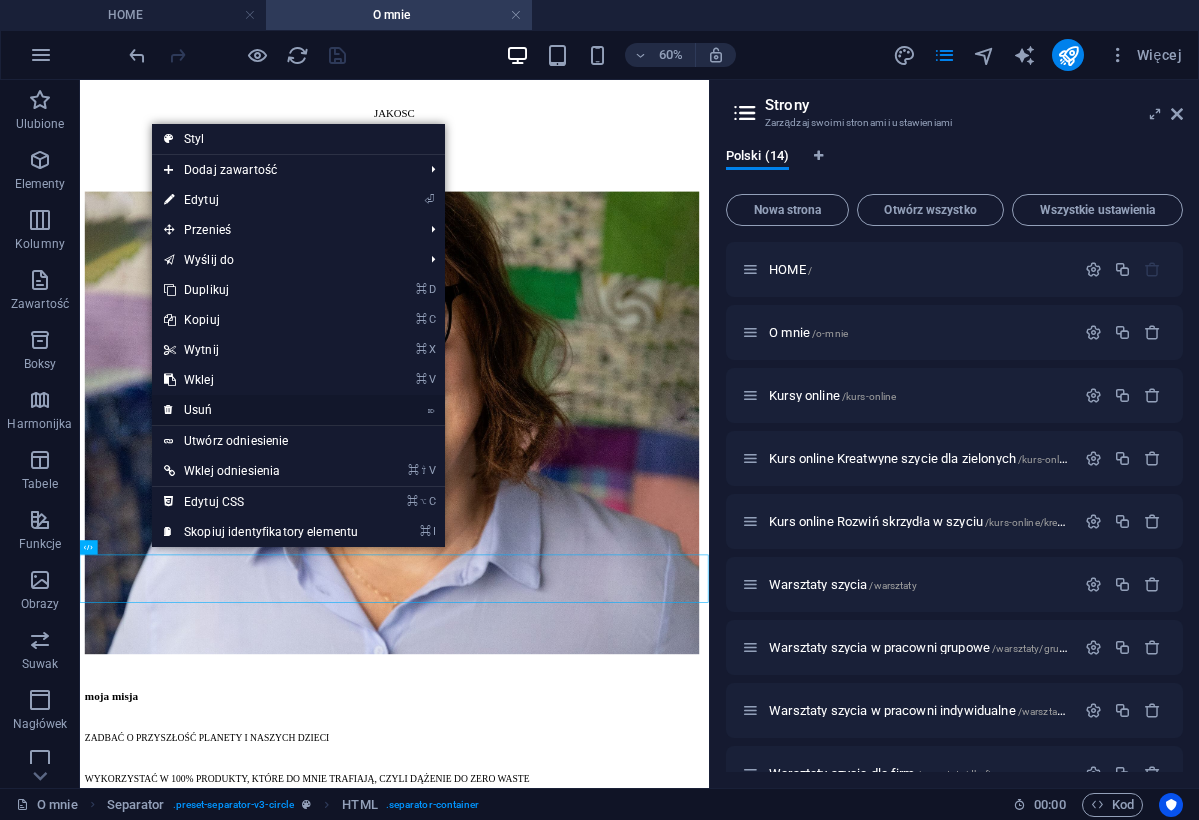 click on "⌦  Usuń" at bounding box center [261, 410] 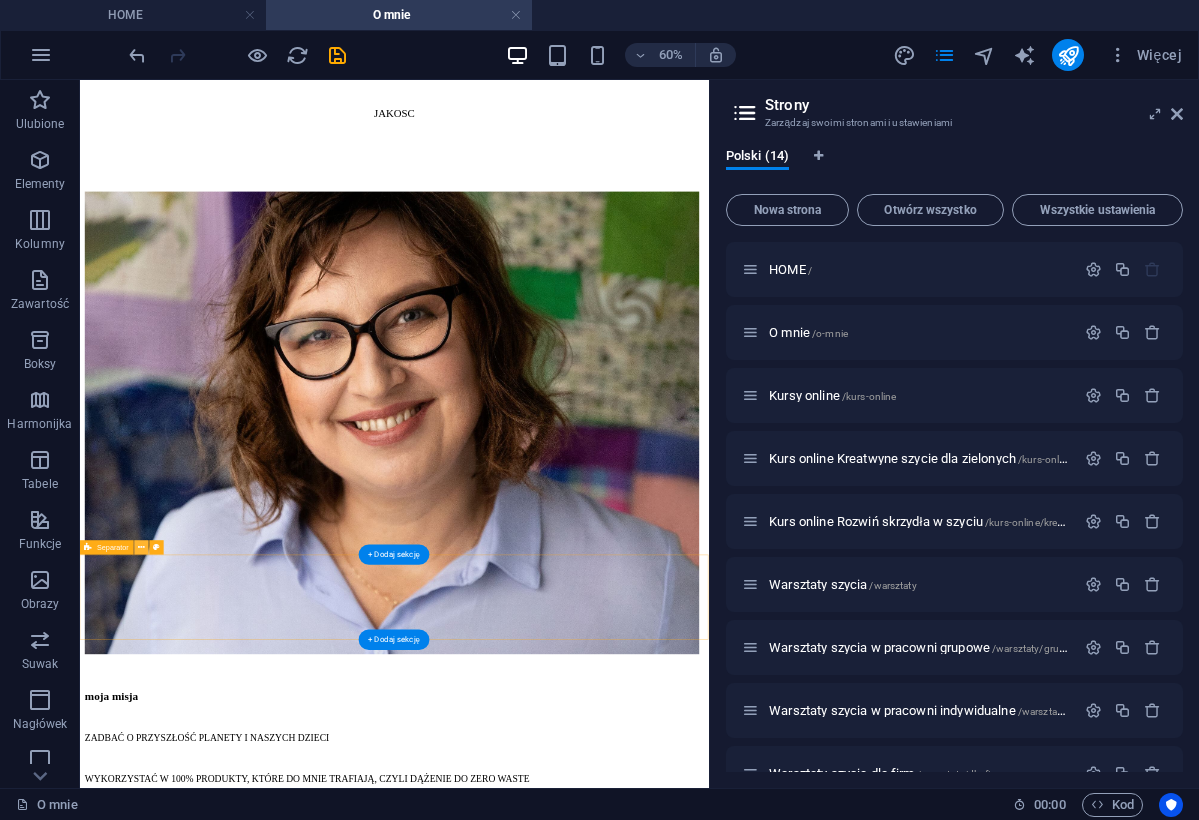 click at bounding box center [141, 547] 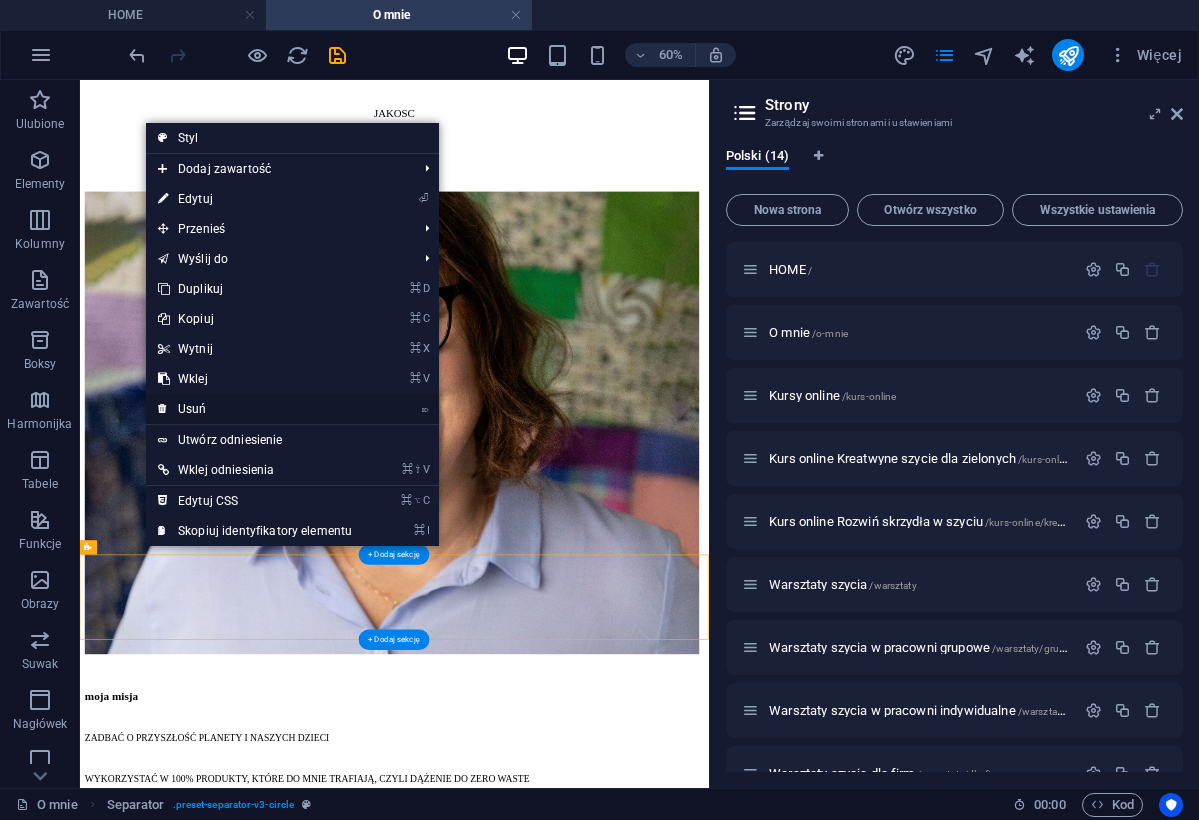 click on "⌦  Usuń" at bounding box center (255, 409) 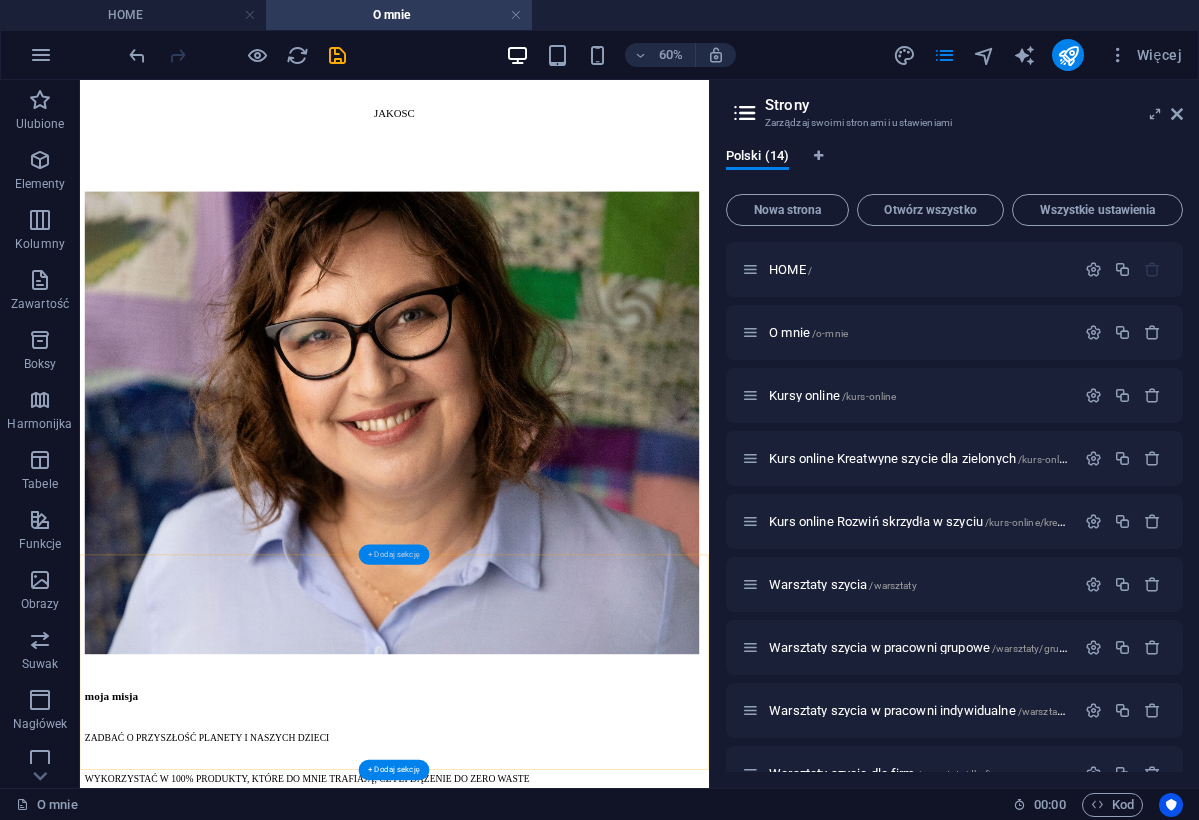 click on "+ Dodaj sekcję" at bounding box center (394, 554) 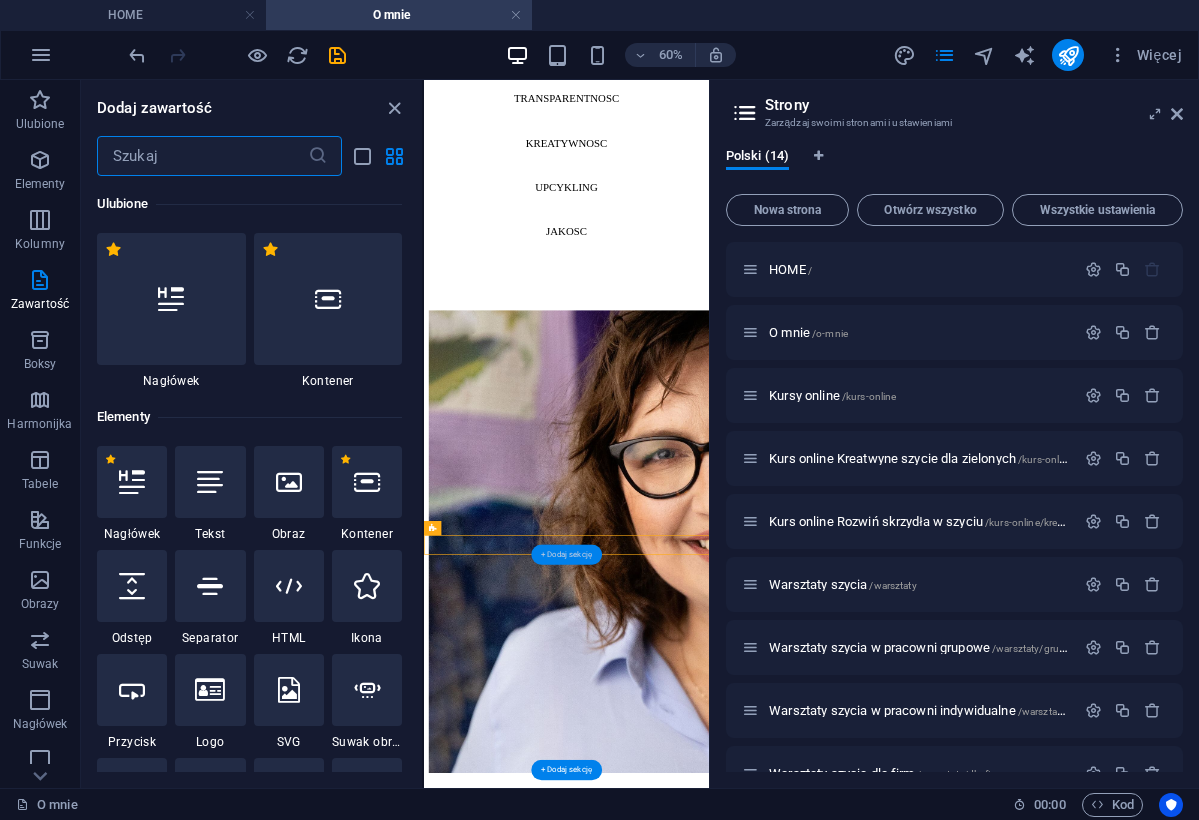 scroll, scrollTop: 645, scrollLeft: 0, axis: vertical 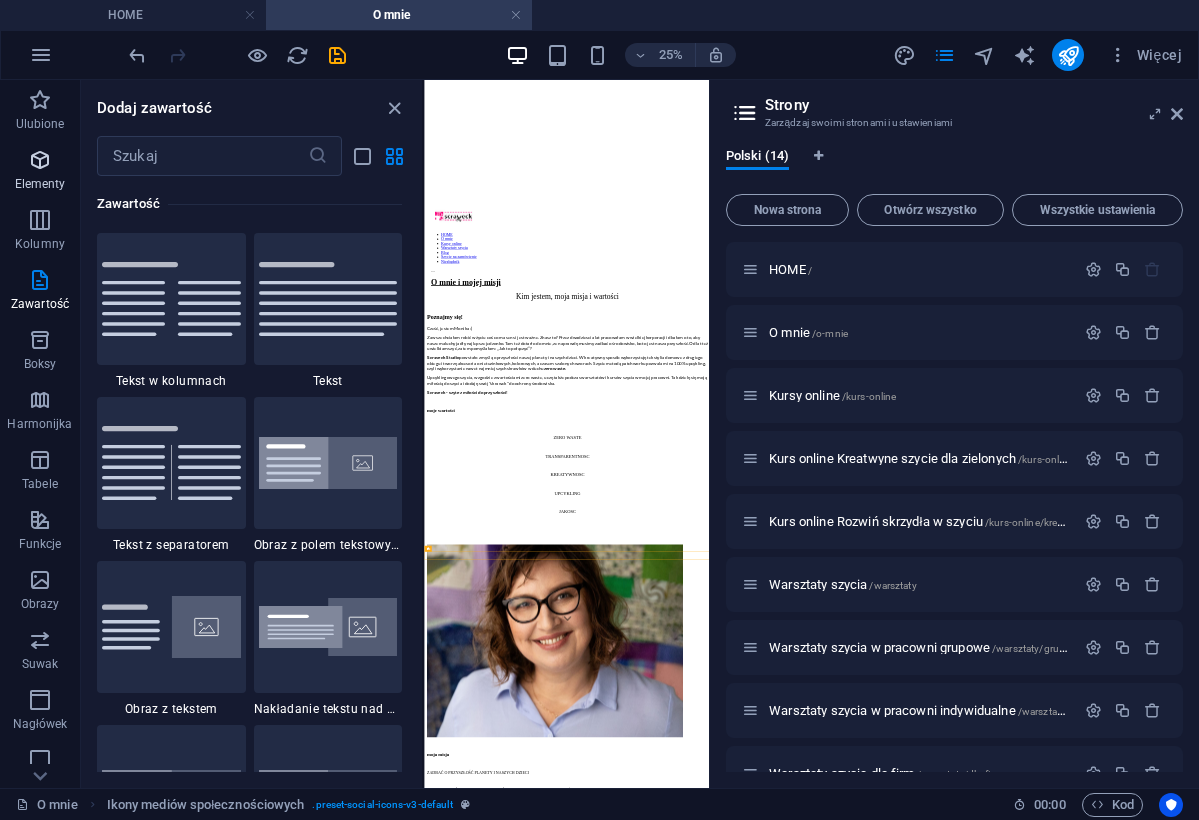 click at bounding box center [40, 160] 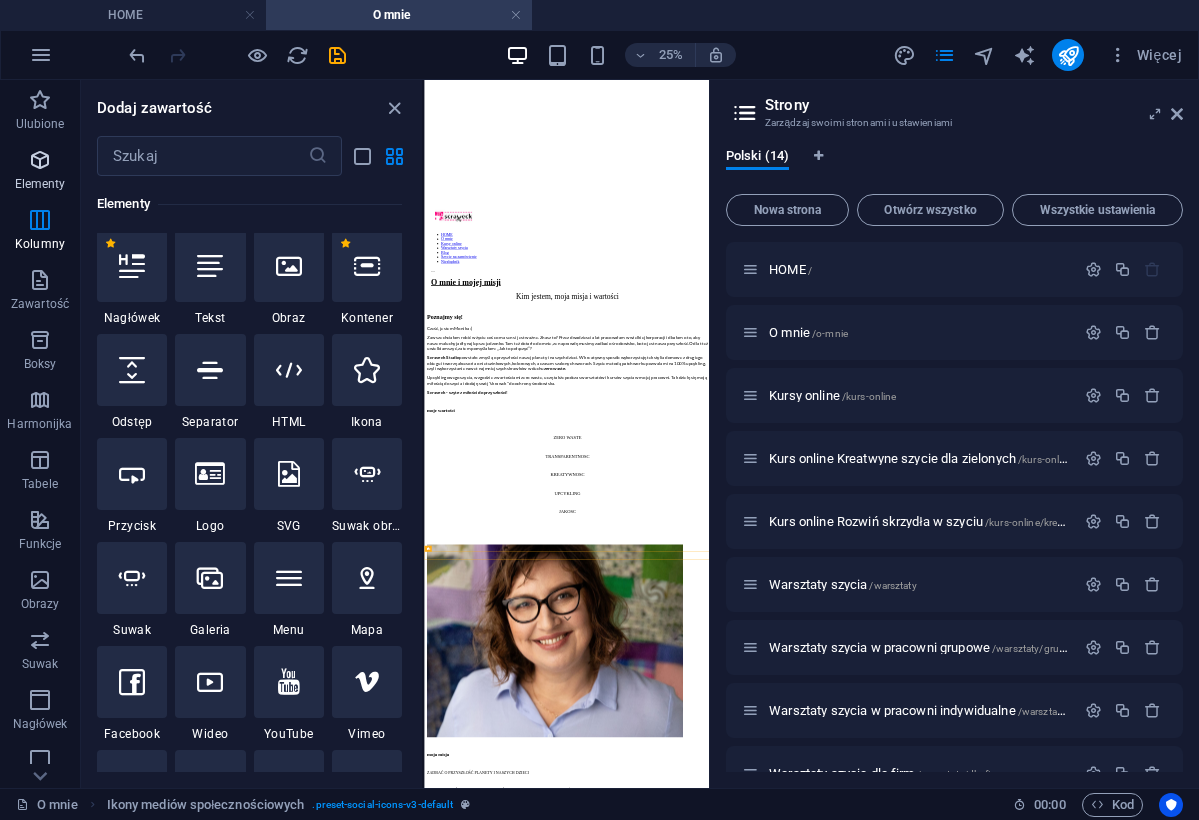 scroll, scrollTop: 213, scrollLeft: 0, axis: vertical 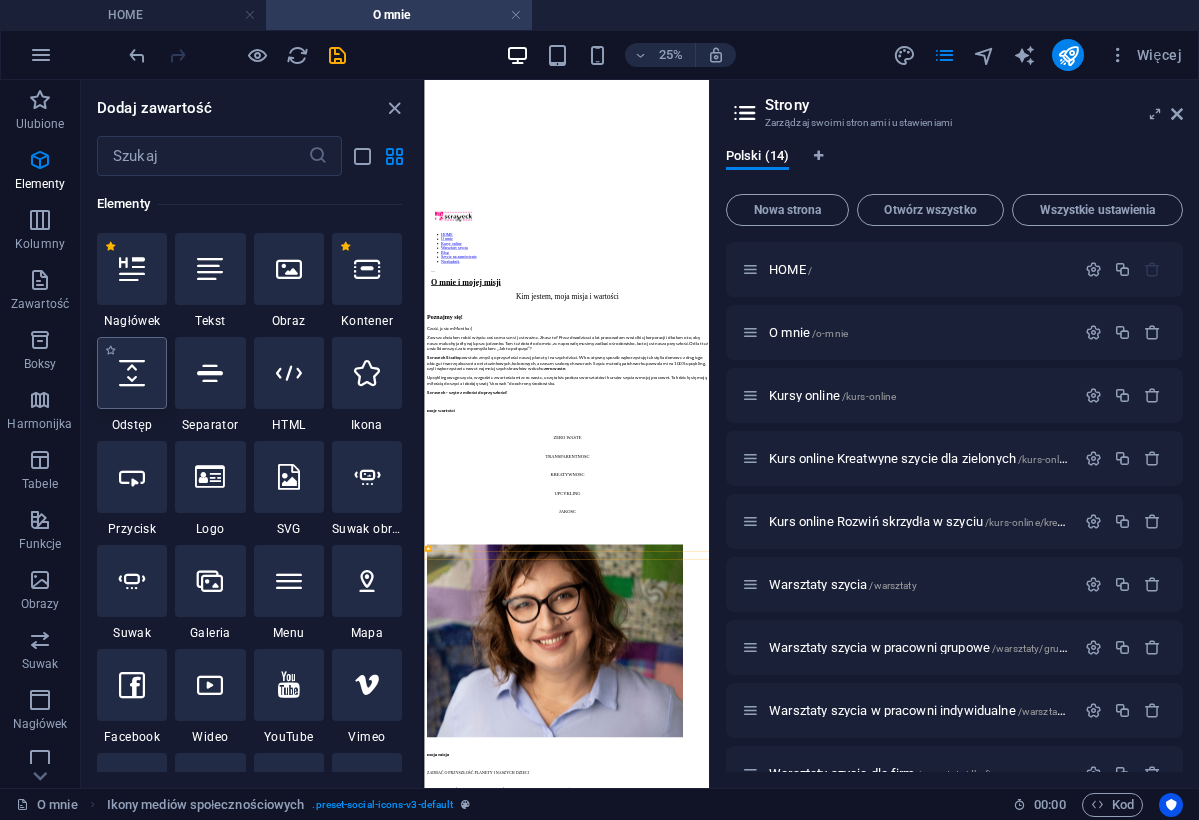 click at bounding box center [132, 373] 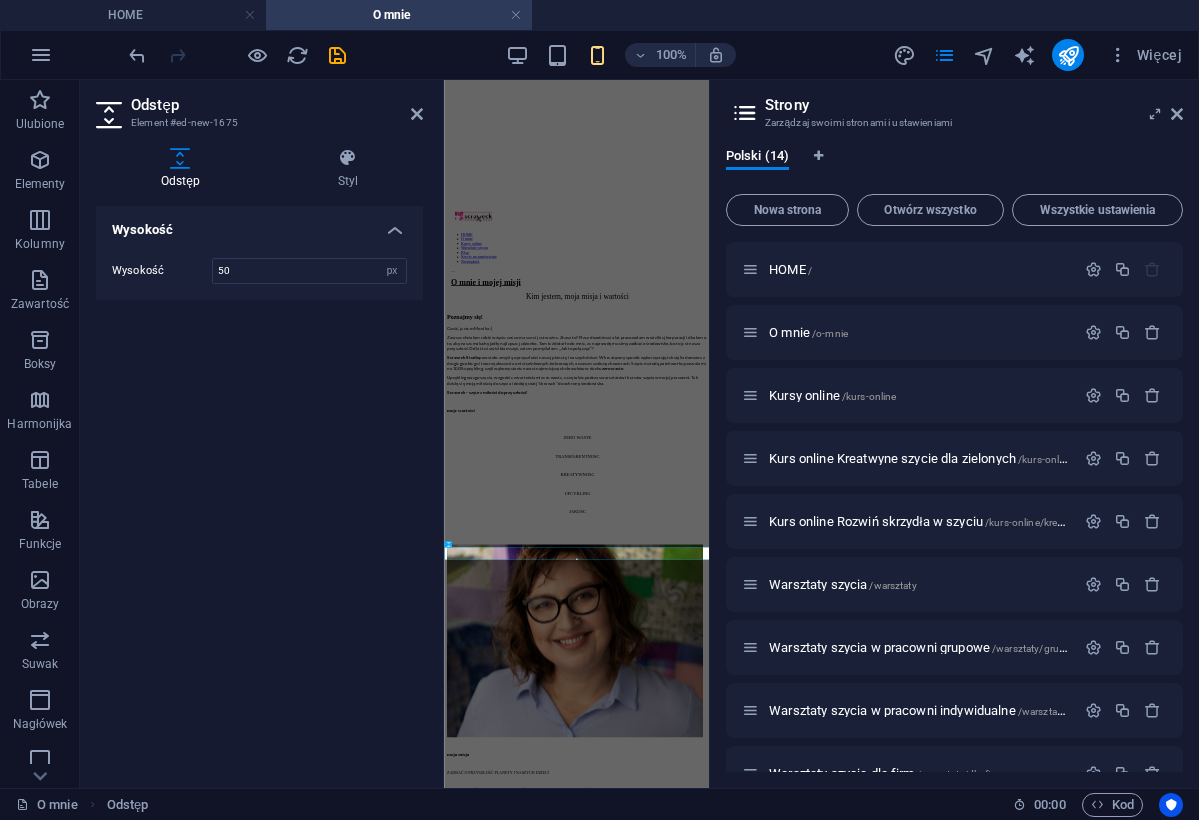 scroll, scrollTop: 718, scrollLeft: 0, axis: vertical 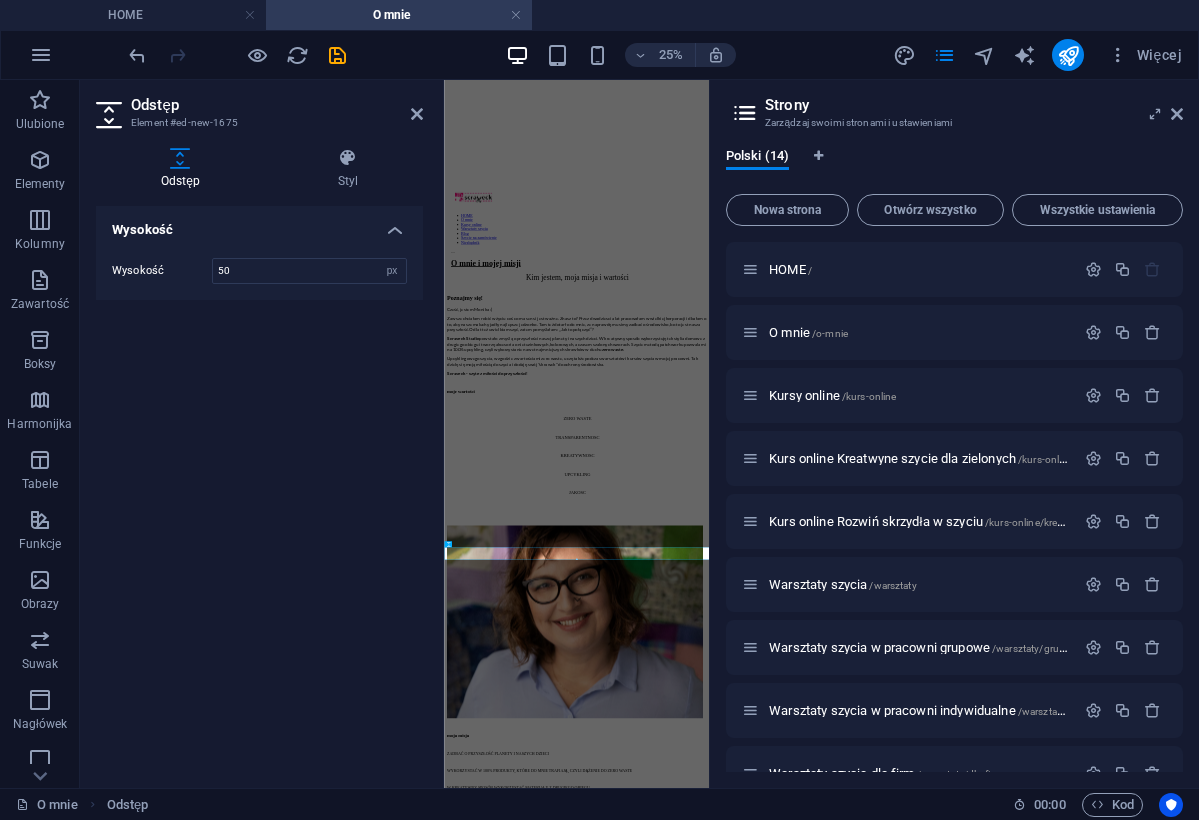 click on "Wysokość Wysokość 50 px rem vh vw" at bounding box center [259, 489] 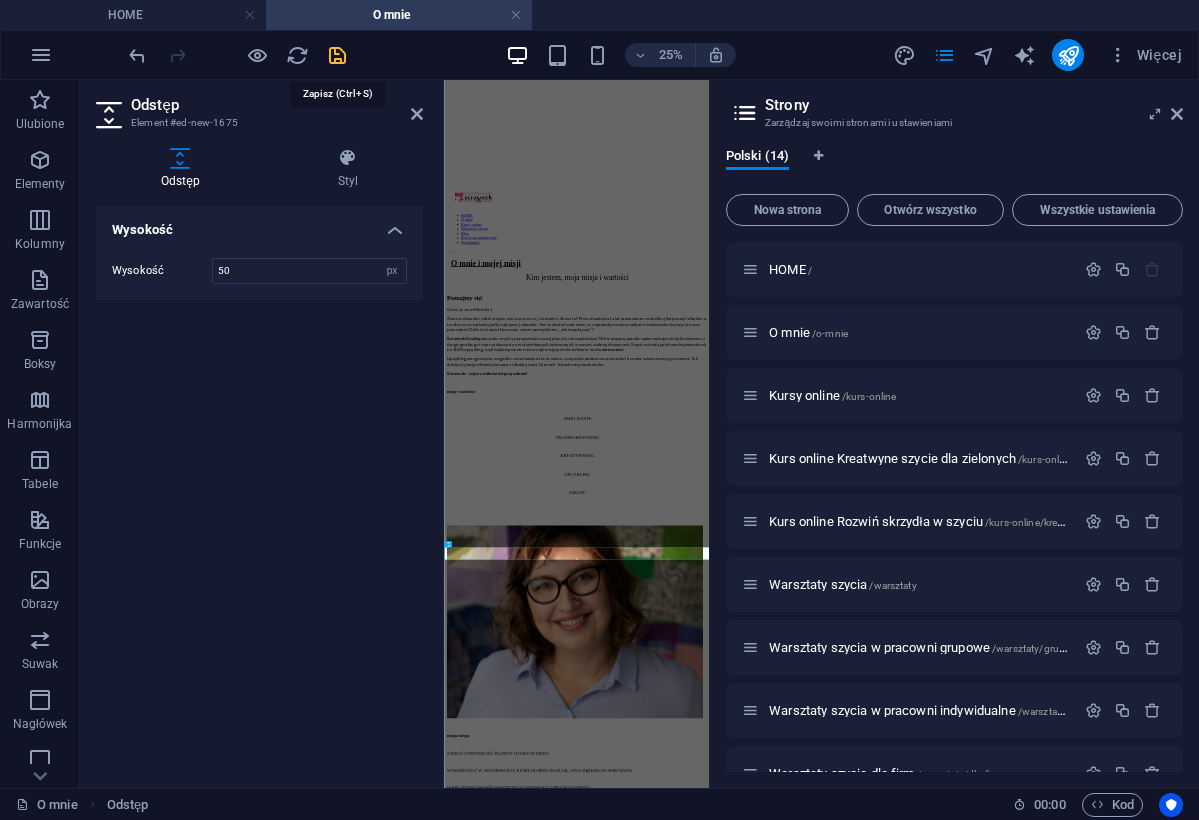 click at bounding box center (337, 55) 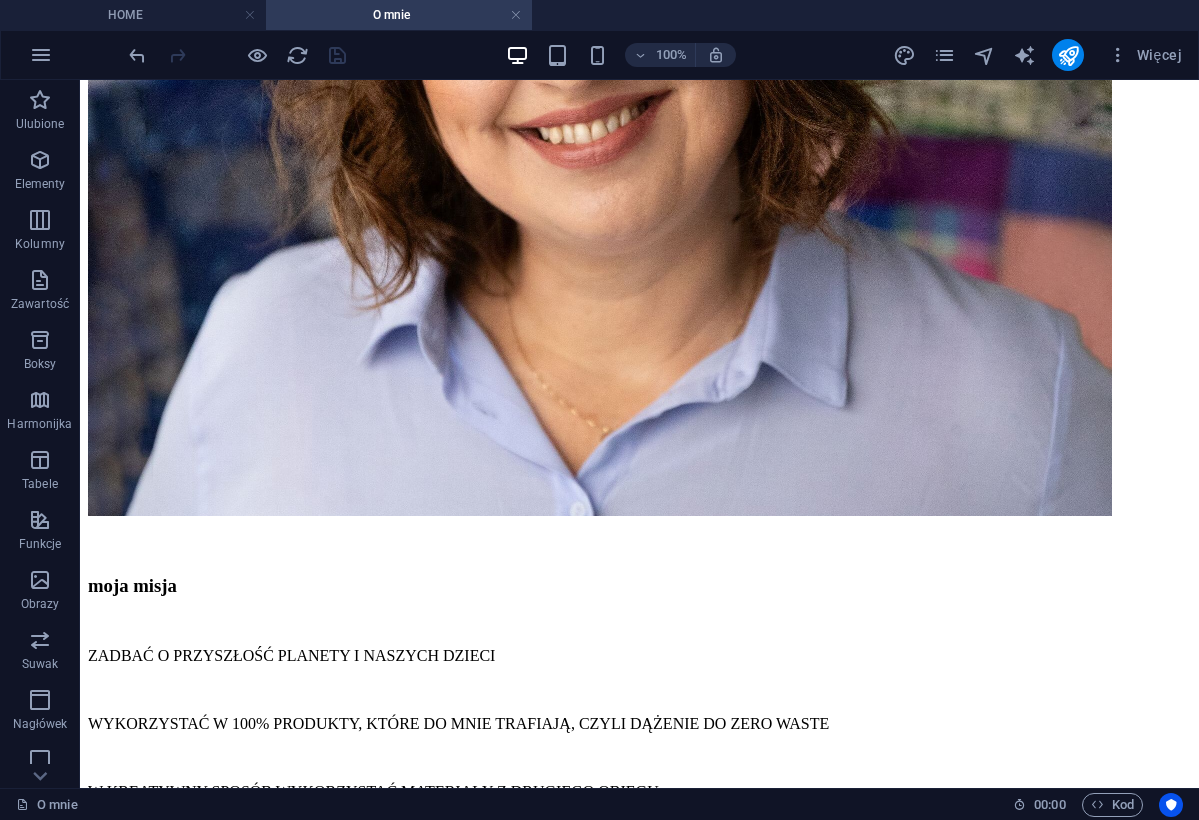 click on "O mnie" at bounding box center (399, 15) 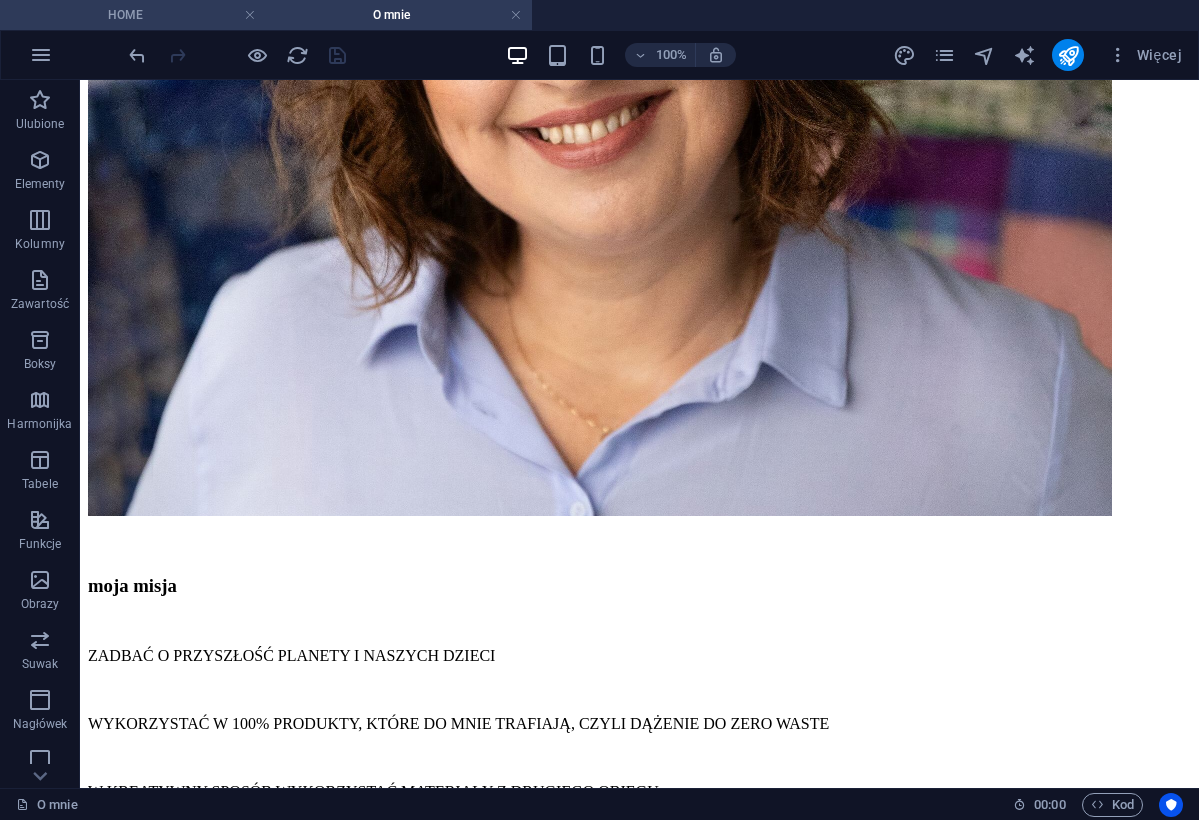 click on "HOME" at bounding box center (133, 15) 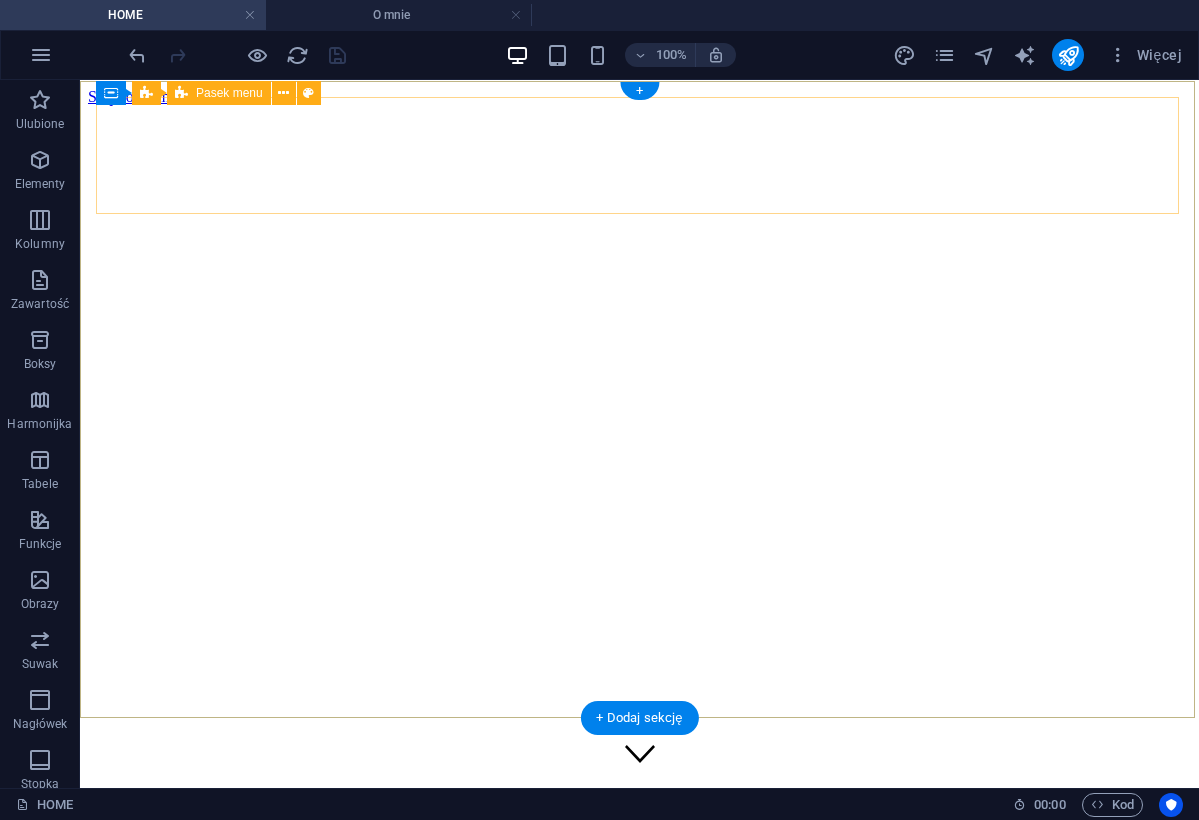 scroll, scrollTop: 0, scrollLeft: 0, axis: both 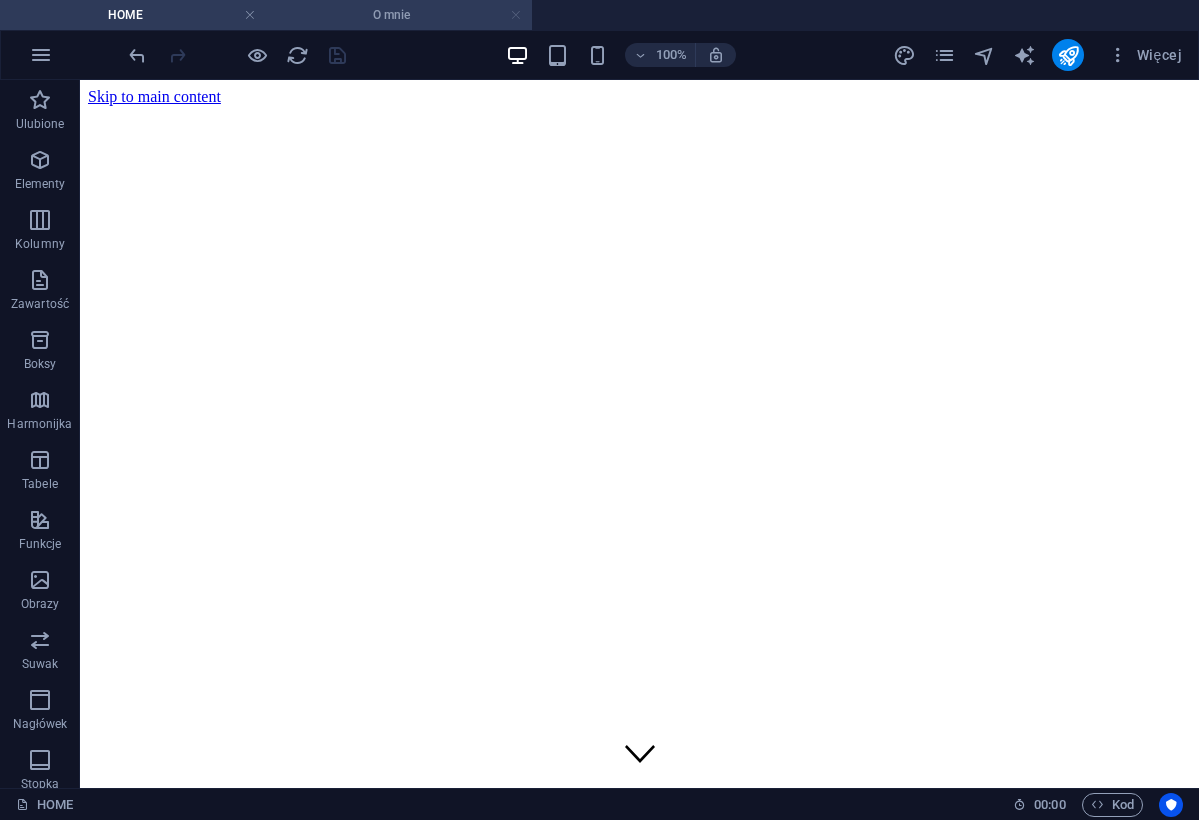 click at bounding box center (516, 15) 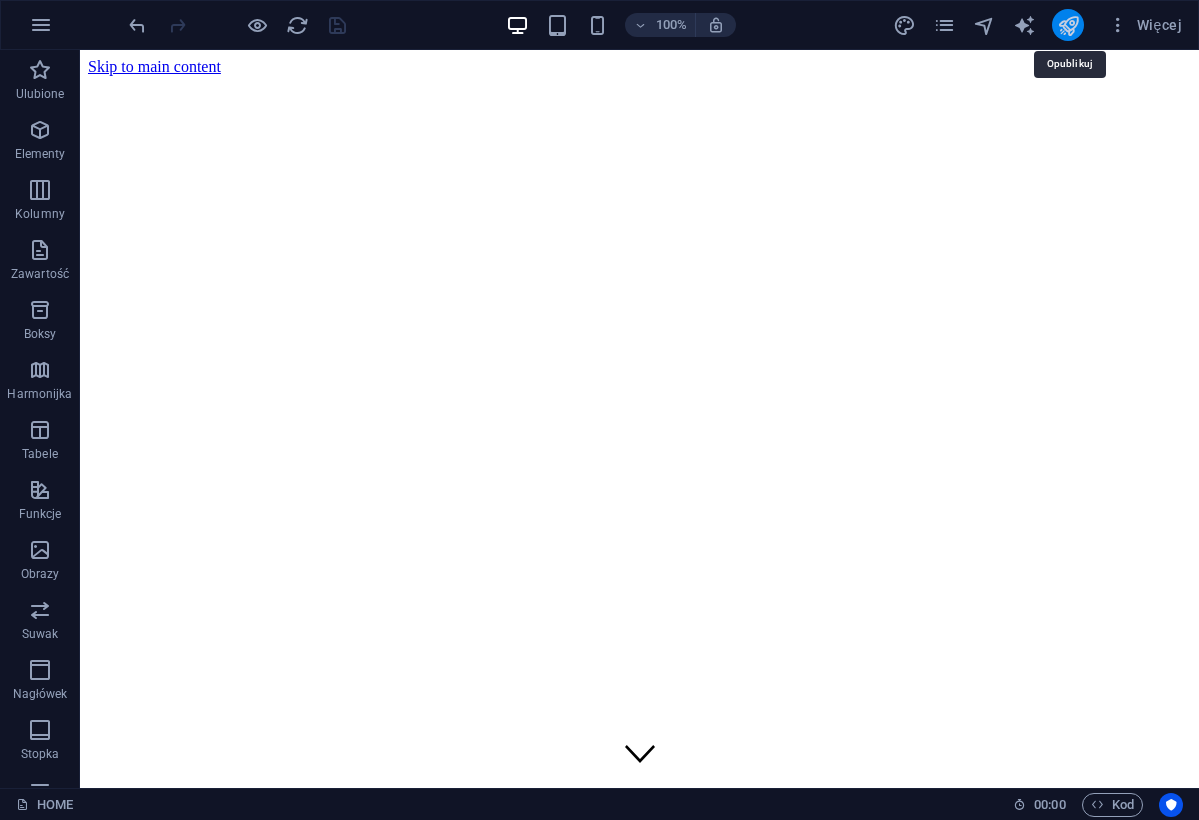 click at bounding box center (1068, 25) 